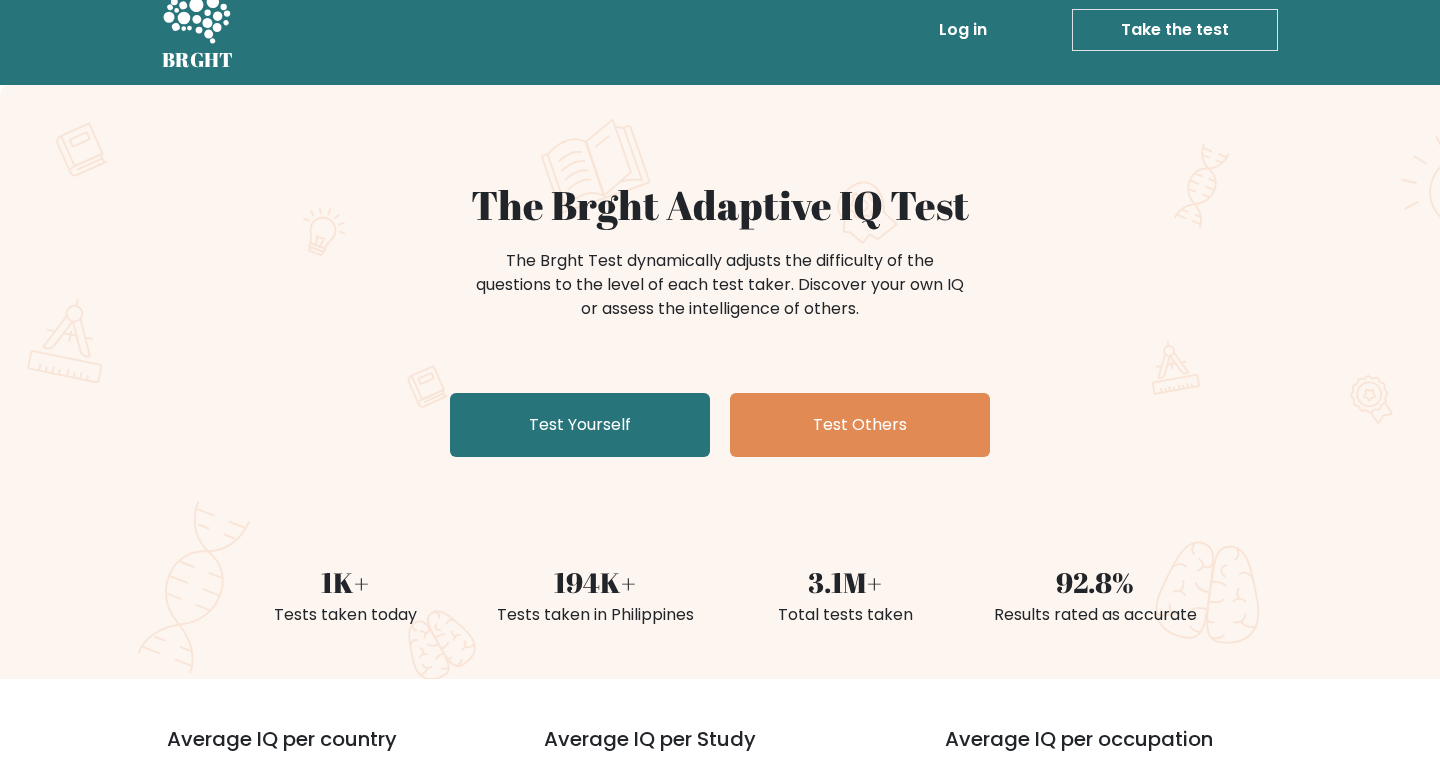 scroll, scrollTop: 0, scrollLeft: 0, axis: both 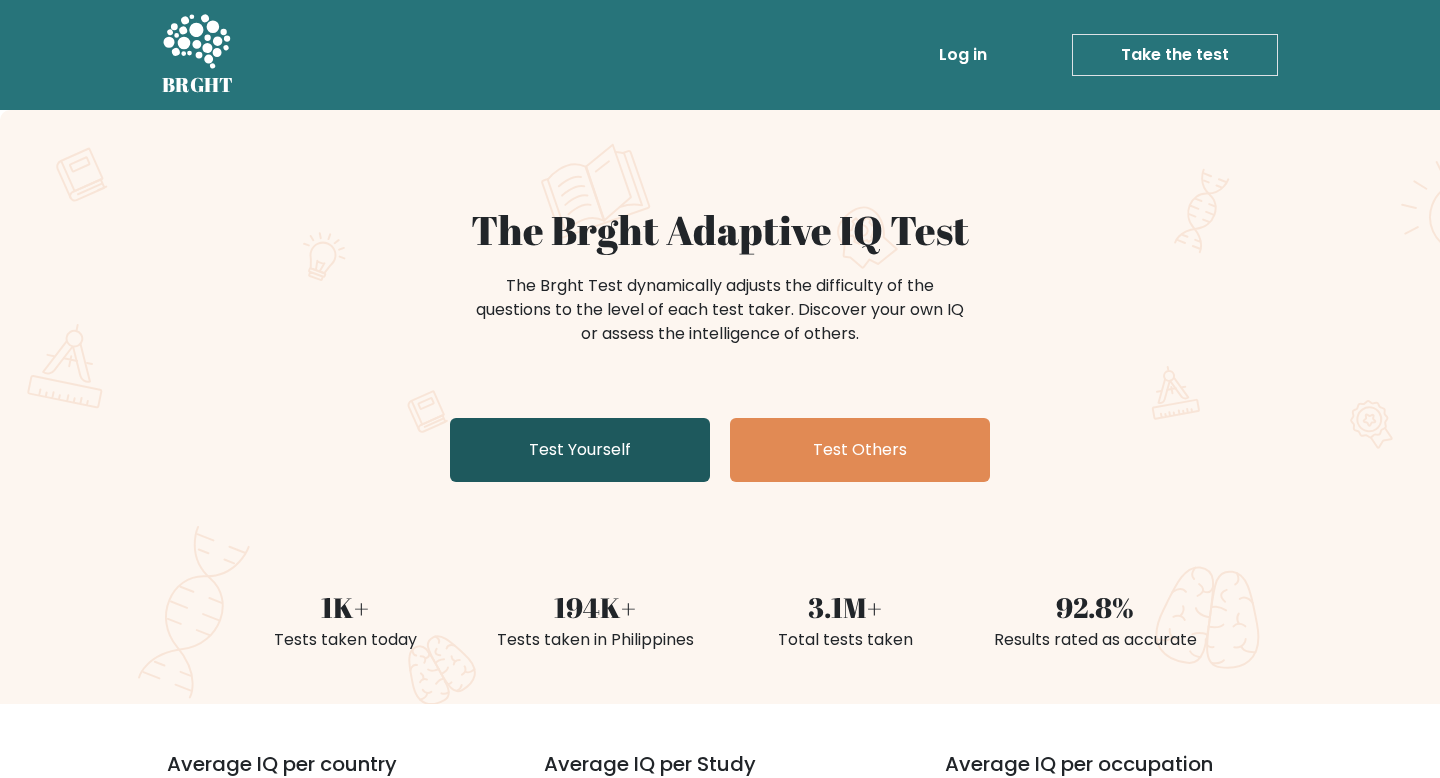 click on "Test Yourself" at bounding box center [580, 450] 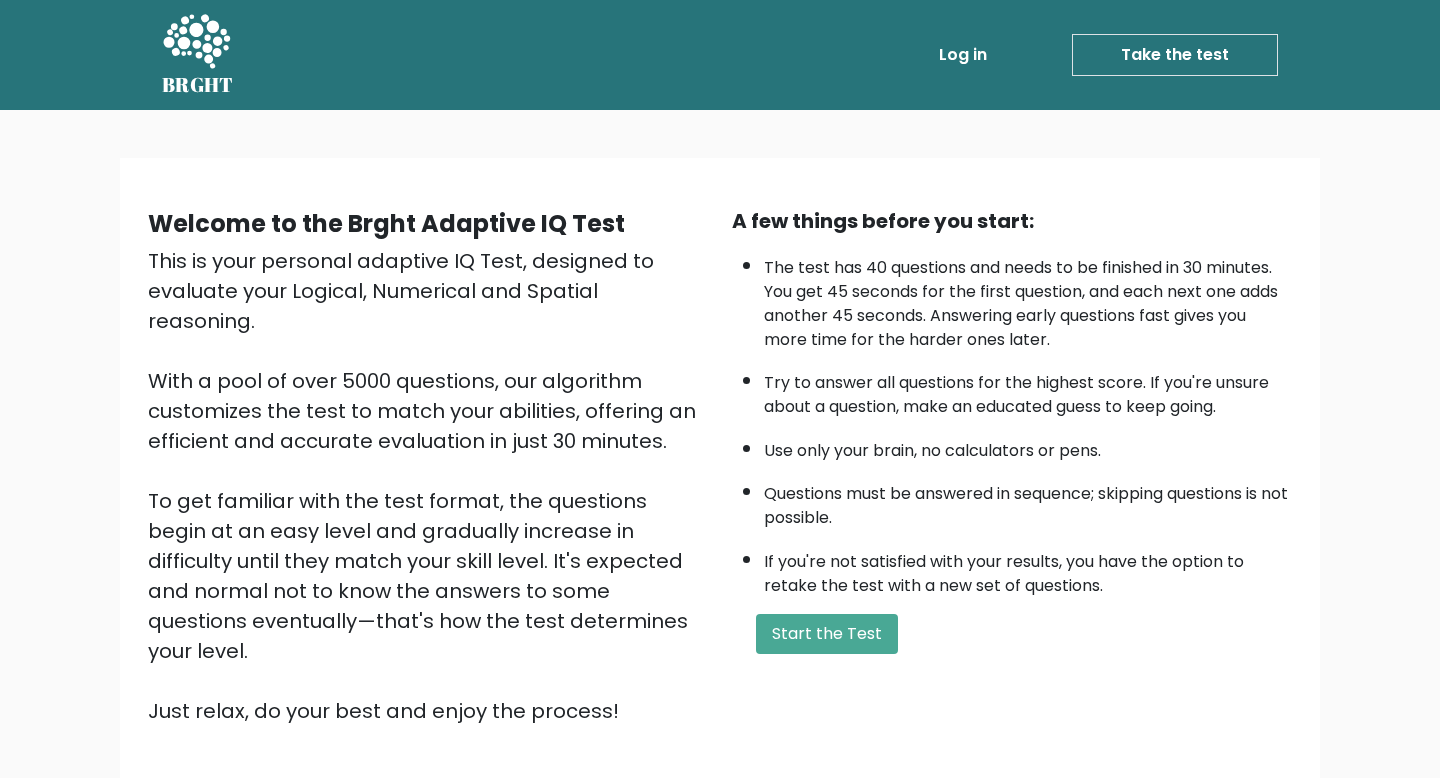 scroll, scrollTop: 0, scrollLeft: 0, axis: both 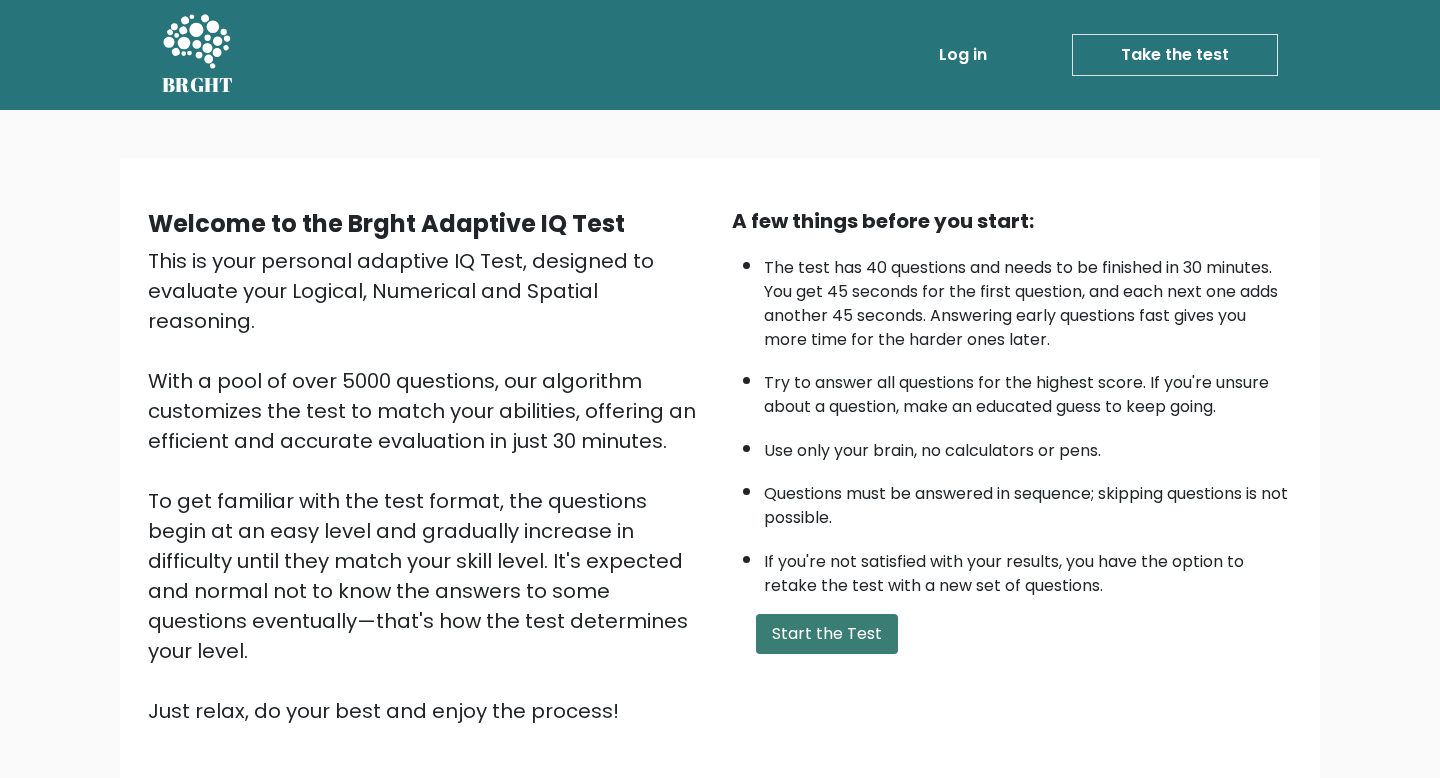 click on "Start the Test" at bounding box center [827, 634] 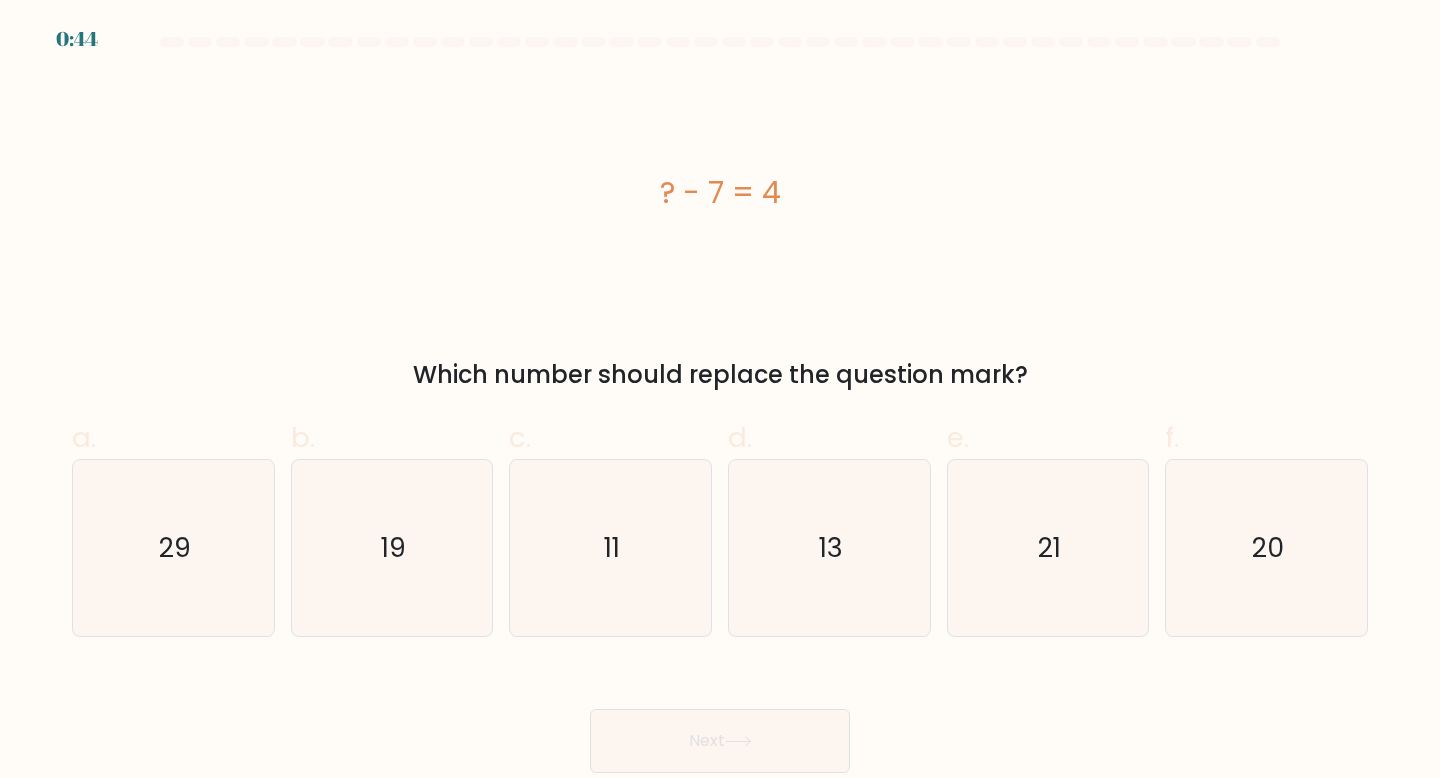 scroll, scrollTop: 0, scrollLeft: 0, axis: both 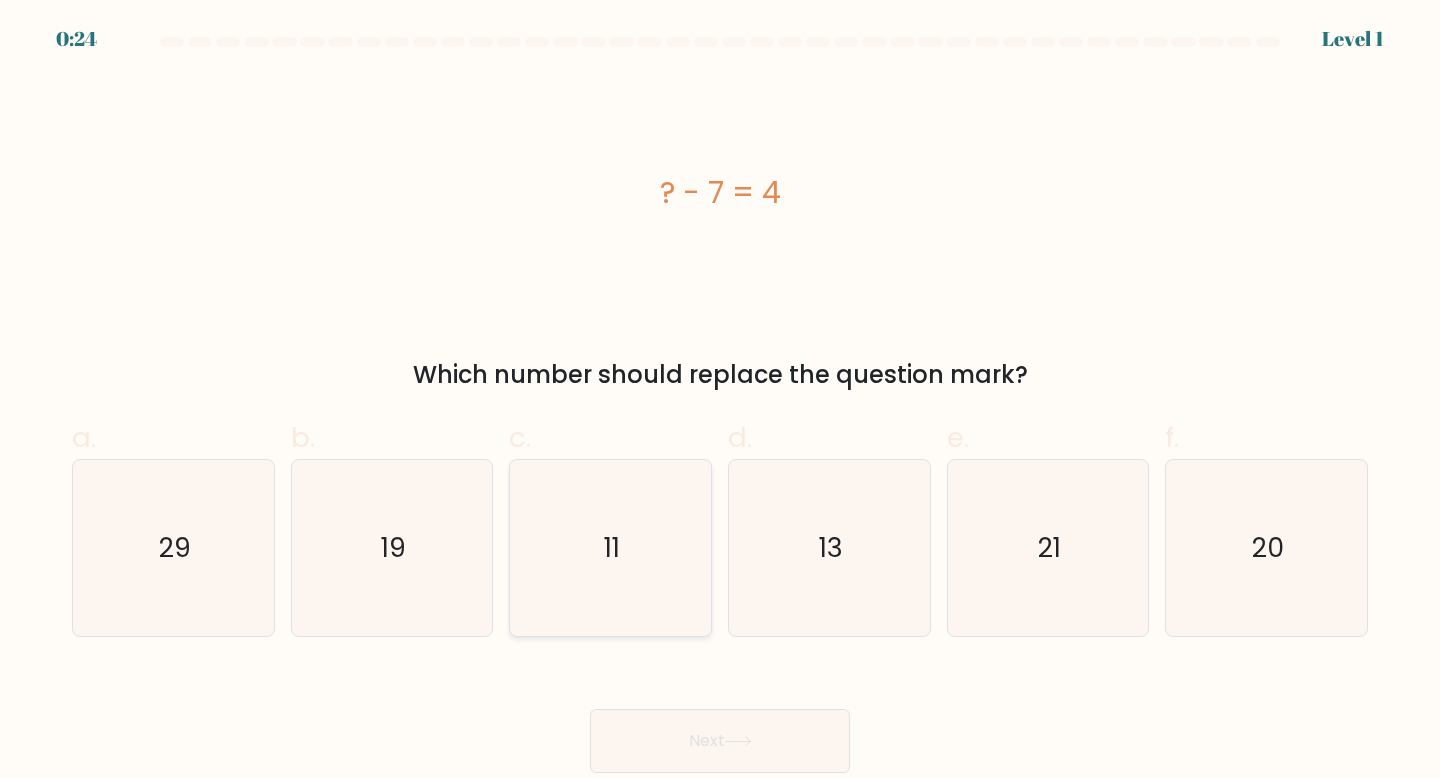 click on "11" at bounding box center [610, 548] 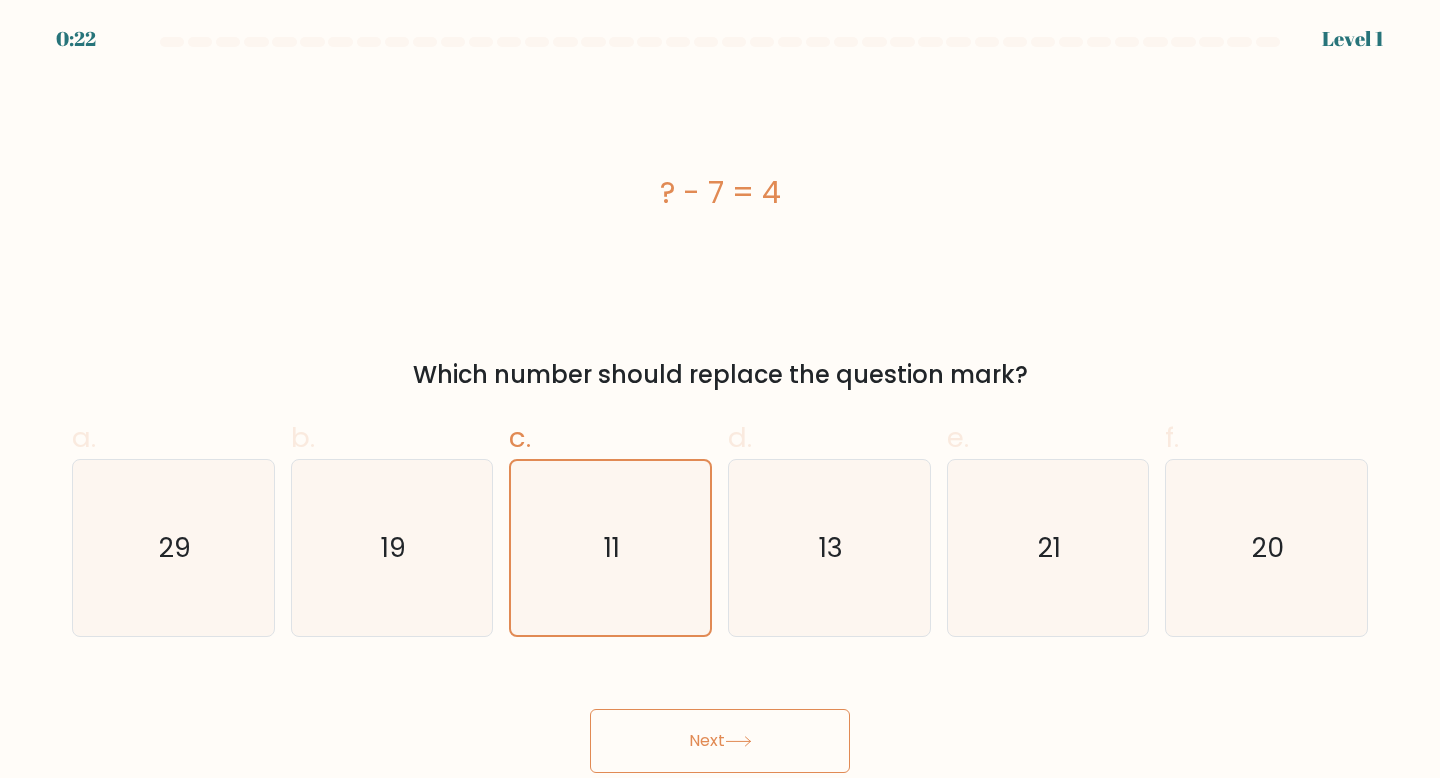 click at bounding box center [738, 741] 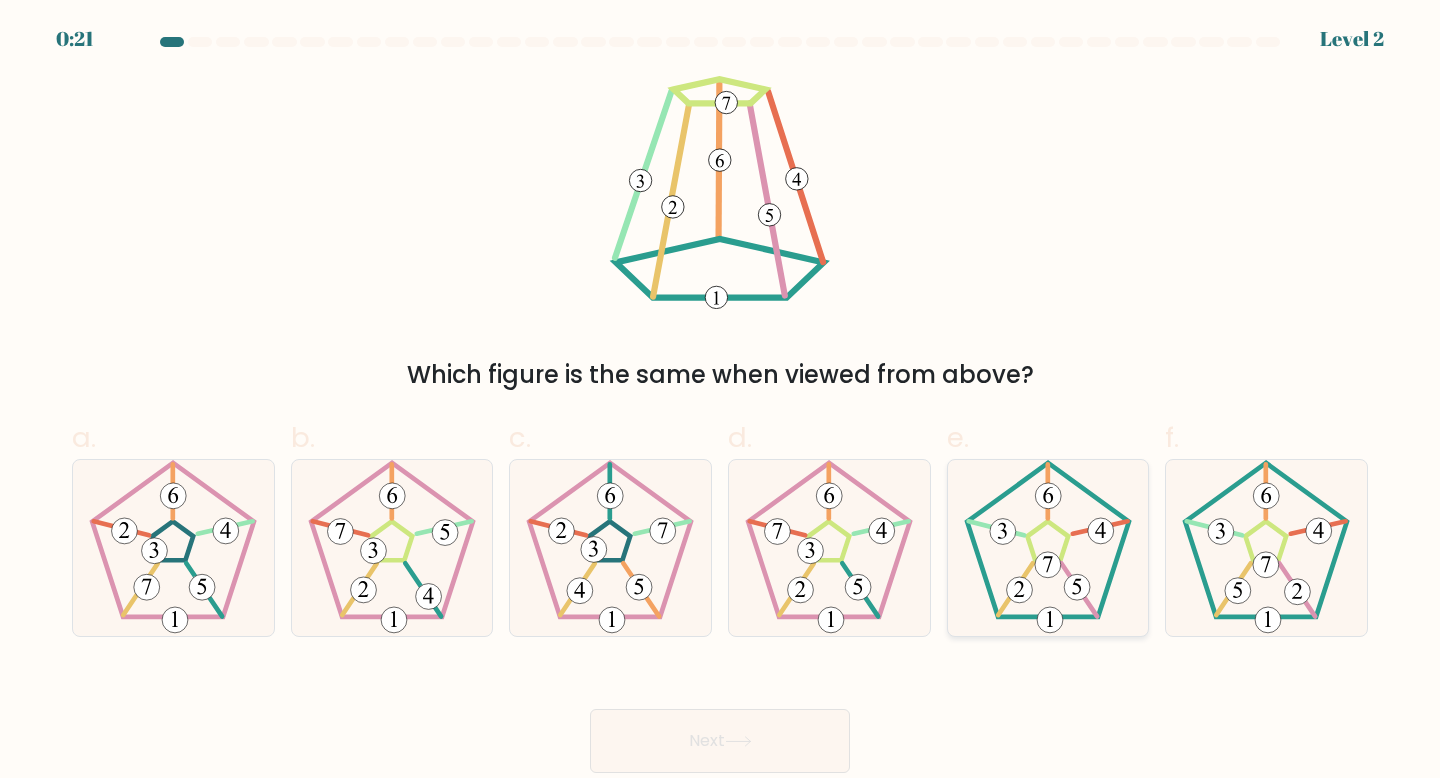 click at bounding box center (1047, 540) 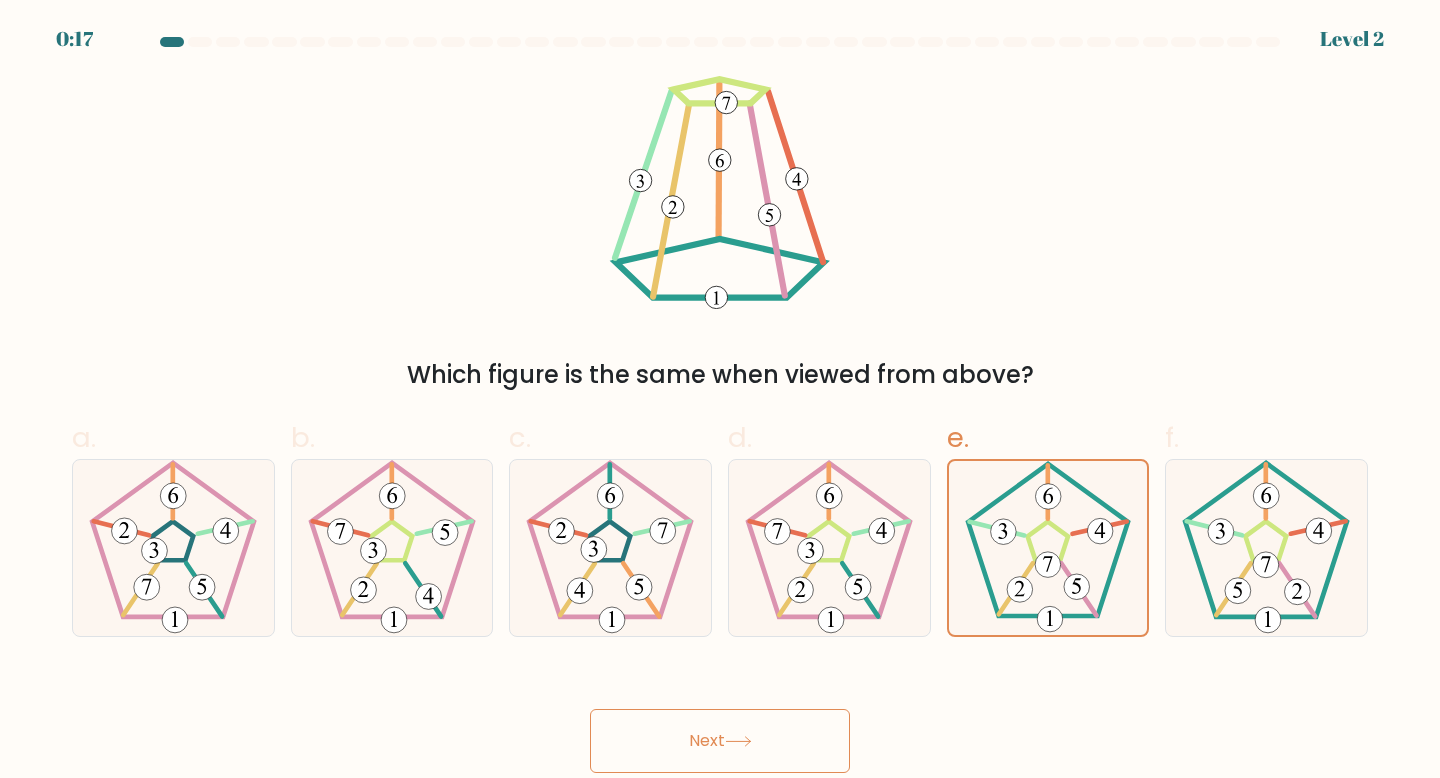 click on "Next" at bounding box center (720, 741) 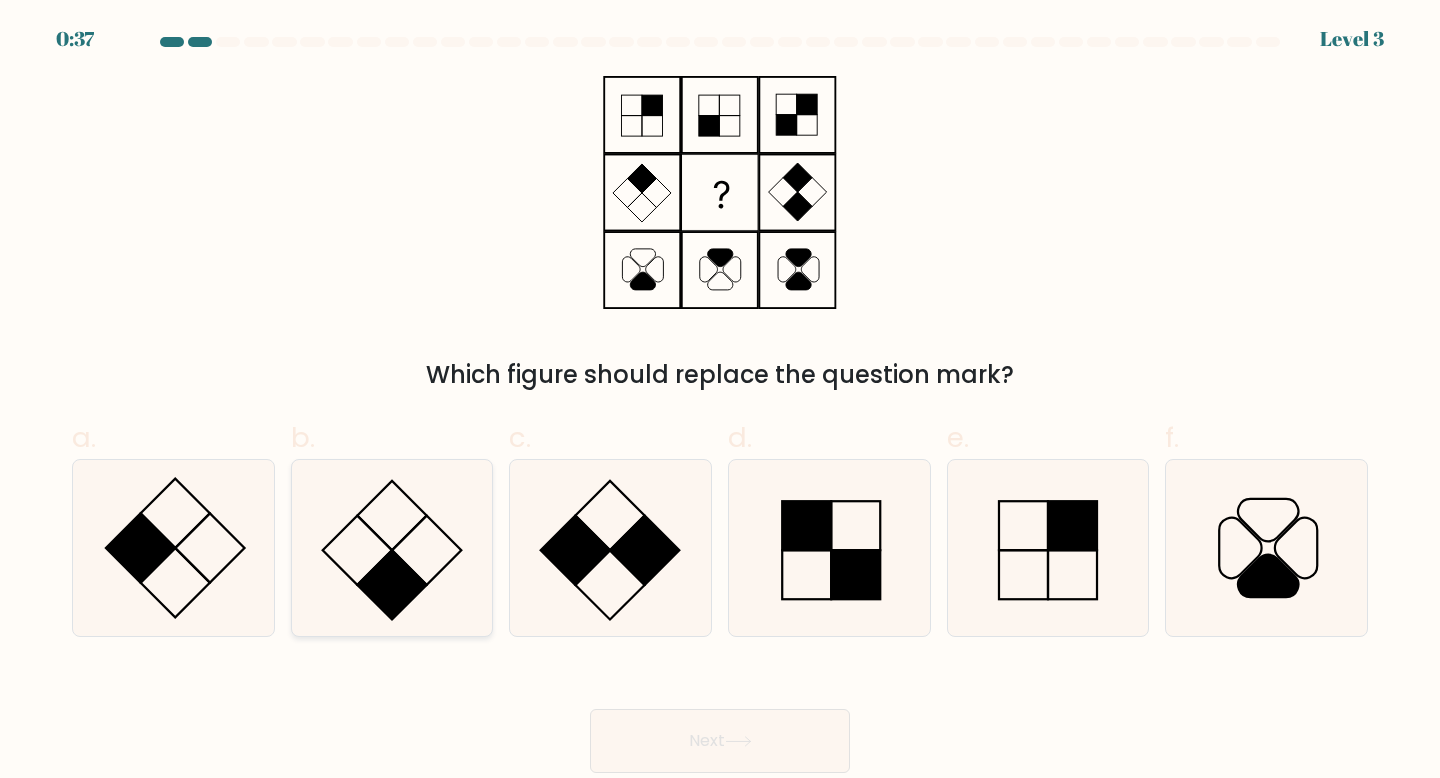 click at bounding box center [392, 548] 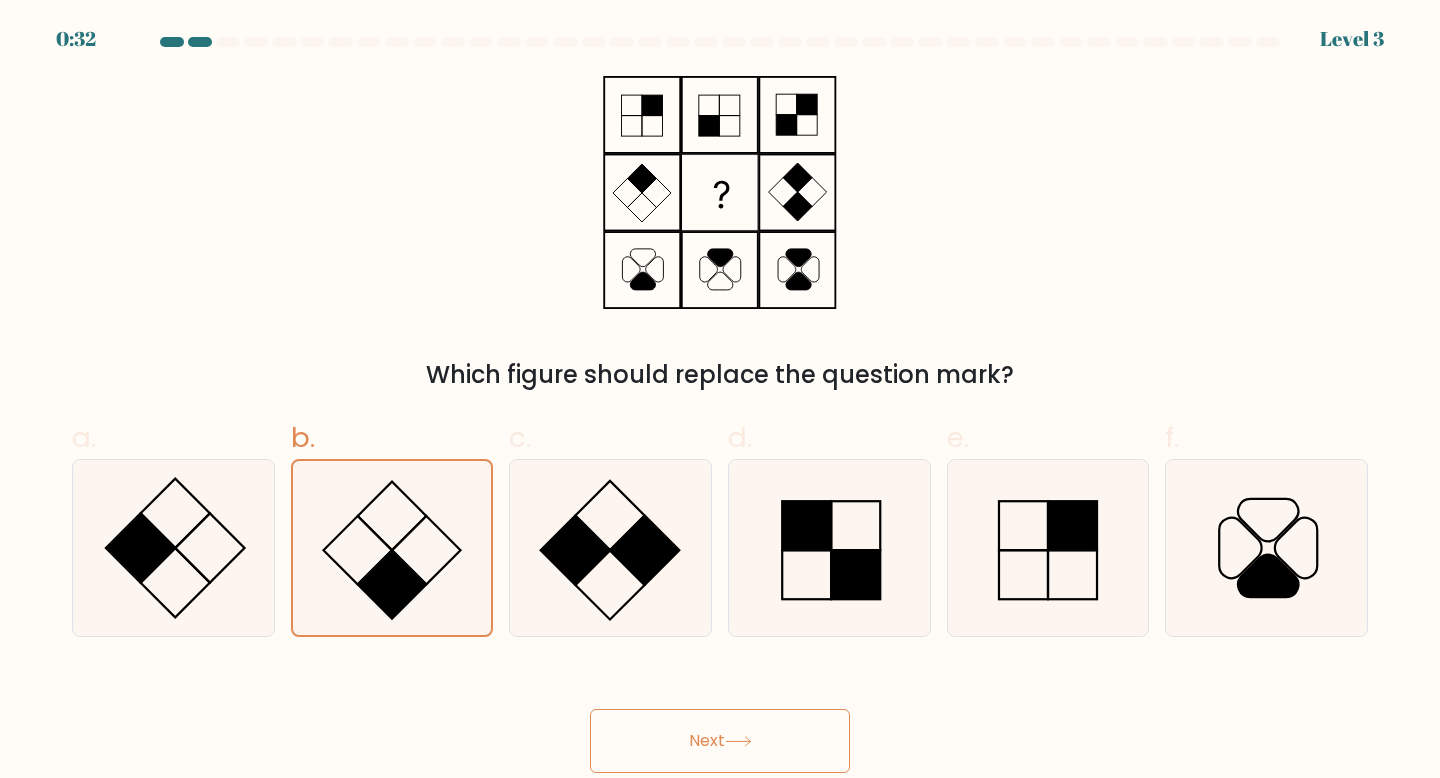 click on "Next" at bounding box center [720, 741] 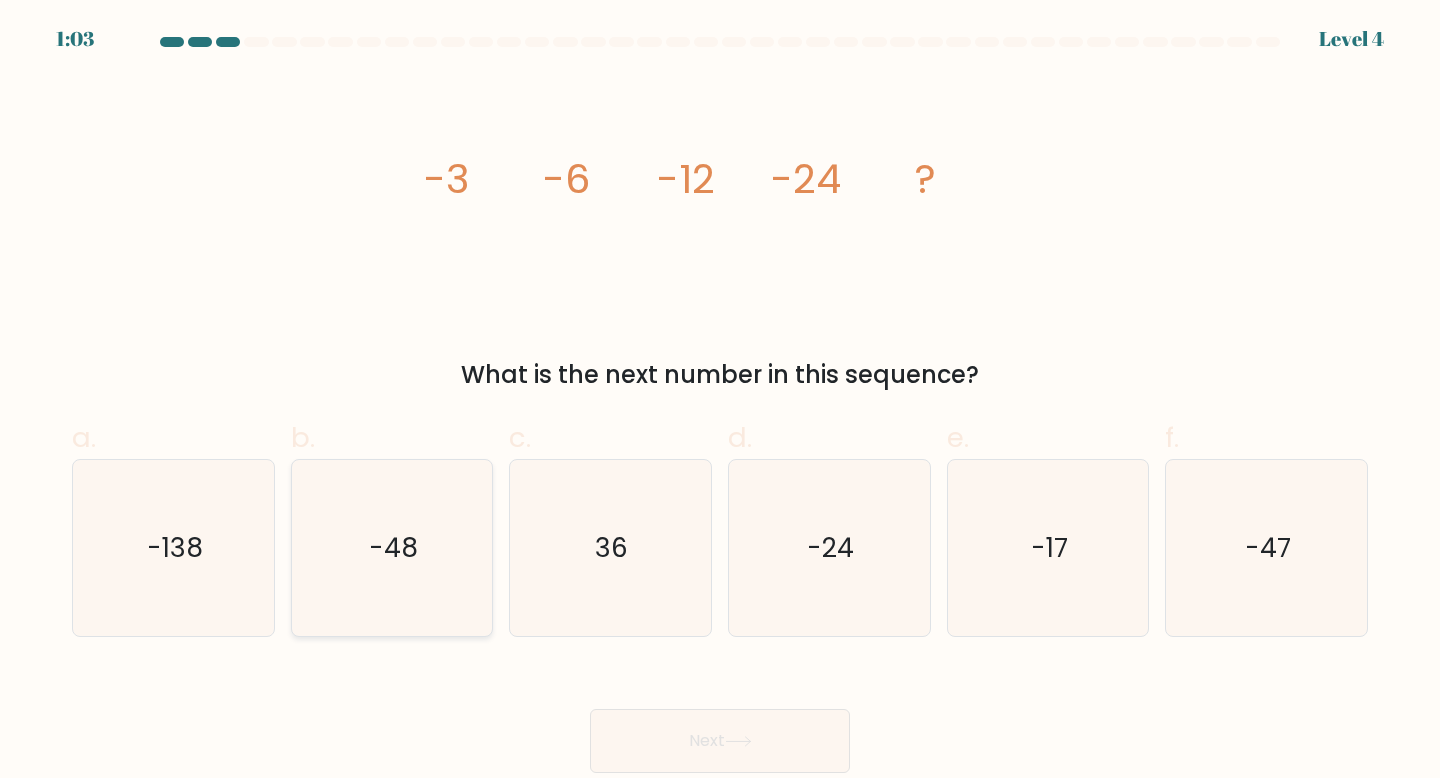 click on "-48" at bounding box center (392, 548) 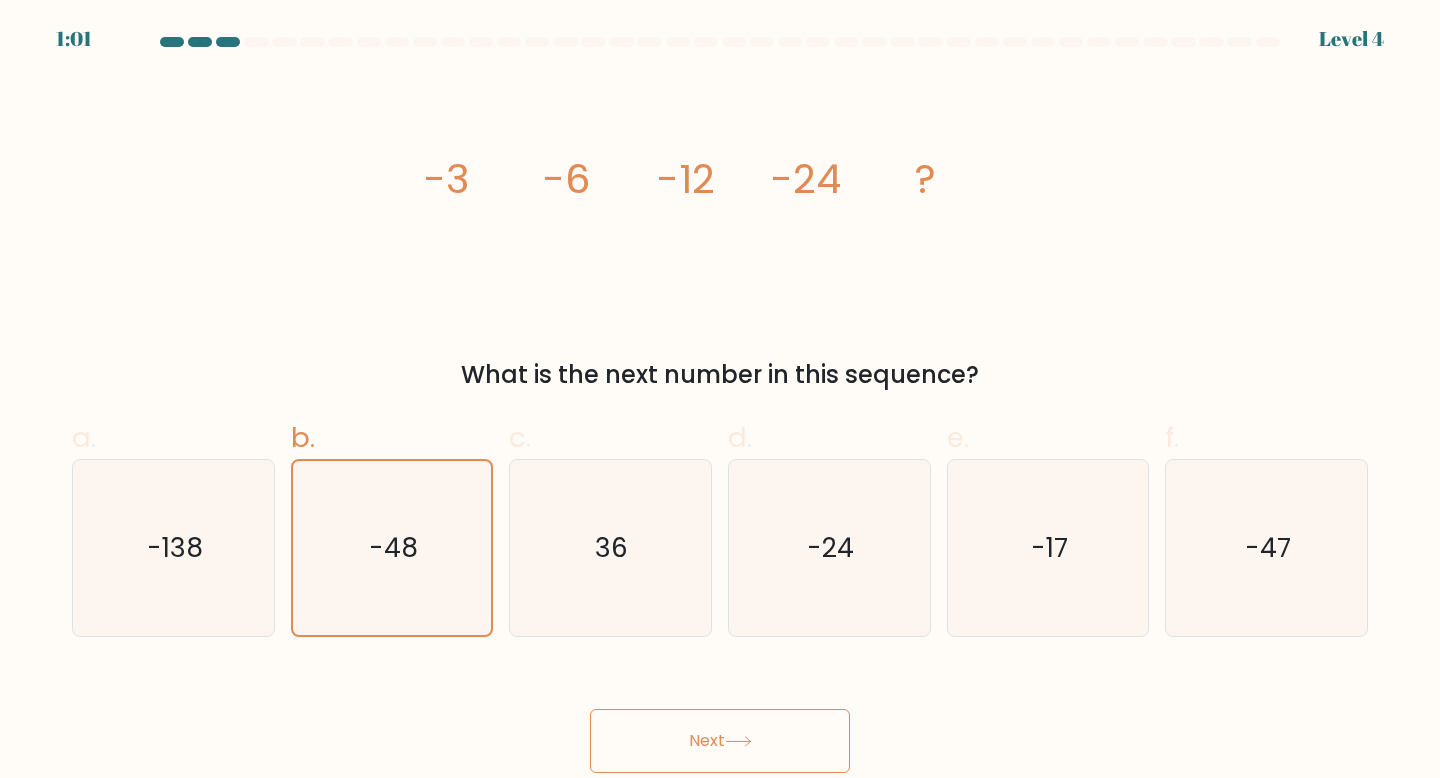 click at bounding box center [738, 741] 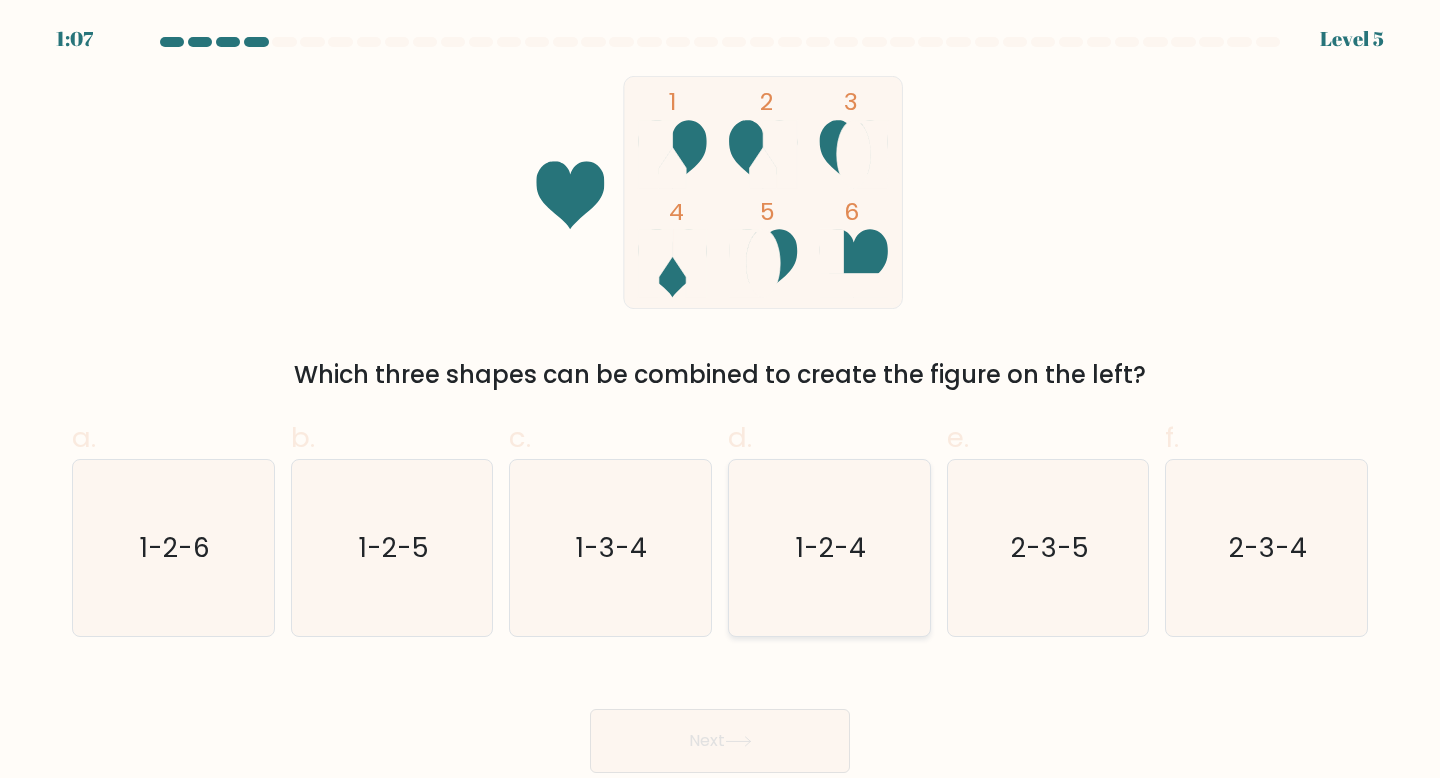 click on "1-2-4" at bounding box center [831, 547] 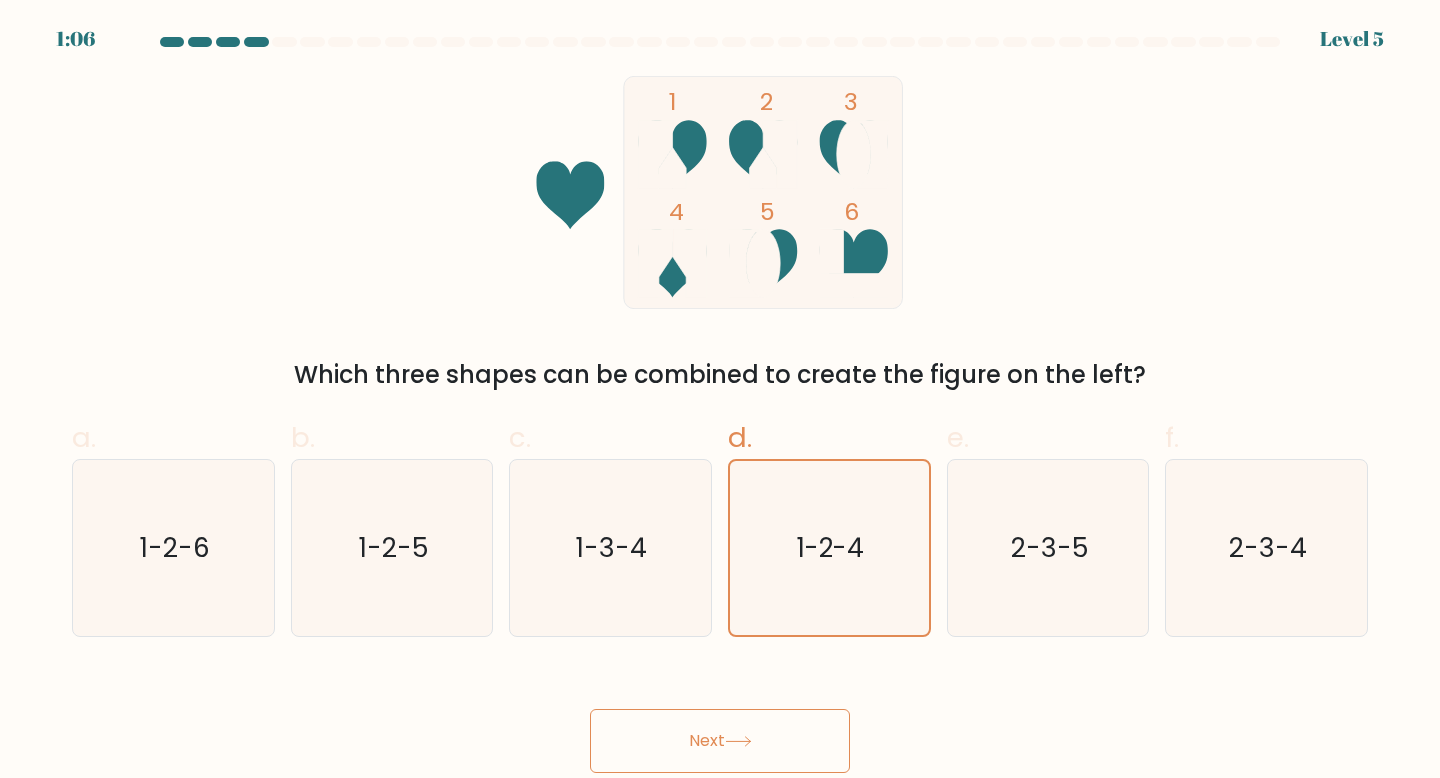 click on "Next" at bounding box center [720, 741] 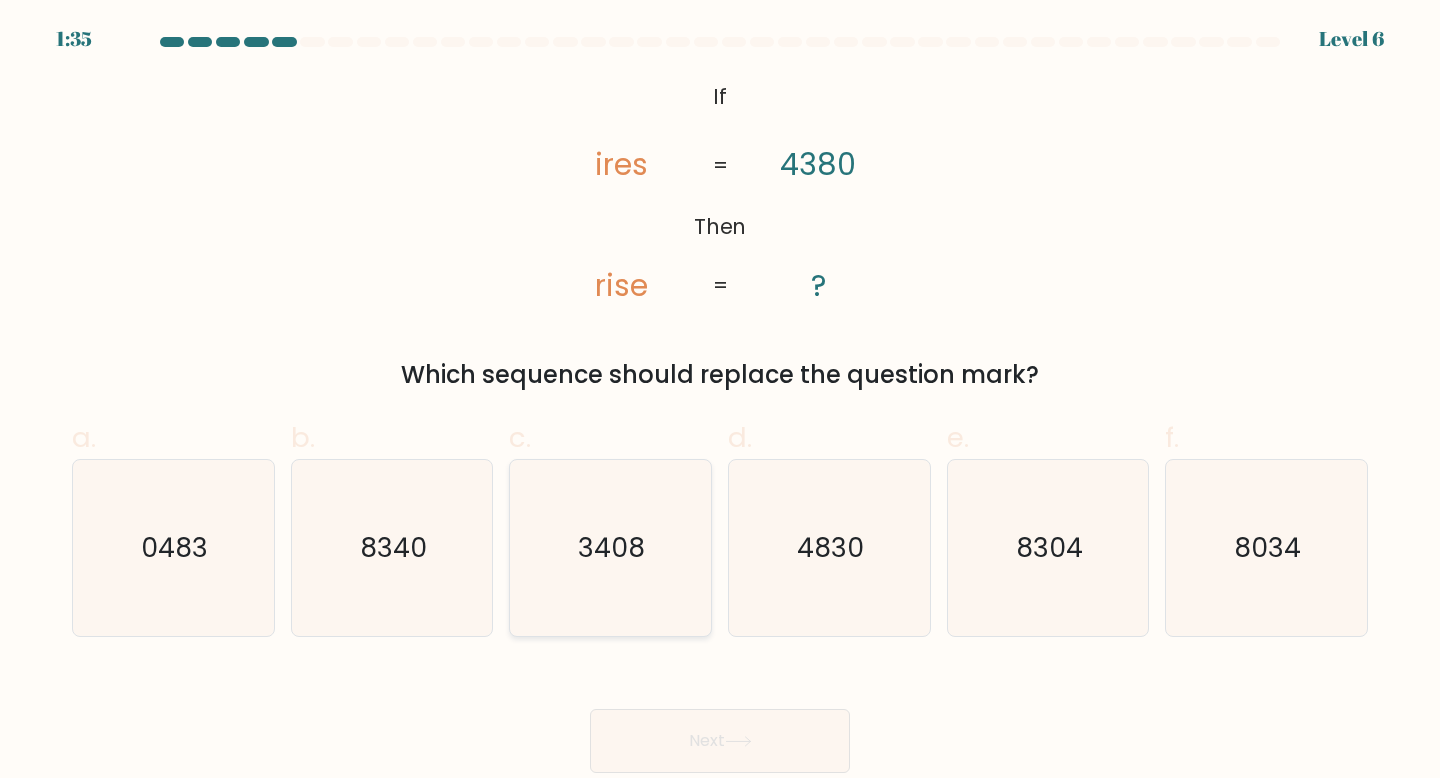 click on "3408" at bounding box center (612, 547) 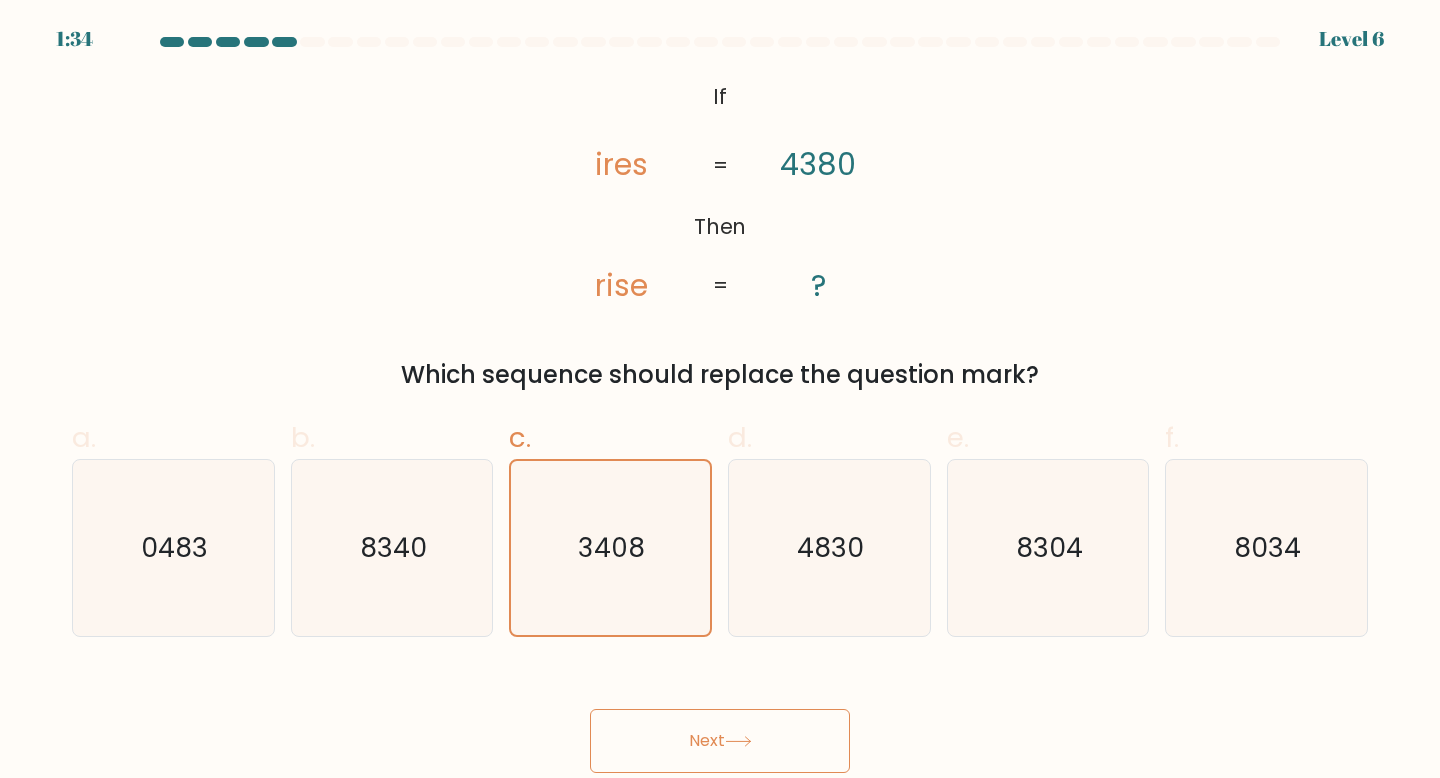 click at bounding box center [738, 741] 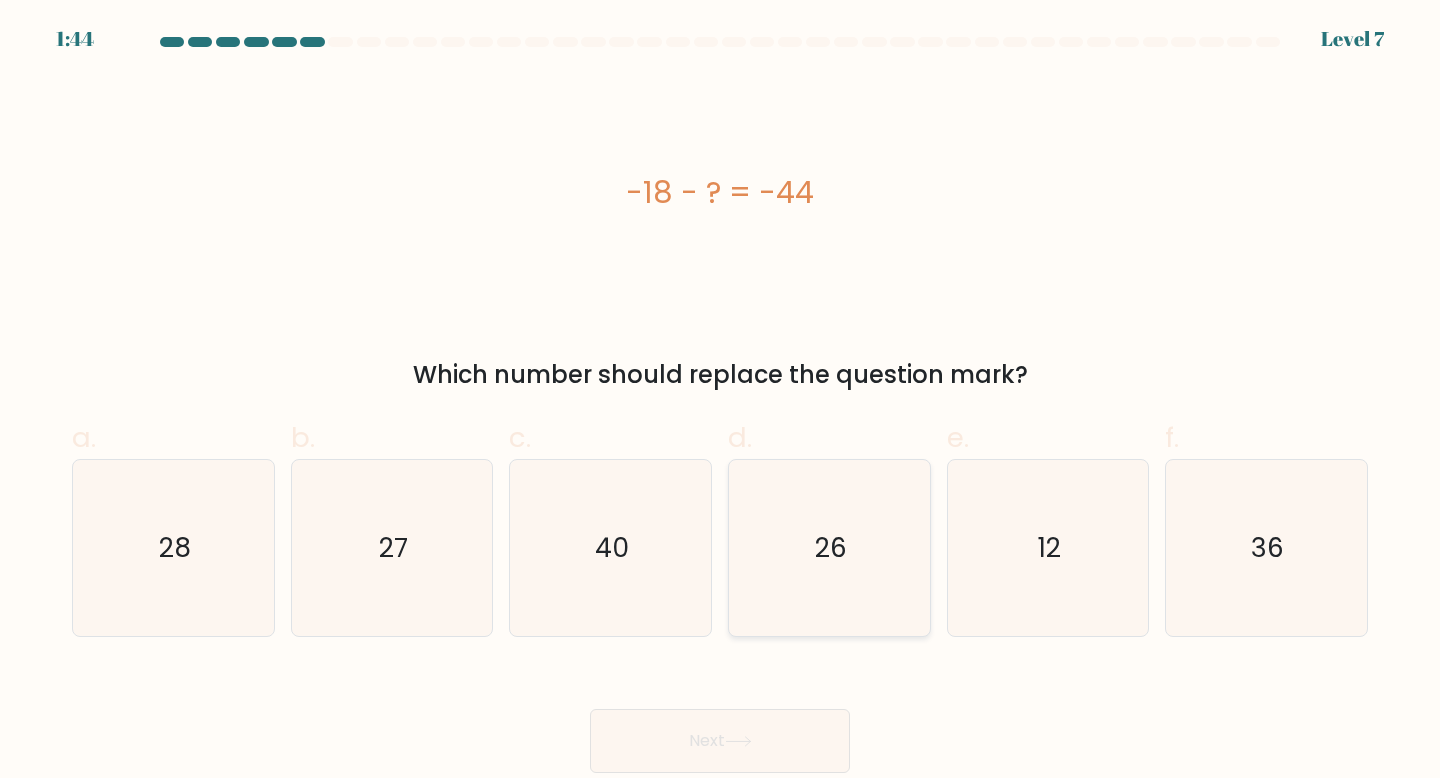 click on "26" at bounding box center (829, 548) 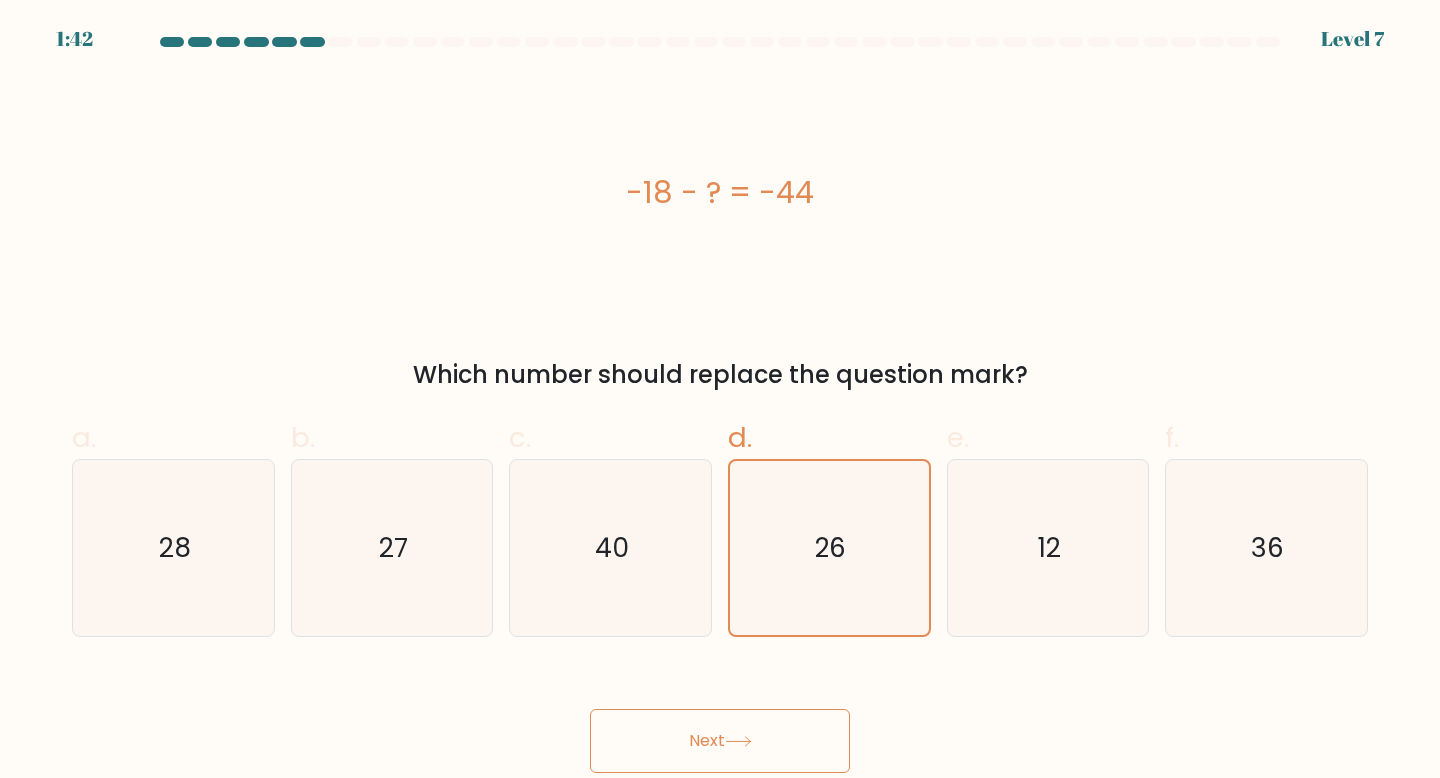 click on "Next" at bounding box center [720, 741] 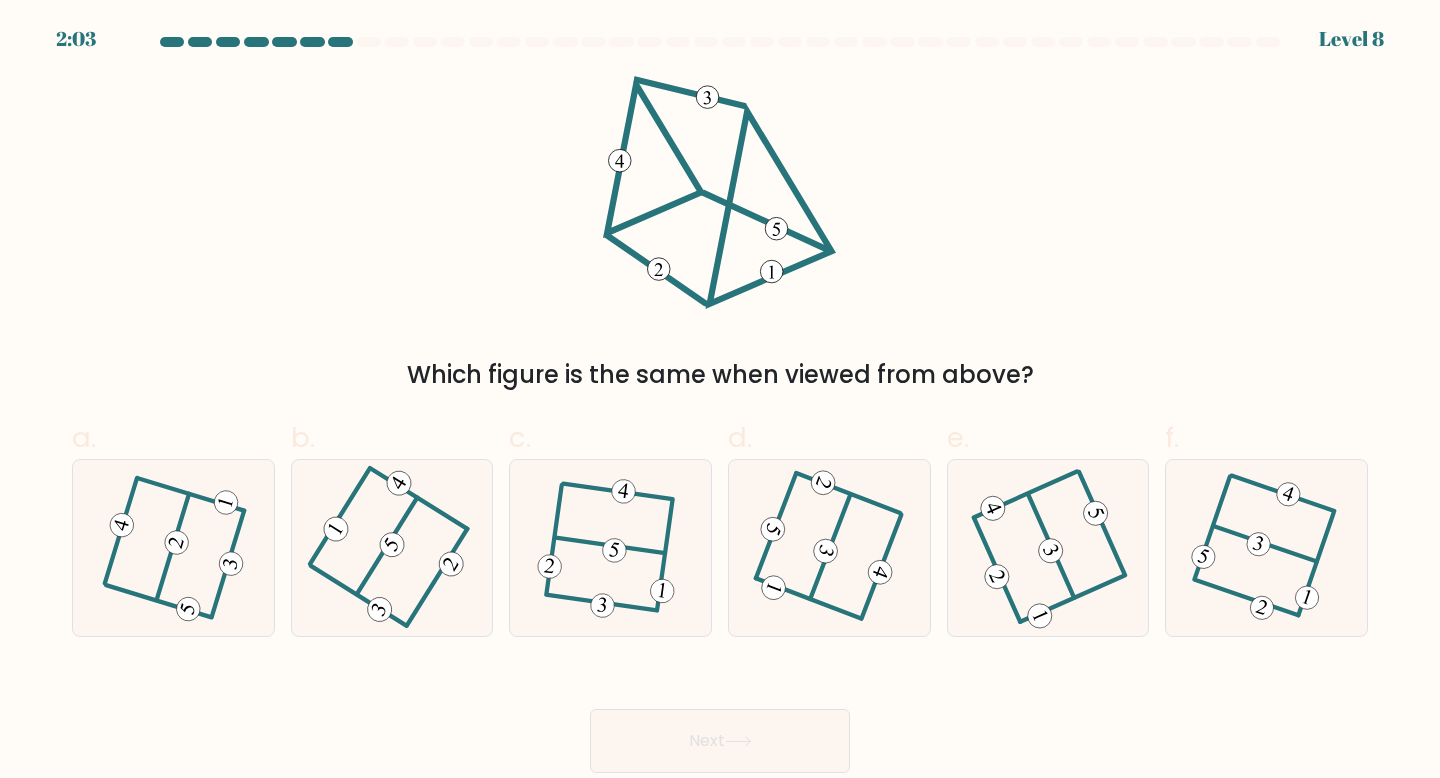 click on "Next" at bounding box center (720, 717) 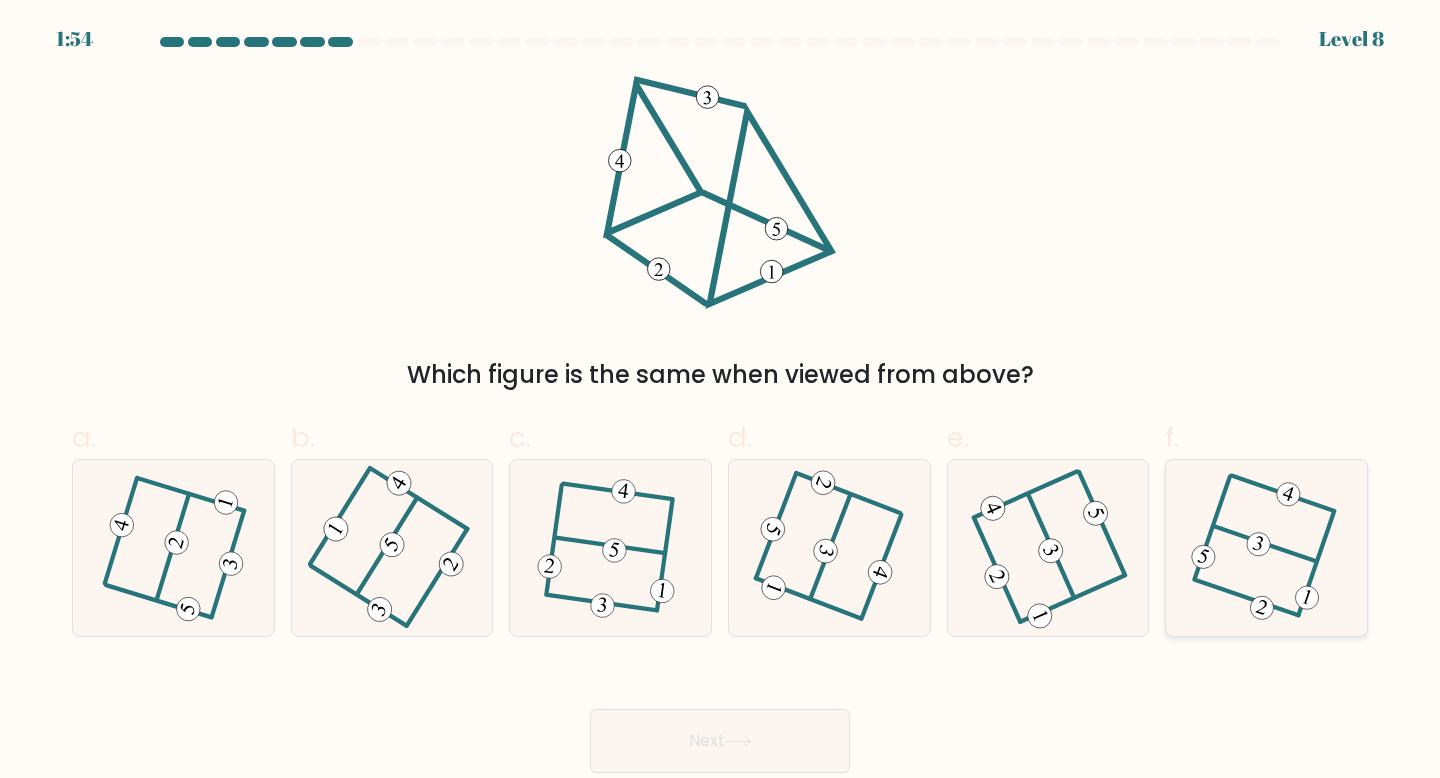 click at bounding box center (1267, 547) 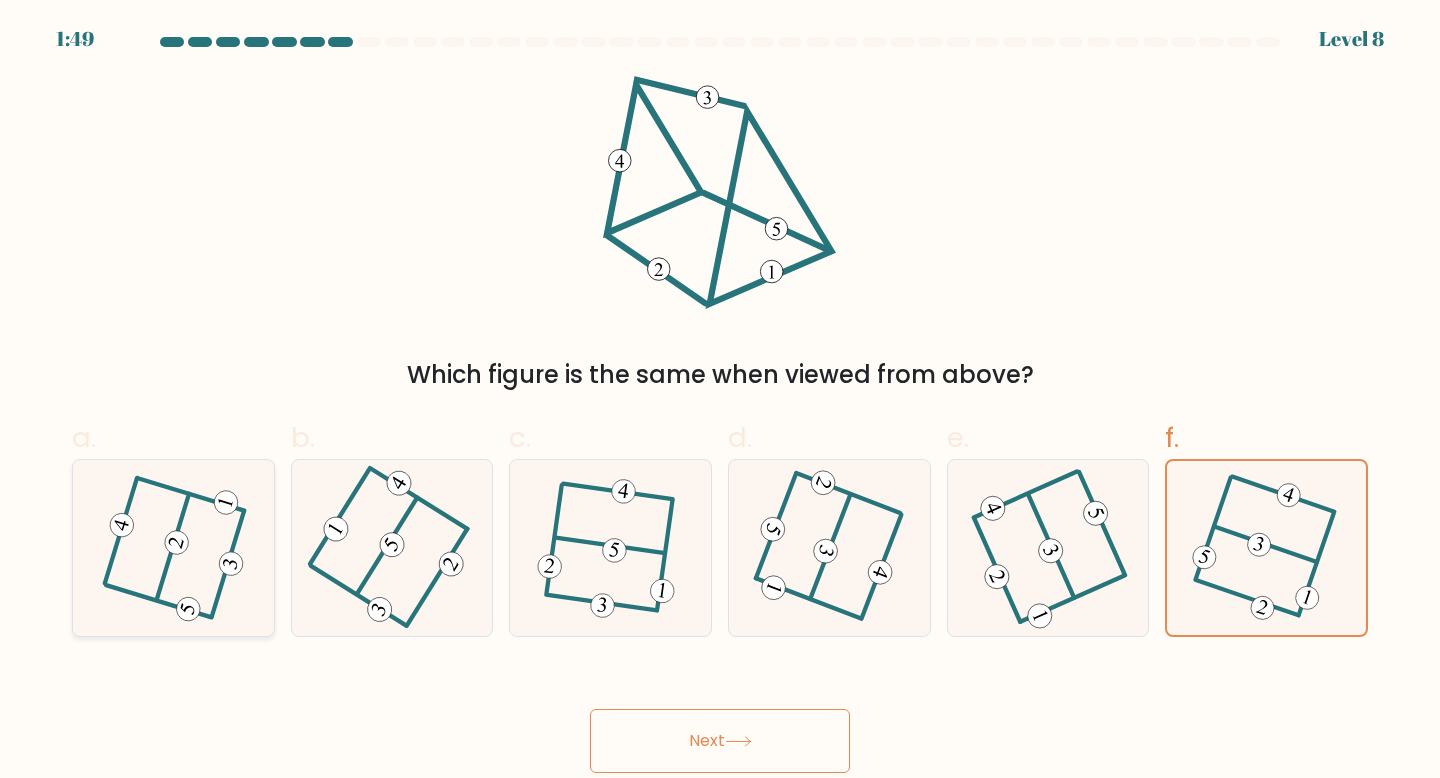 click at bounding box center (173, 547) 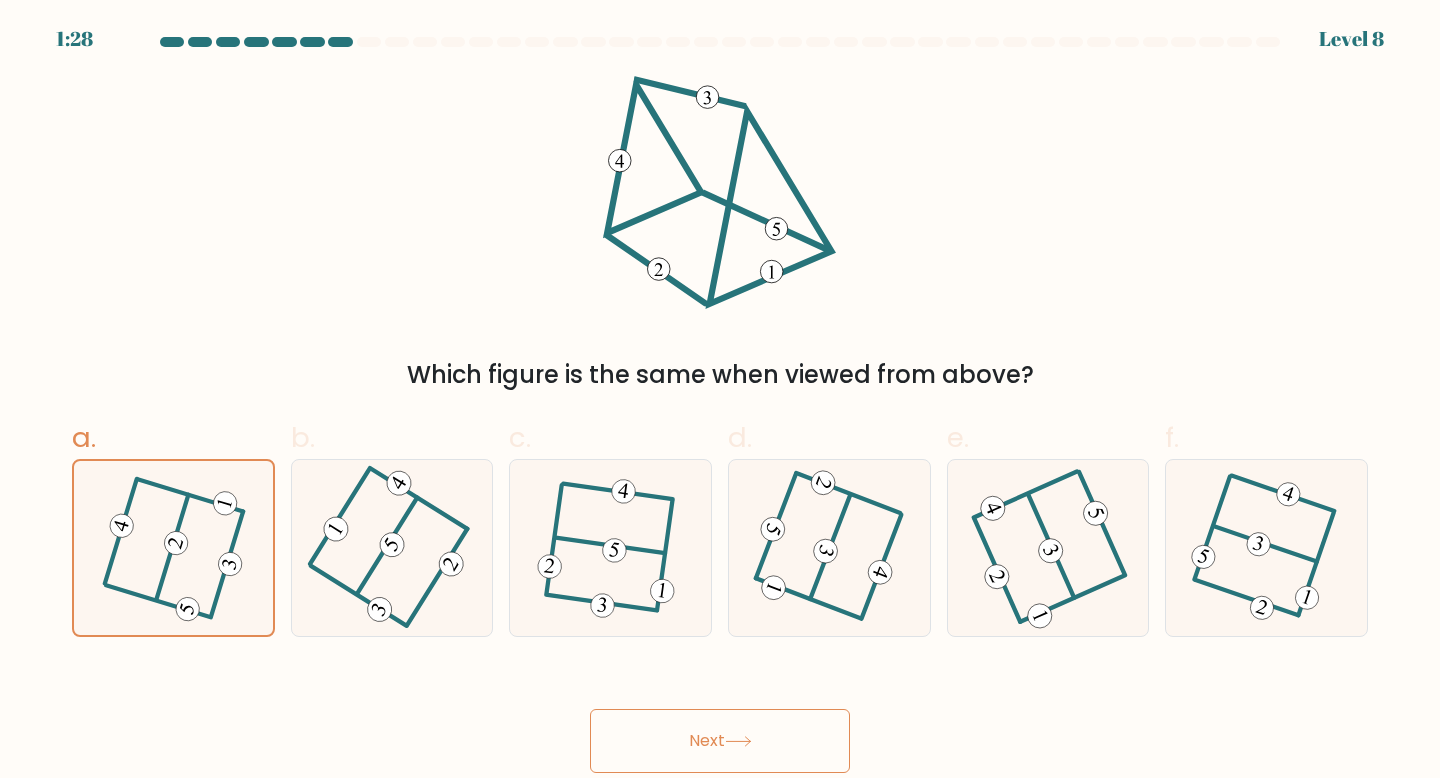 click on "Next" at bounding box center (720, 741) 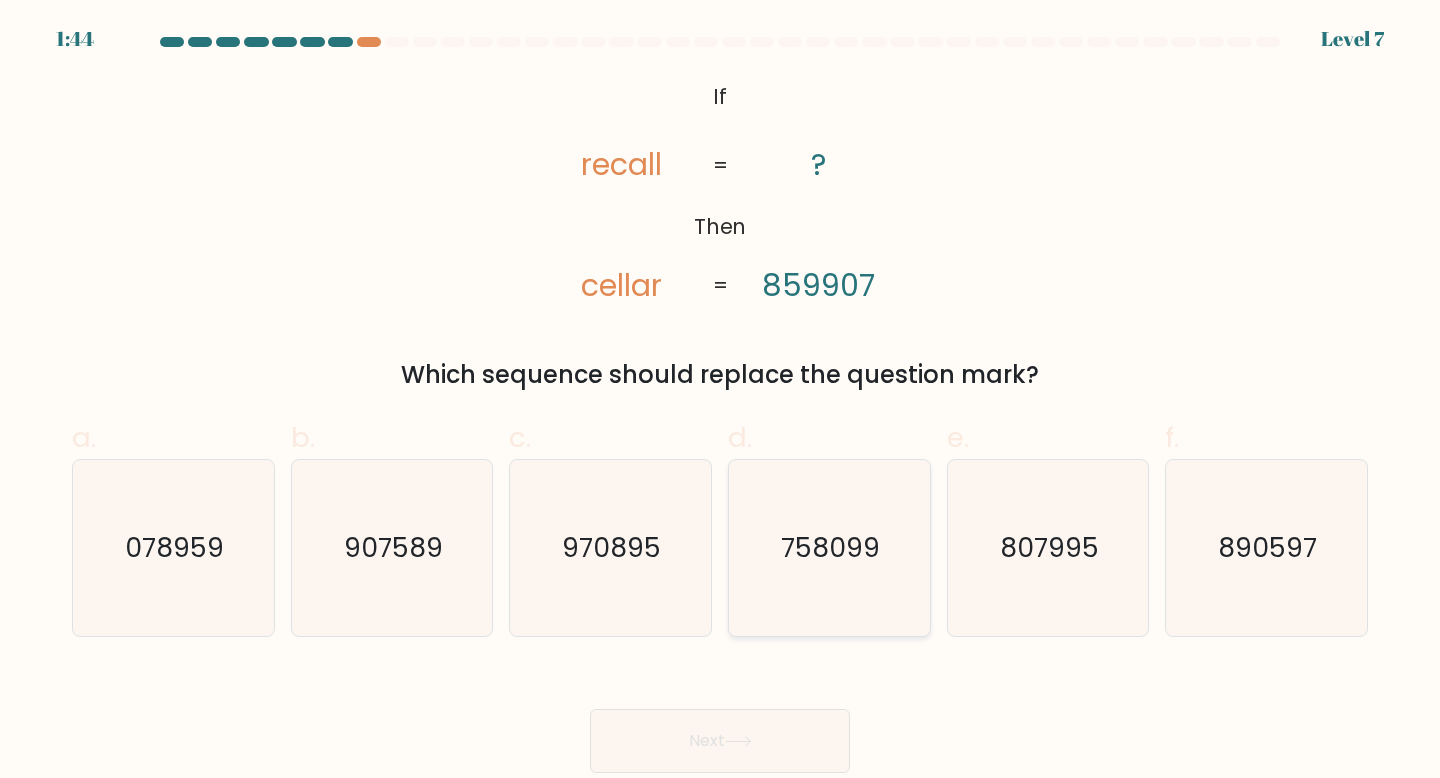 click on "758099" at bounding box center (829, 548) 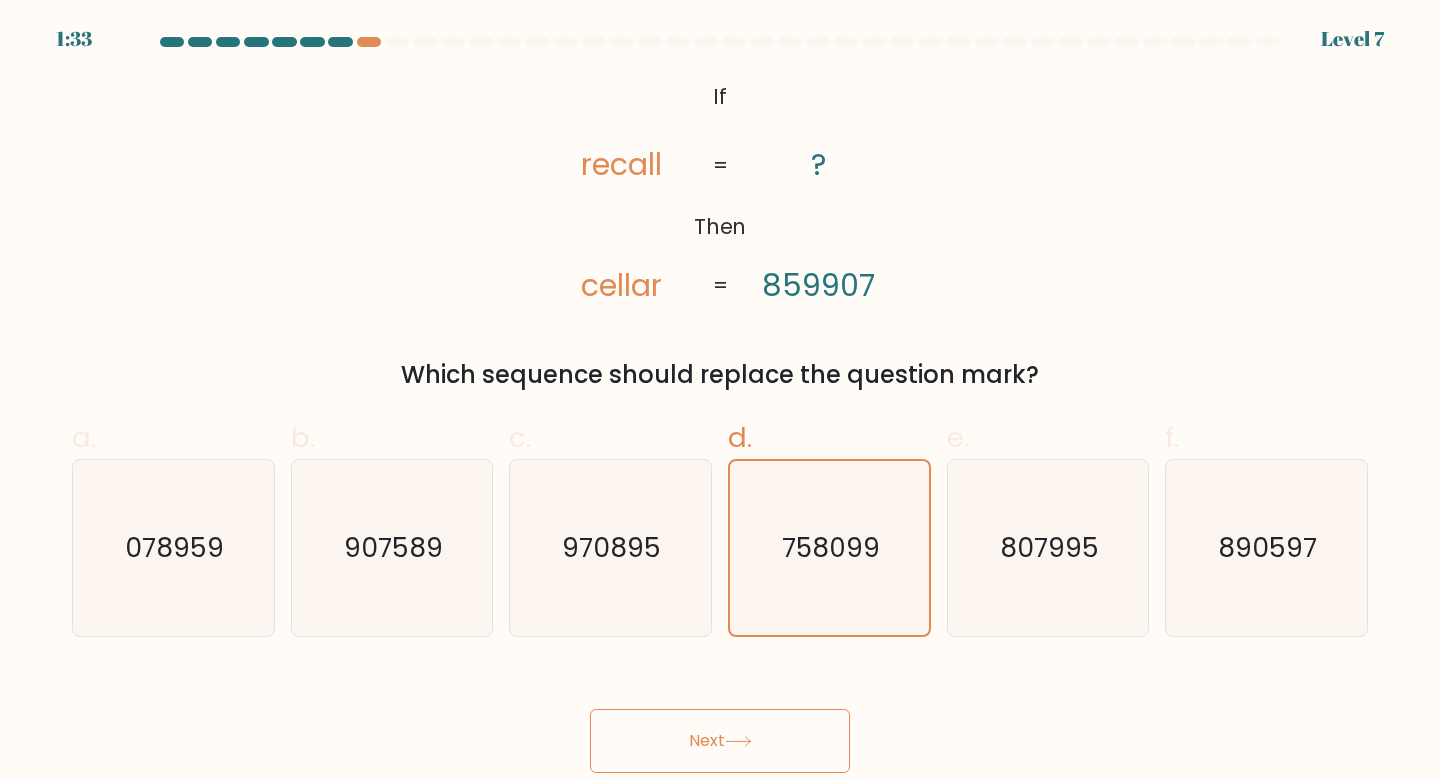 click on "Next" at bounding box center (720, 741) 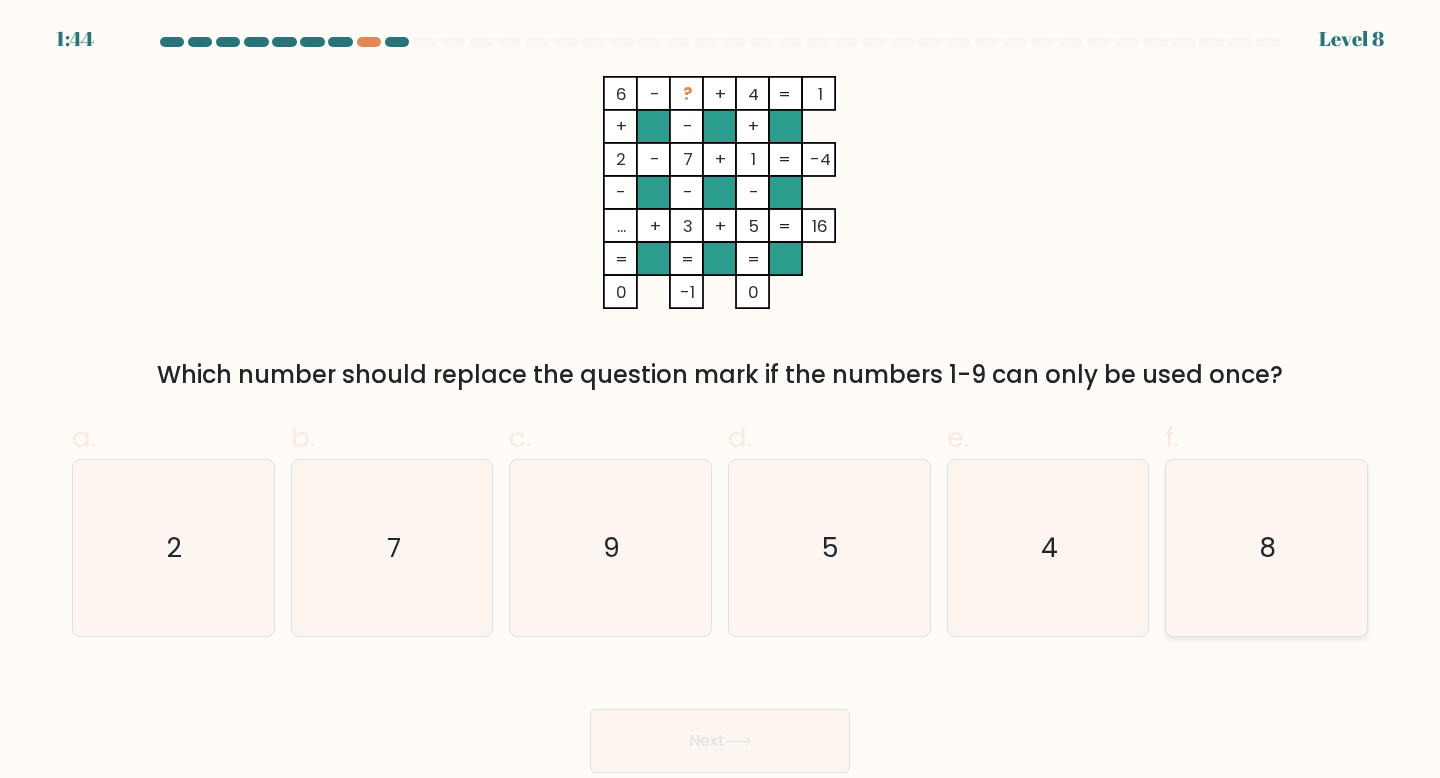 click on "8" at bounding box center (1266, 548) 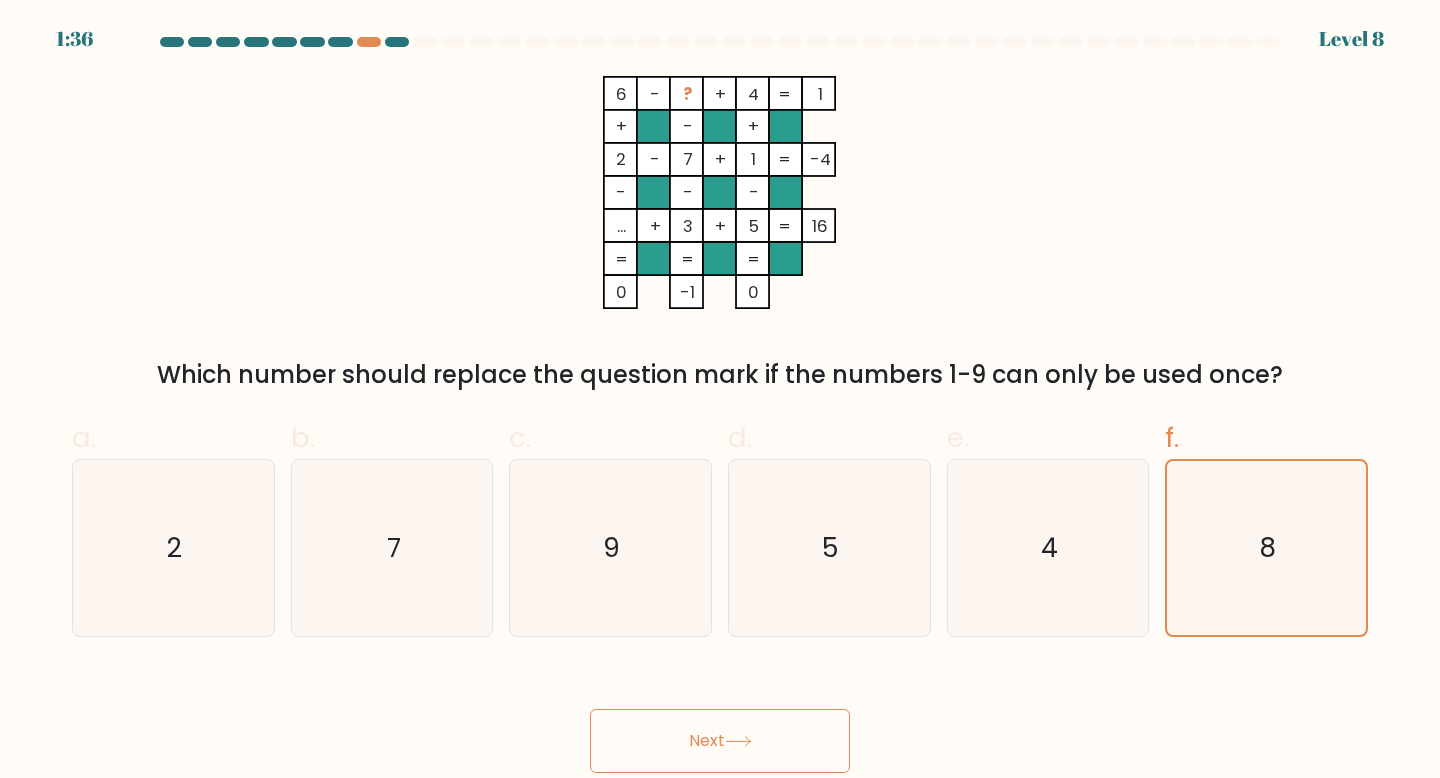 click at bounding box center [738, 741] 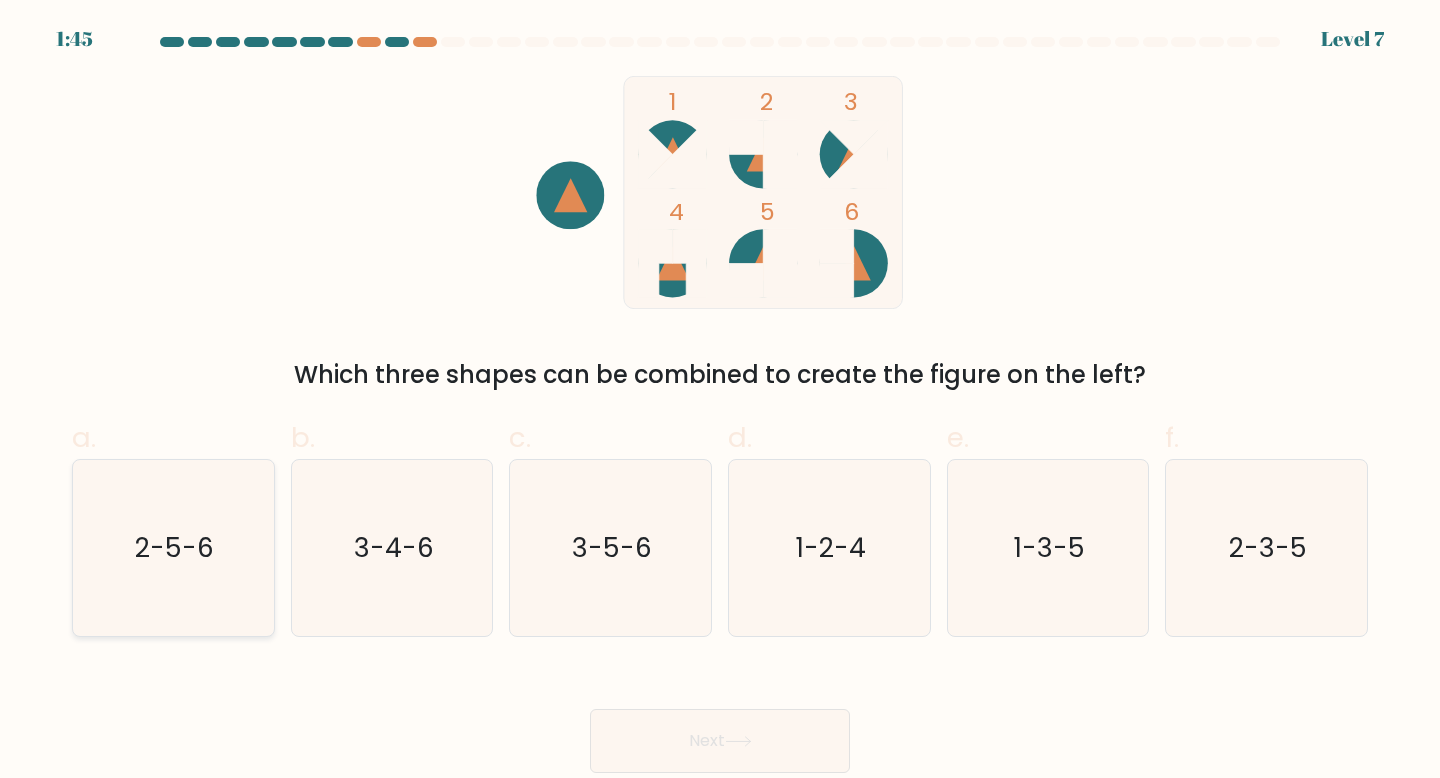 click on "2-5-6" at bounding box center [175, 547] 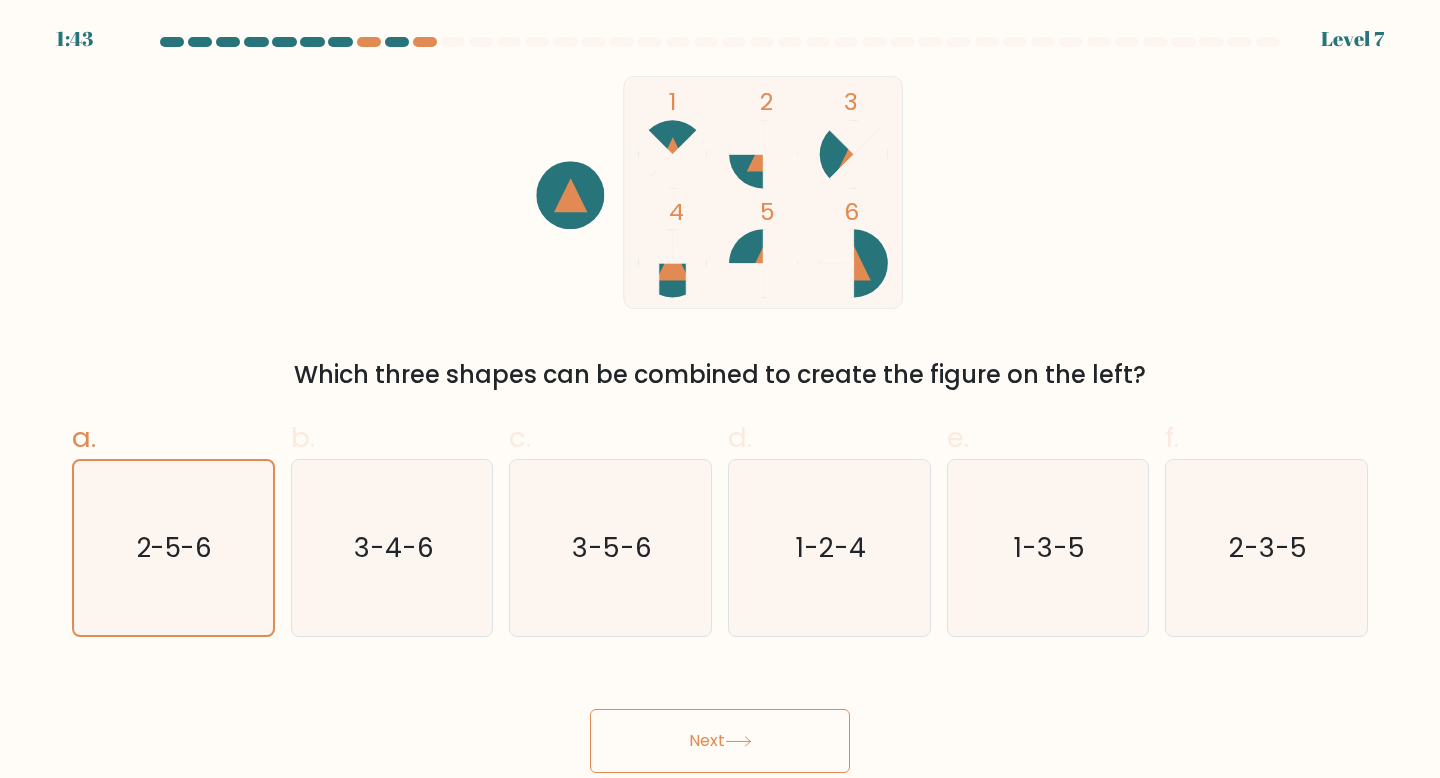 click on "Next" at bounding box center [720, 741] 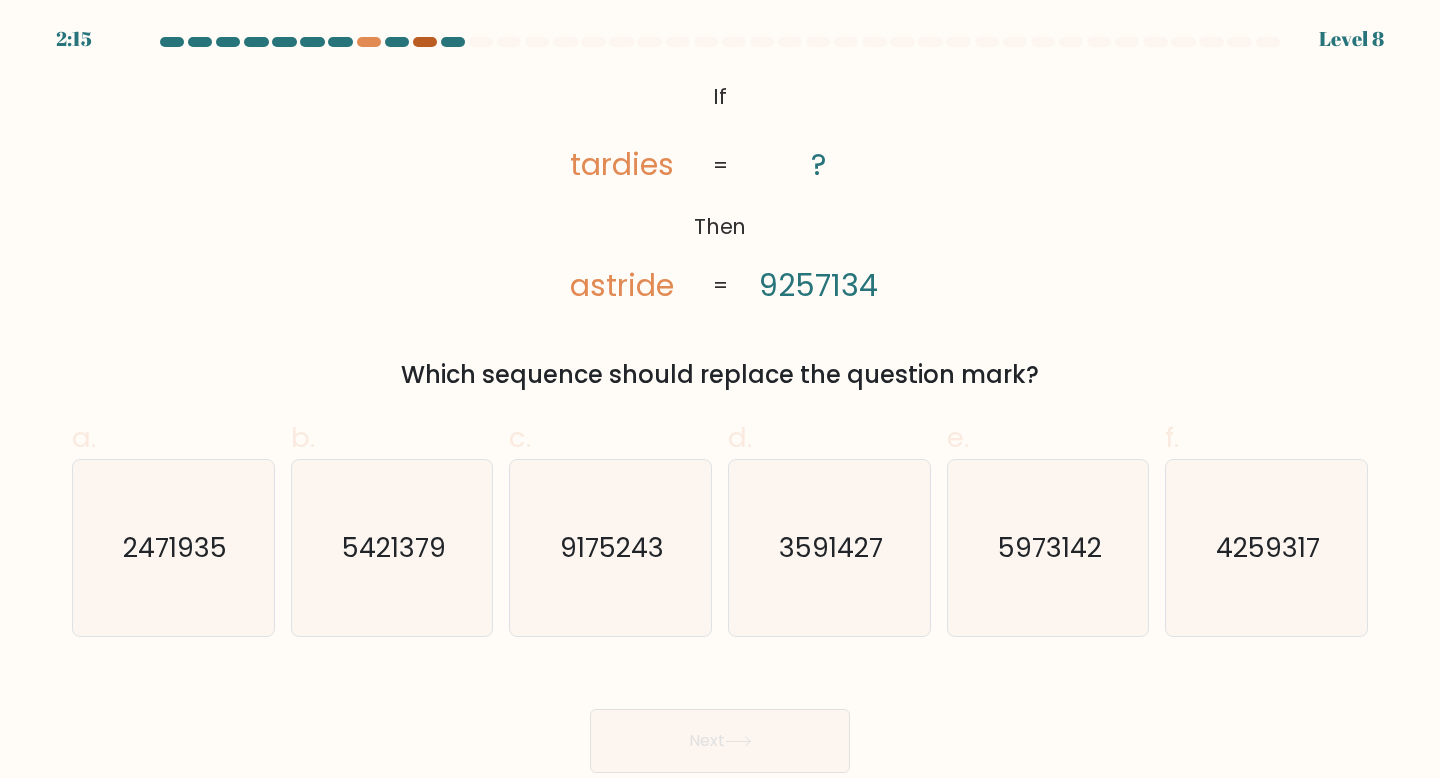 click at bounding box center (425, 42) 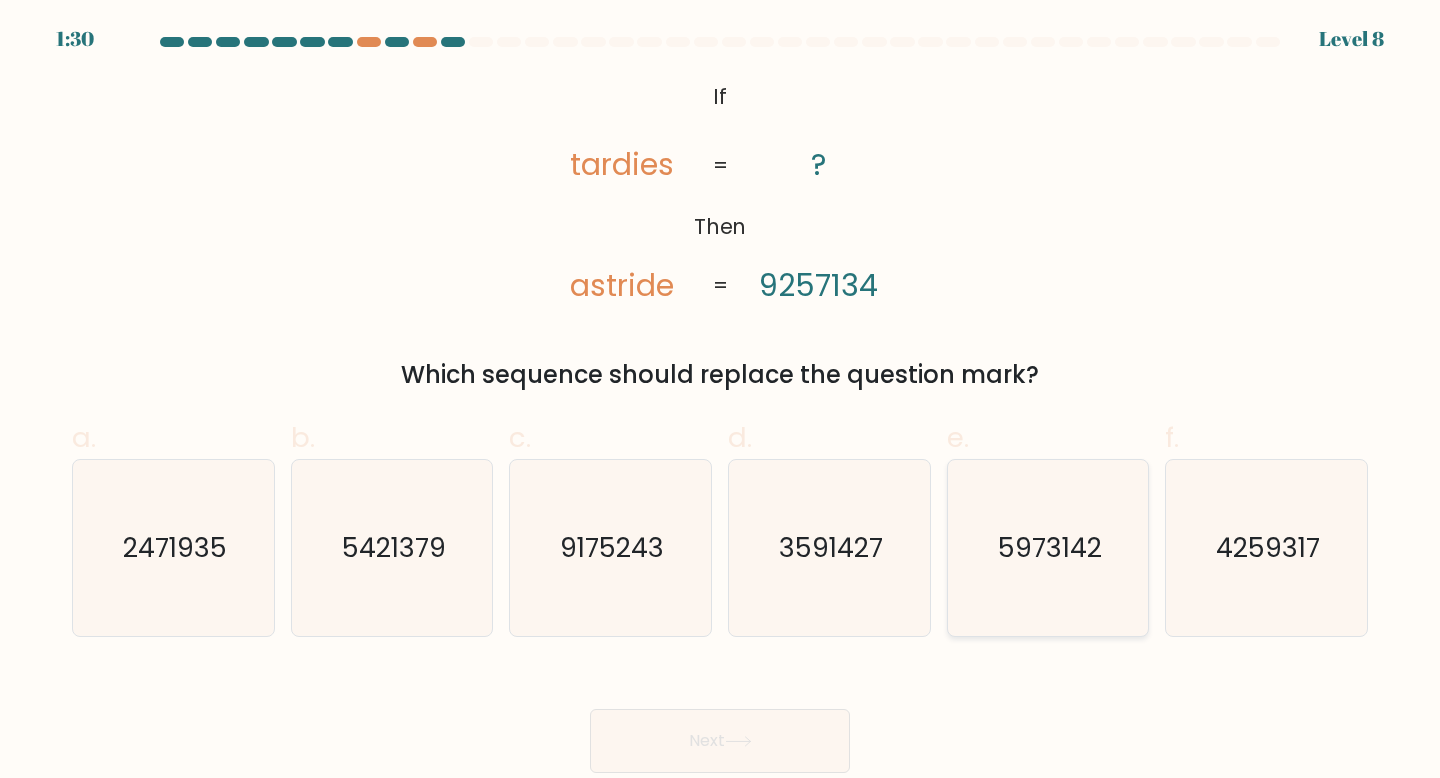 click on "5973142" at bounding box center (1048, 548) 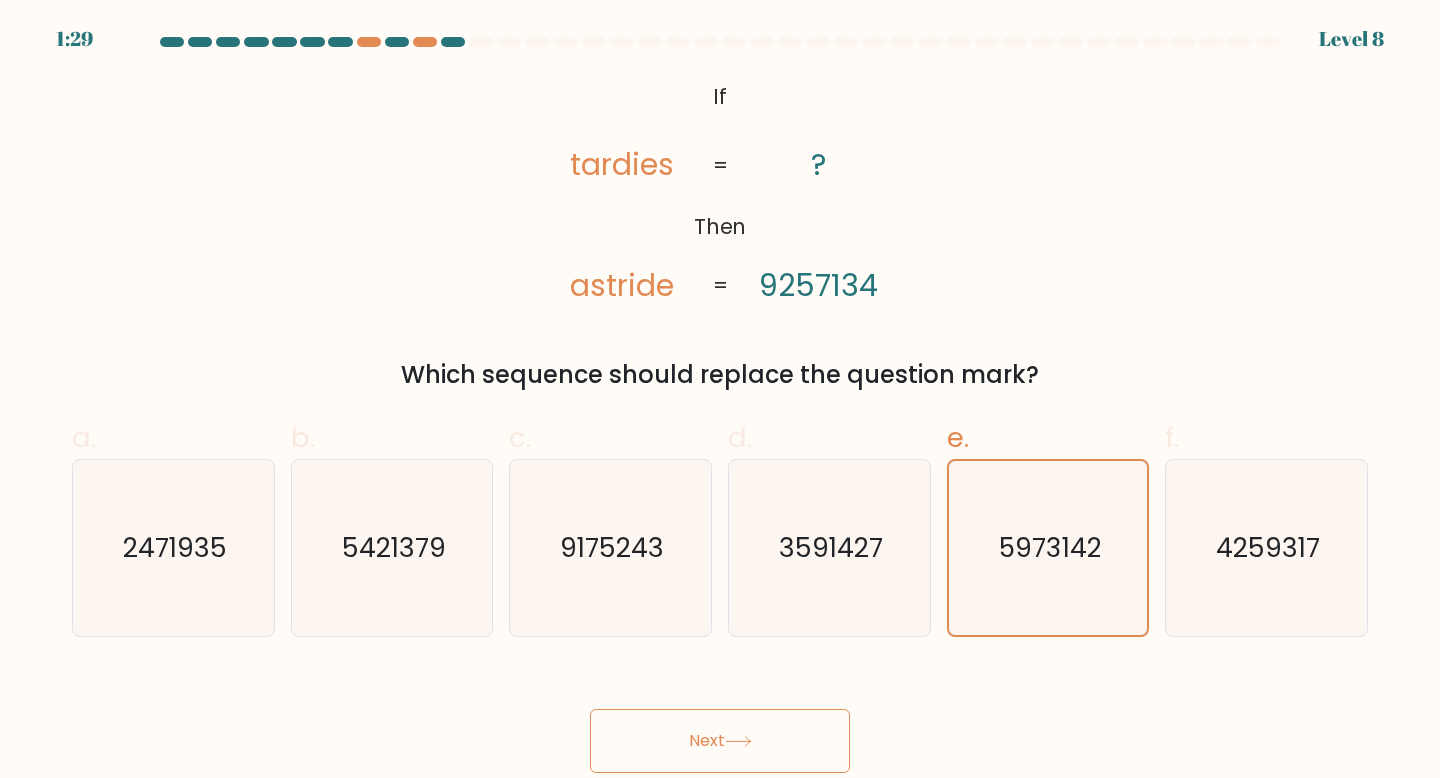 click on "Next" at bounding box center [720, 741] 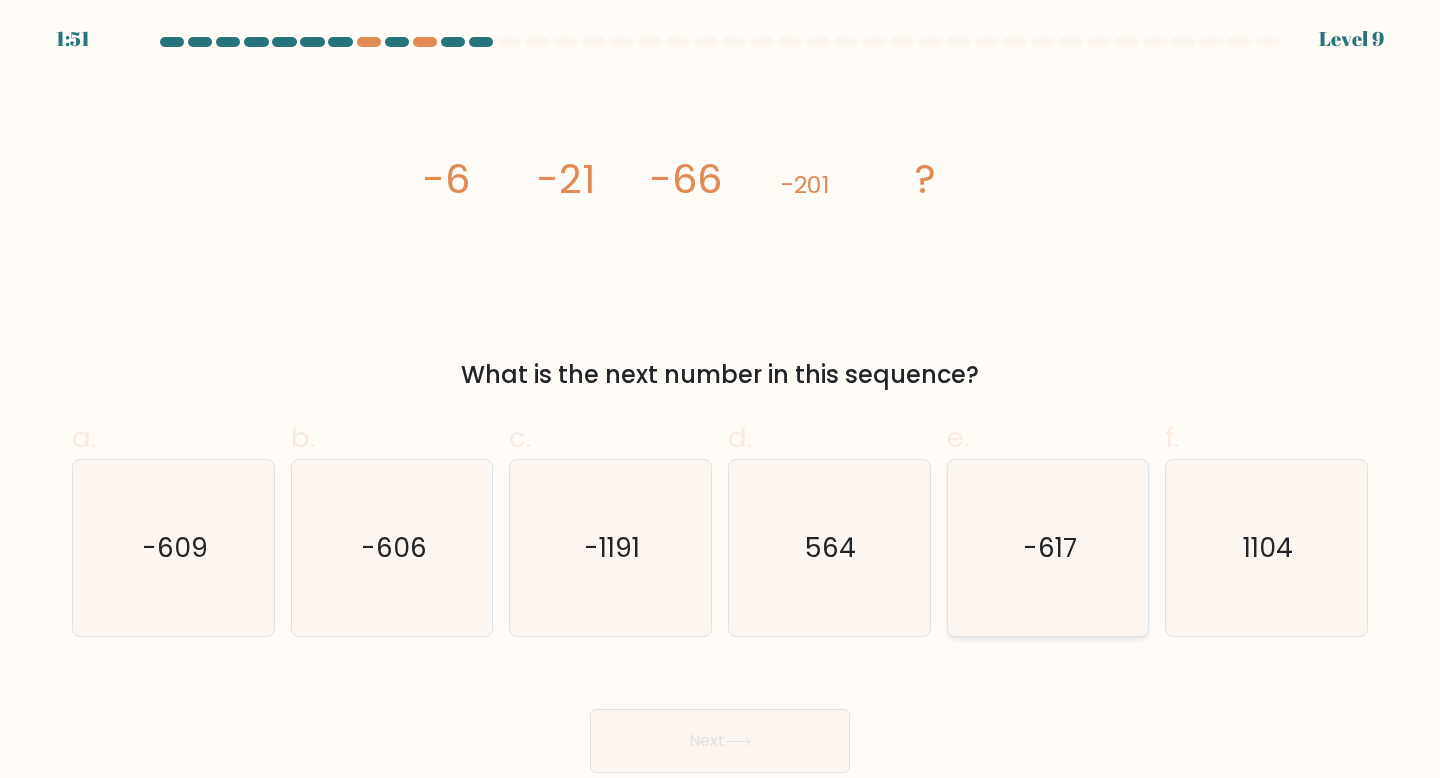 click on "-617" at bounding box center [1048, 548] 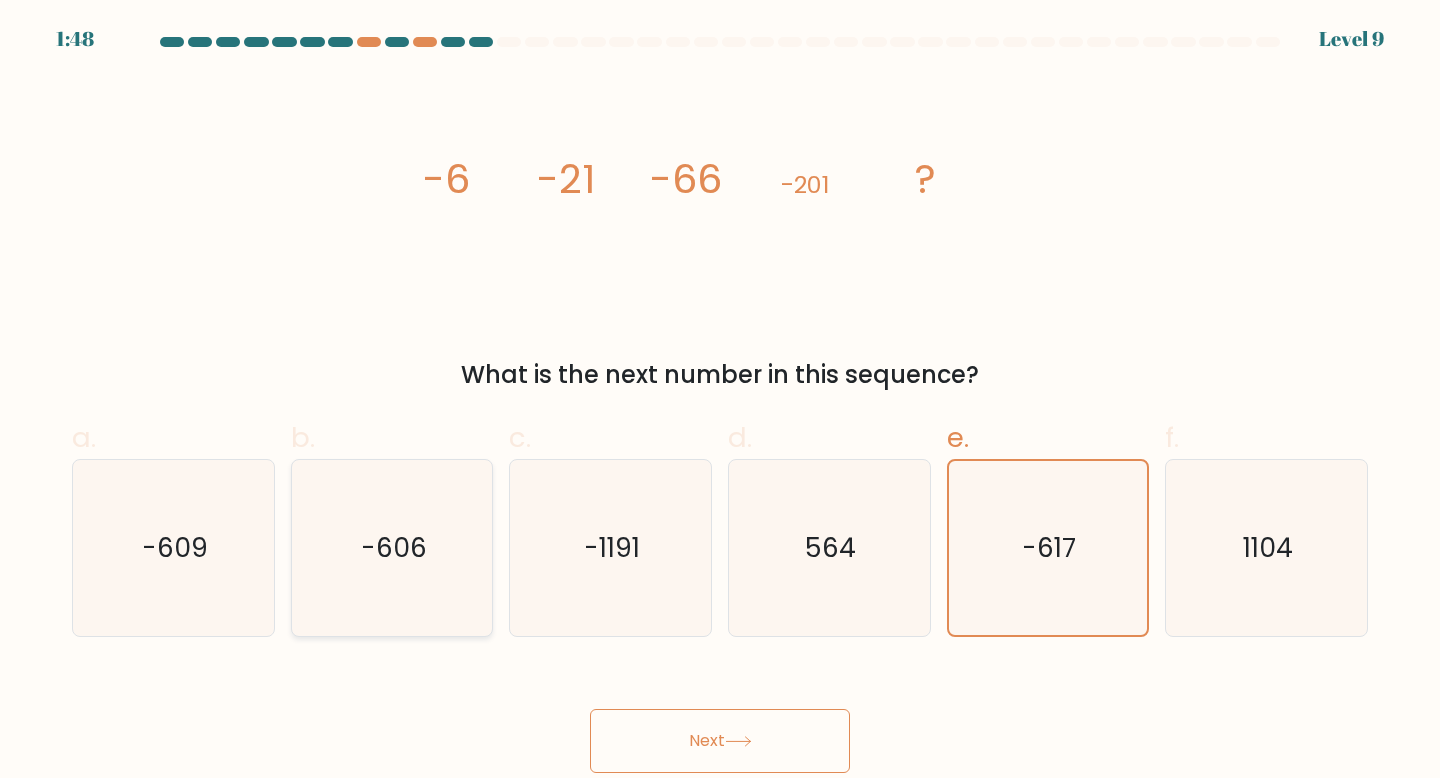click on "-606" at bounding box center (392, 548) 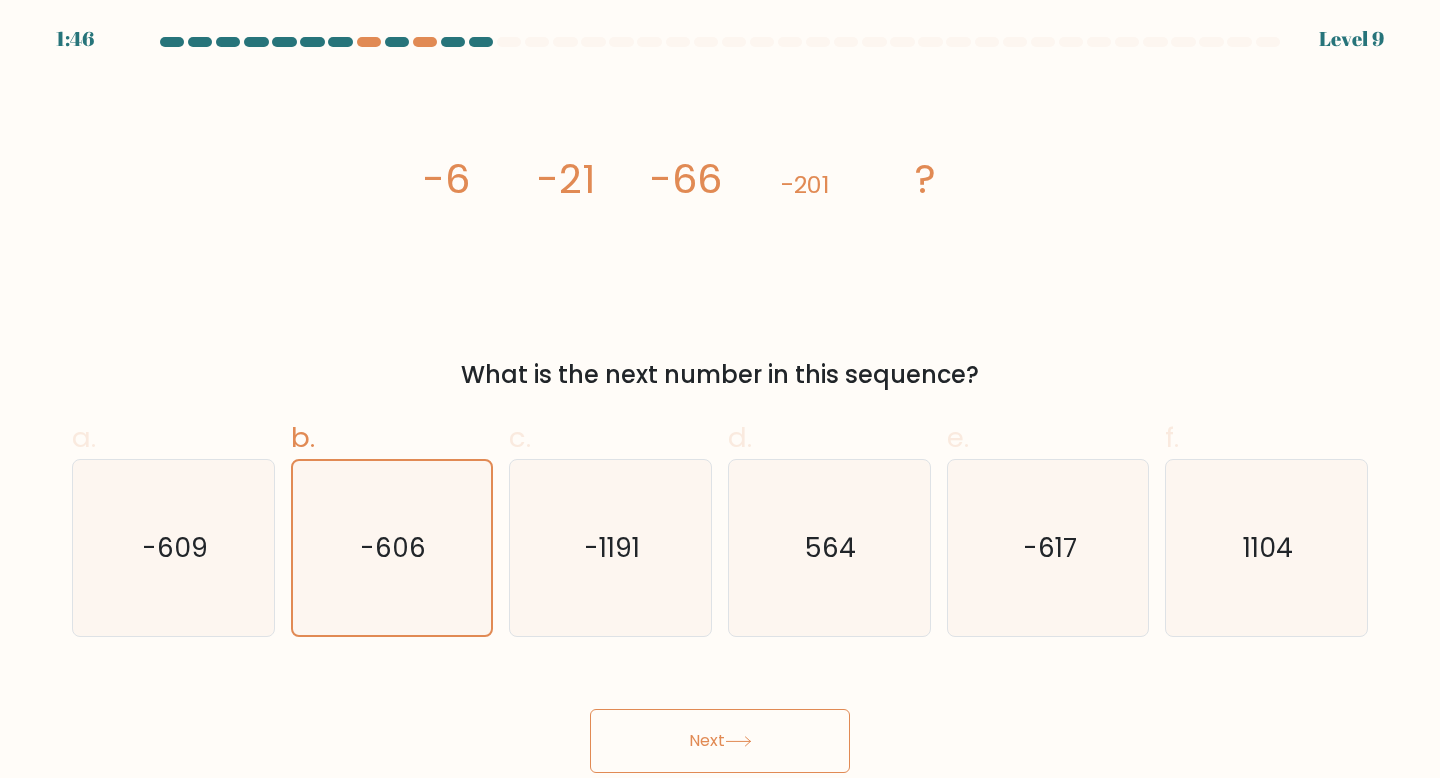 click on "Next" at bounding box center (720, 741) 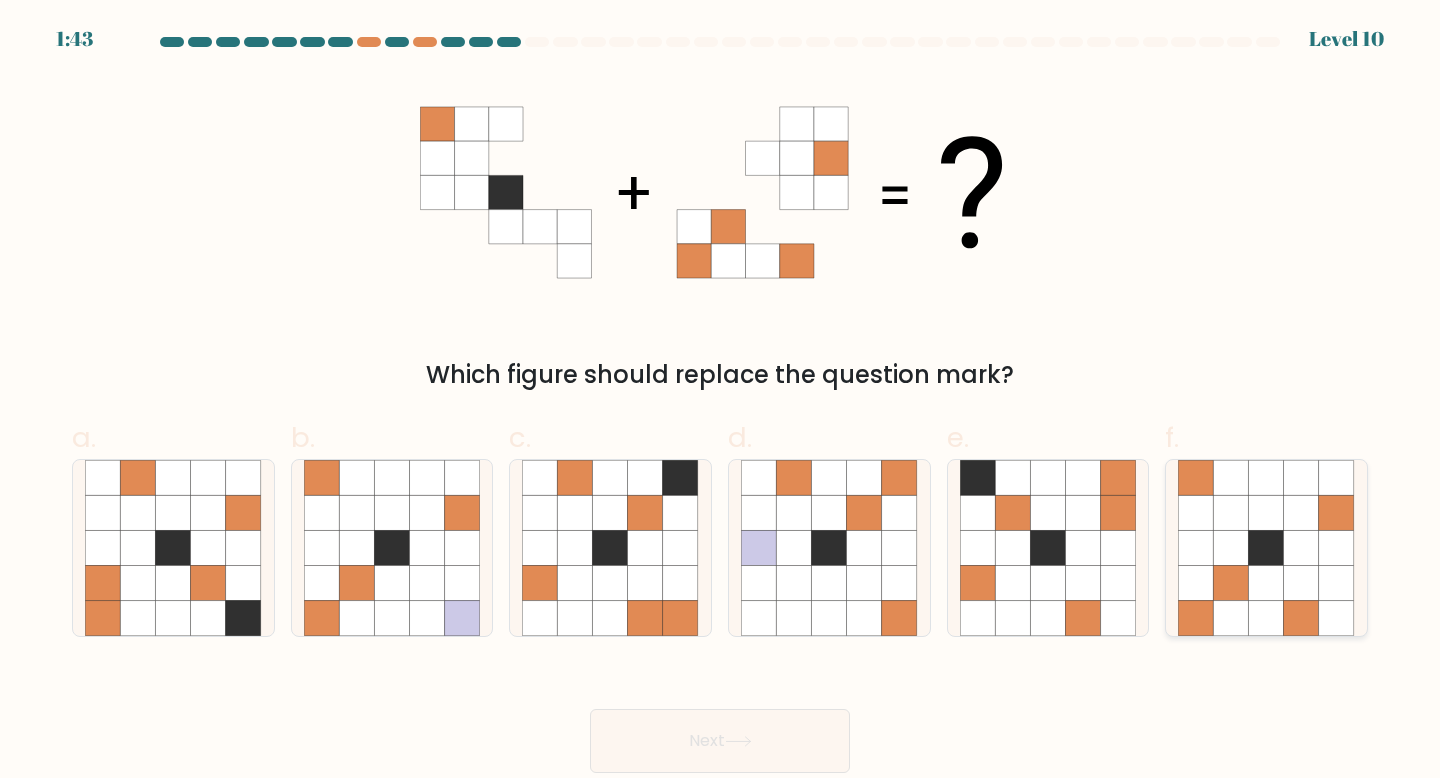 click at bounding box center (1266, 583) 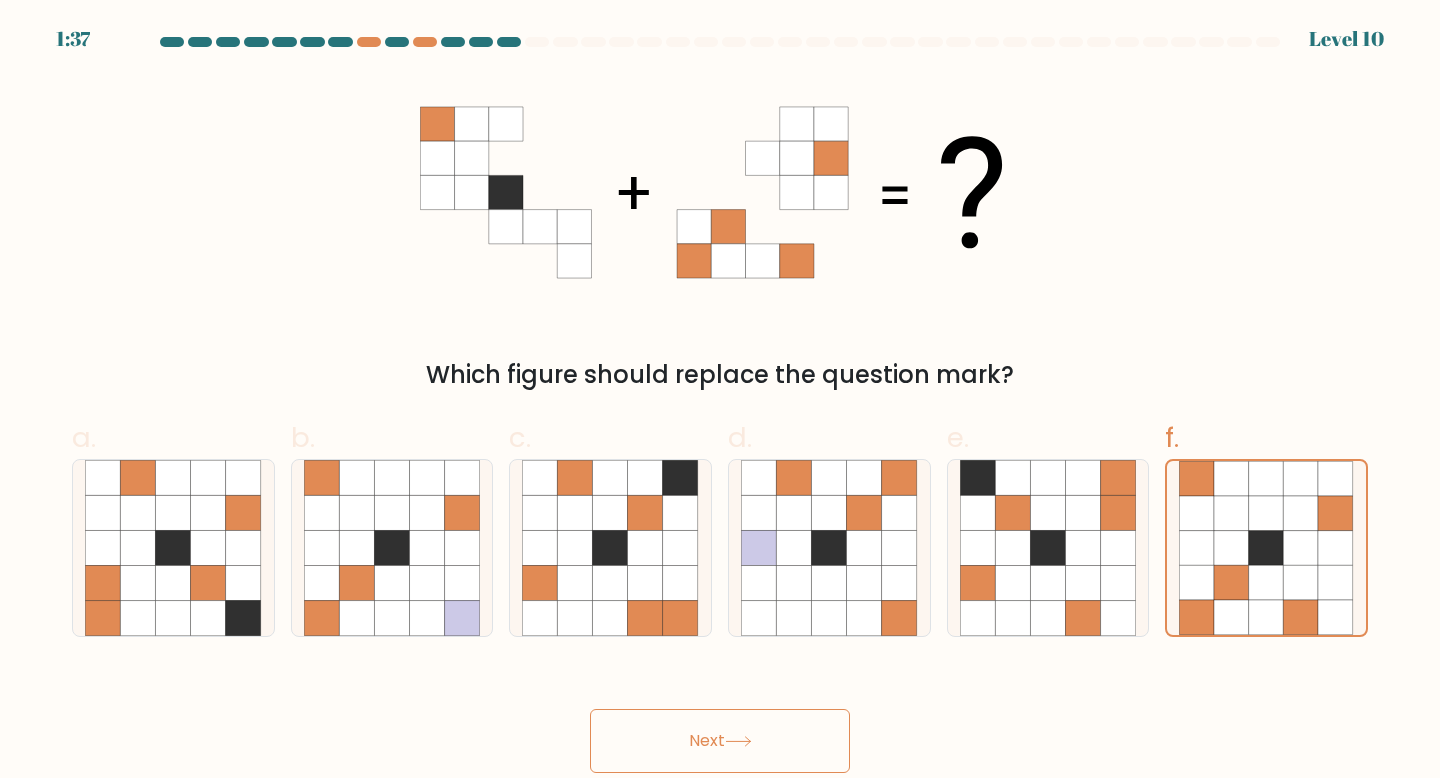 click on "Next" at bounding box center (720, 741) 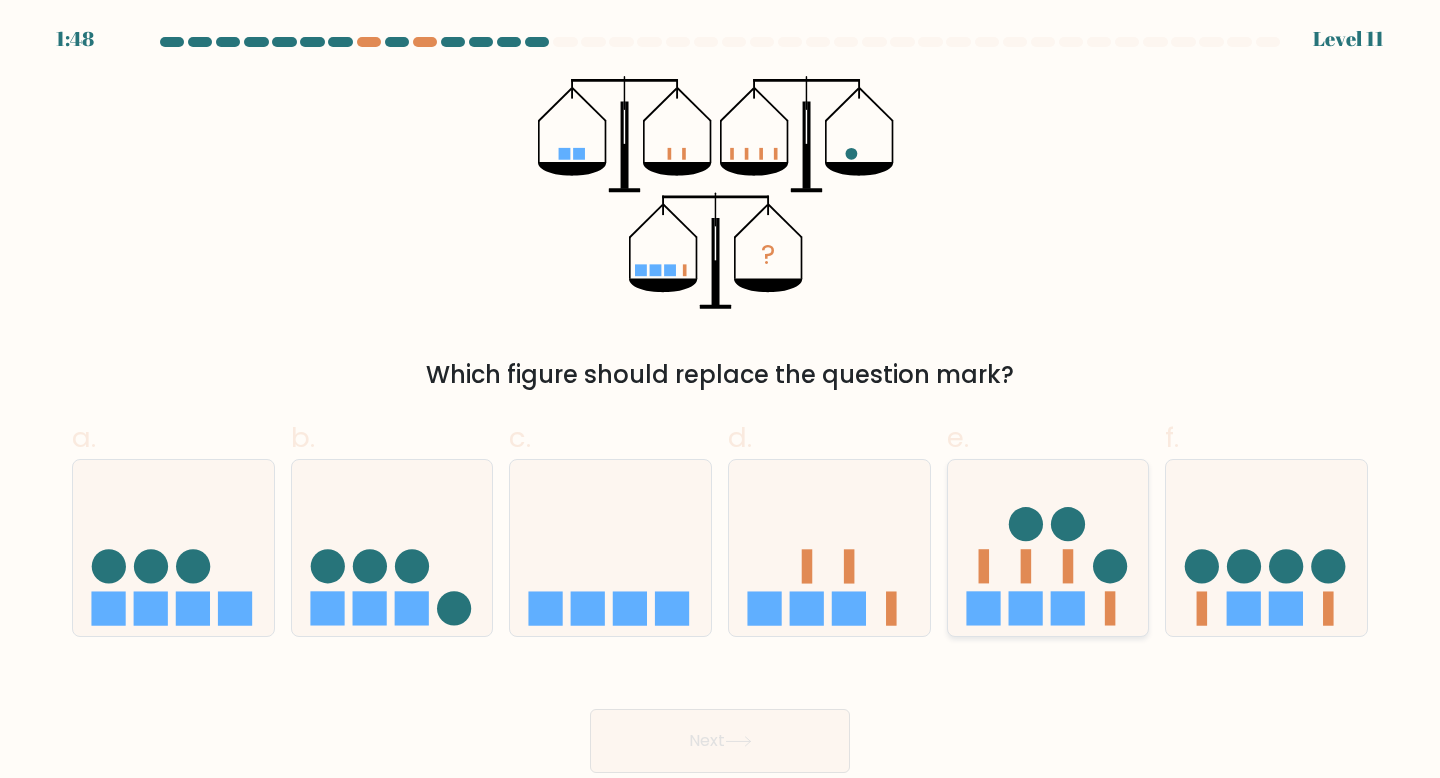 click at bounding box center (1048, 548) 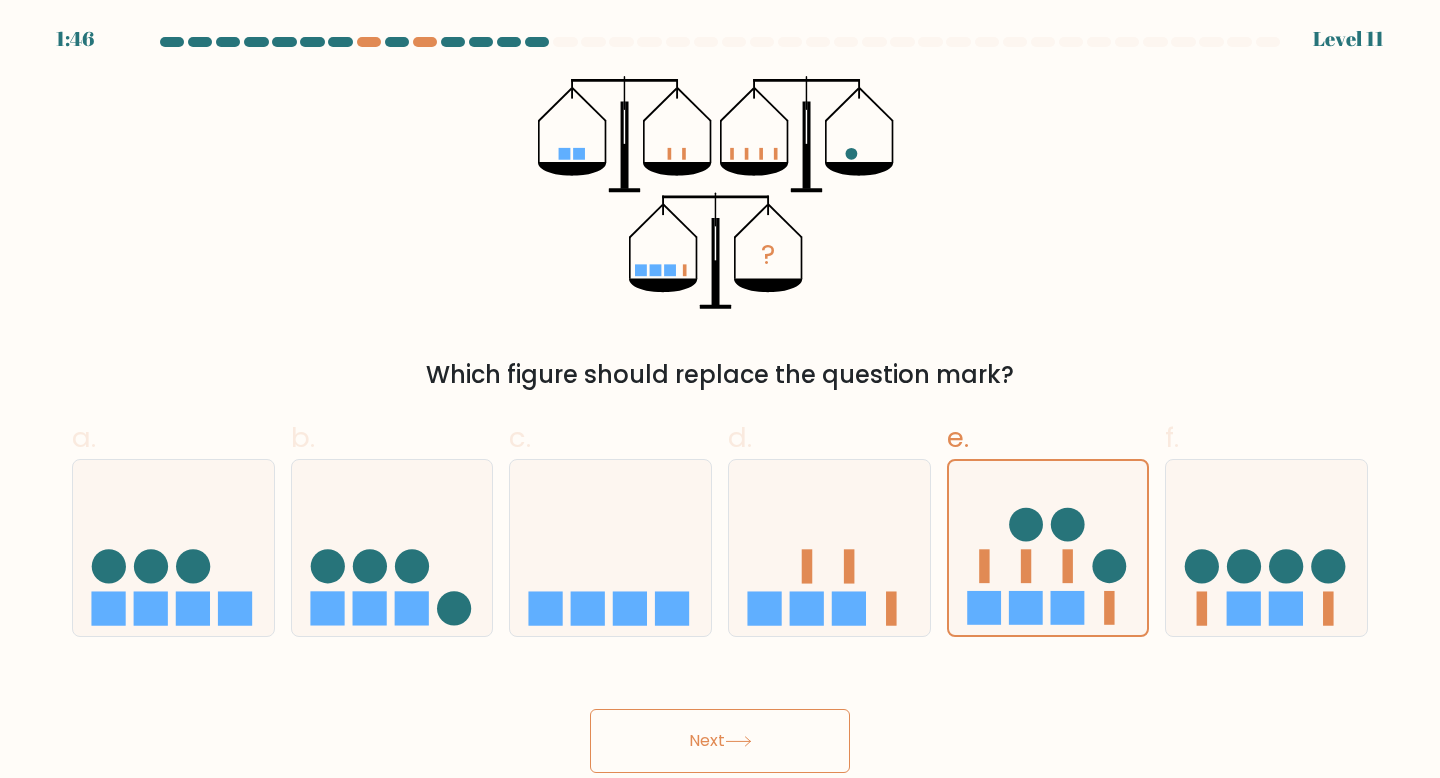 click on "Next" at bounding box center (720, 741) 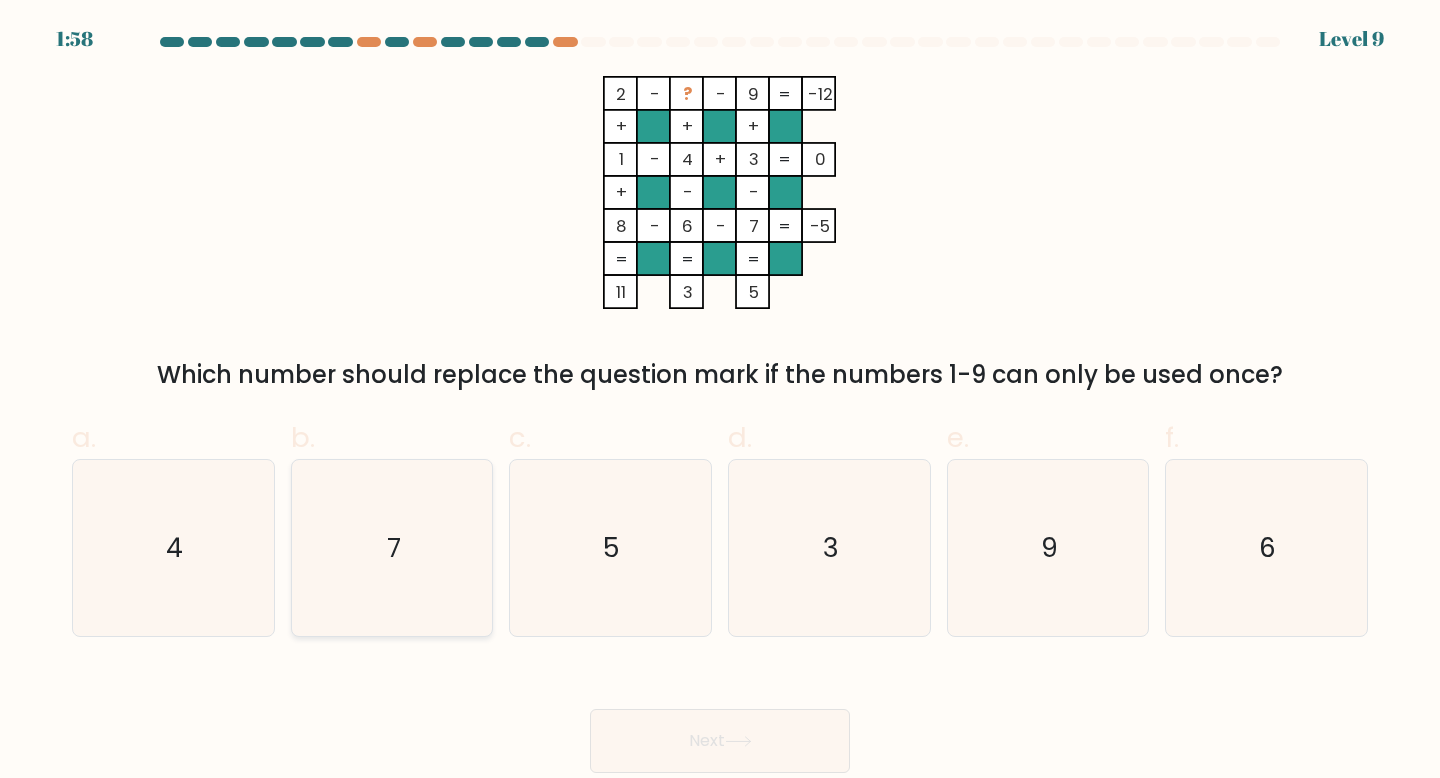 click on "7" at bounding box center (392, 548) 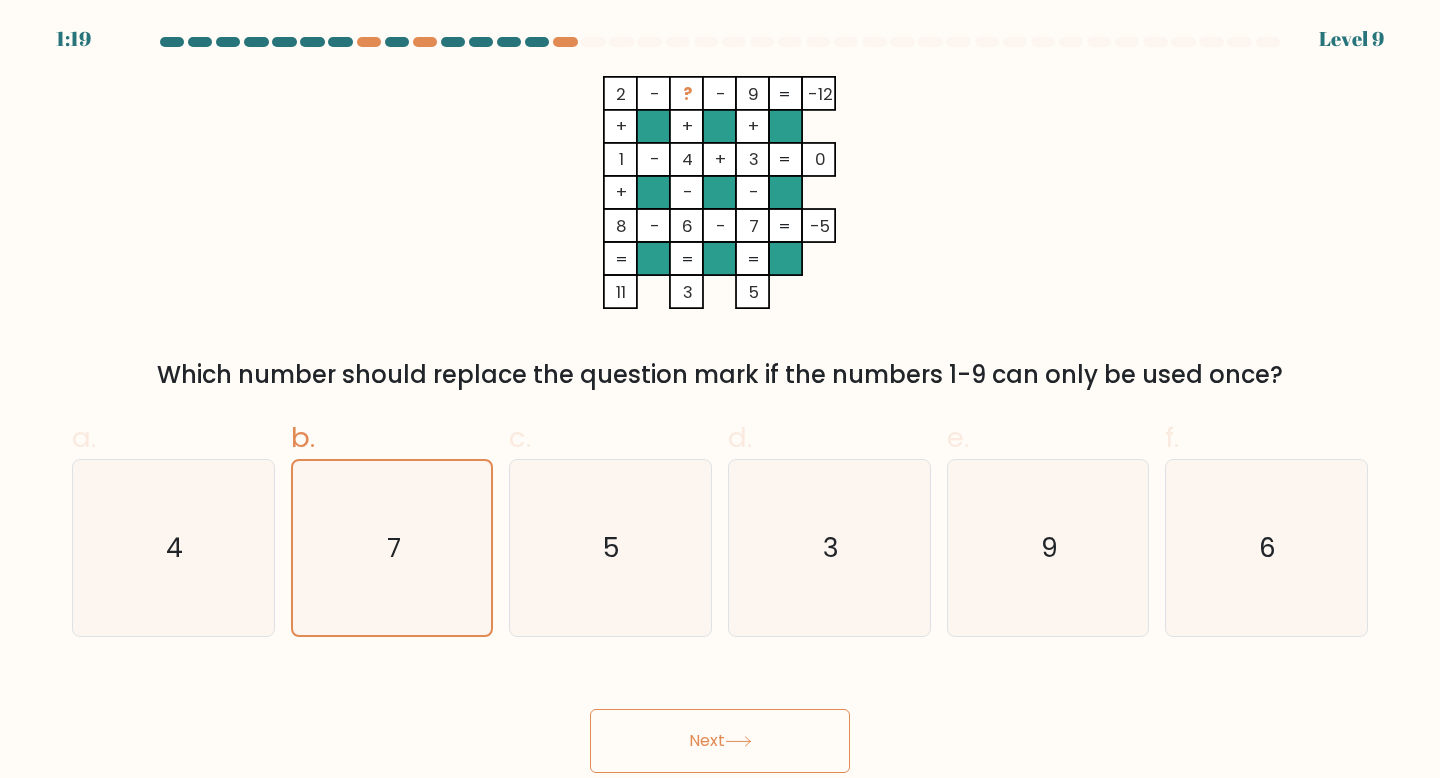 click on "Next" at bounding box center [720, 741] 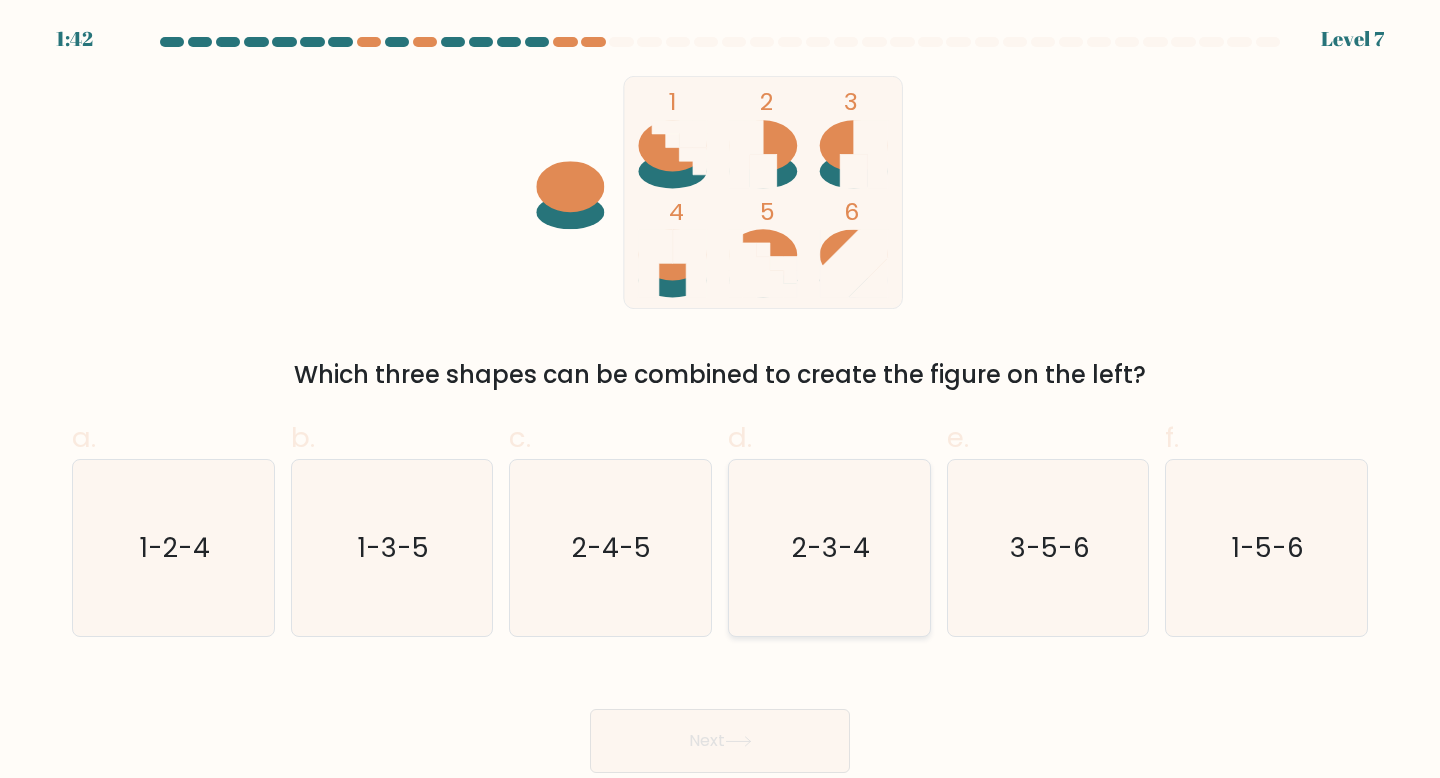 click on "2-3-4" at bounding box center (831, 547) 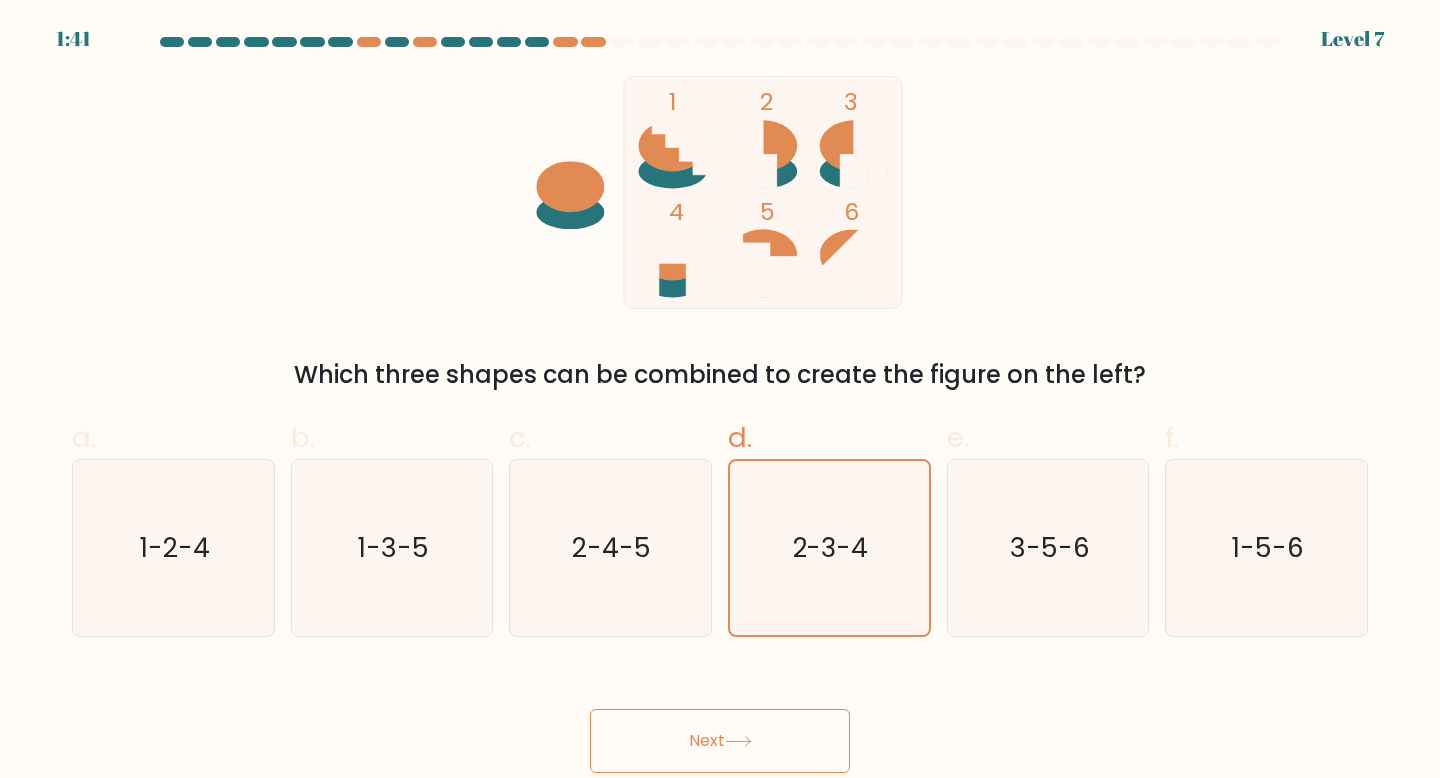 click at bounding box center (738, 741) 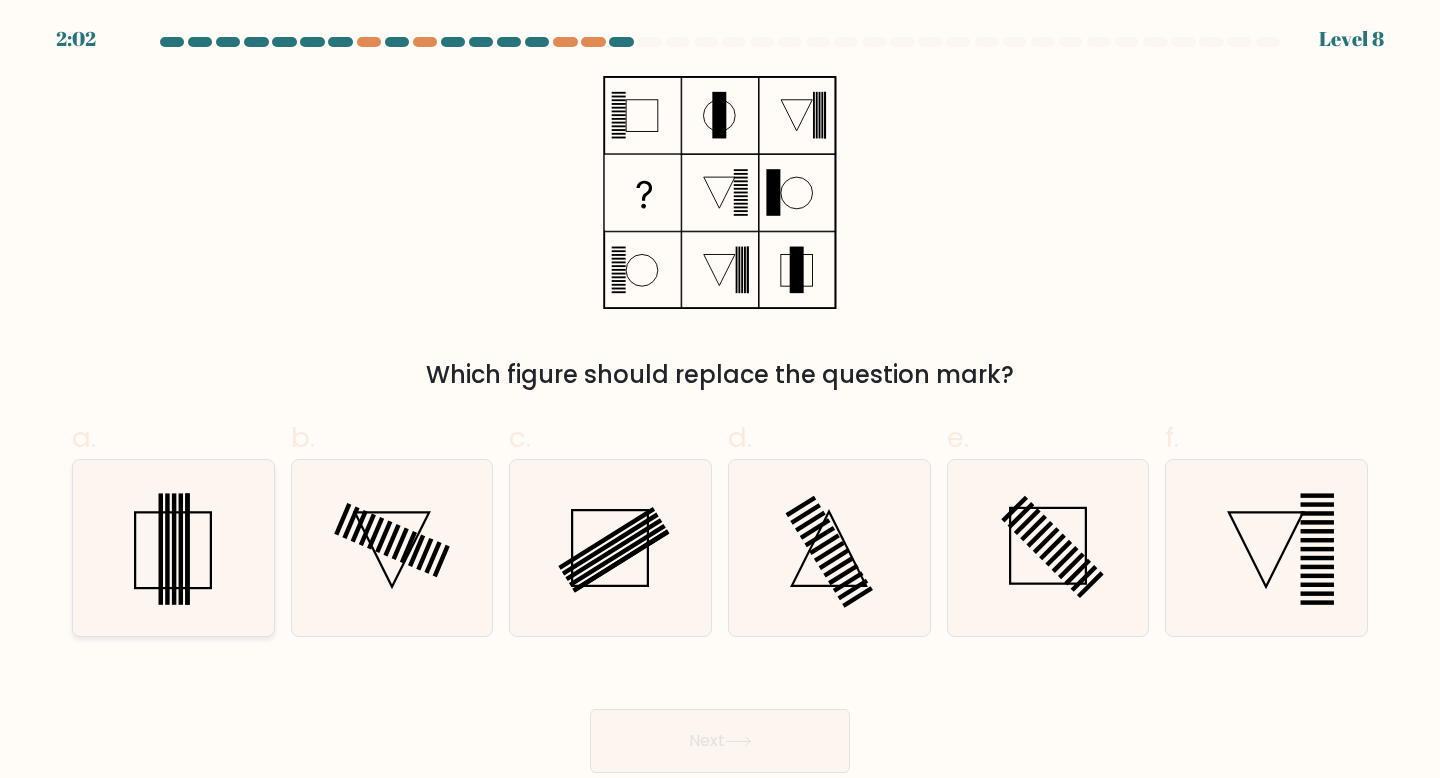 click at bounding box center [173, 548] 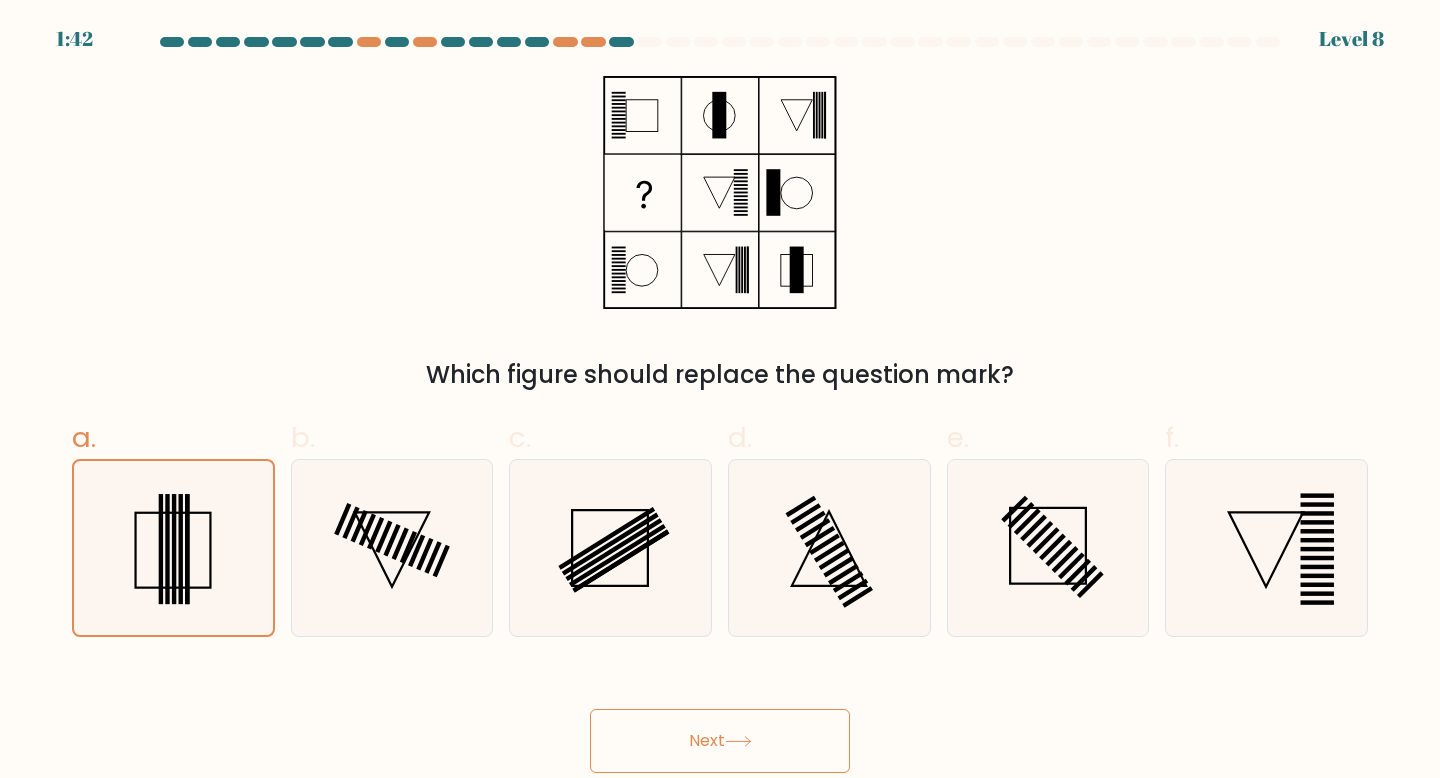 click on "Next" at bounding box center (720, 741) 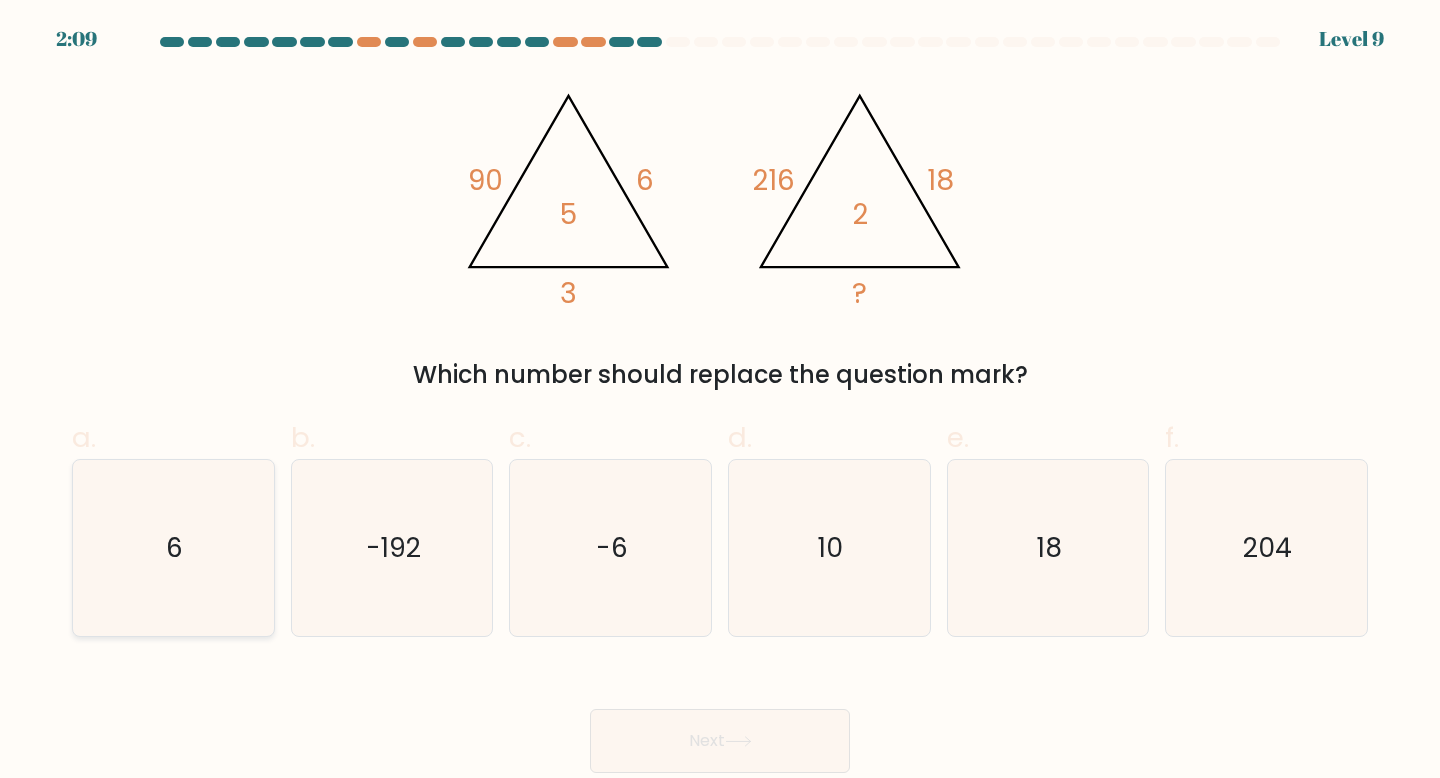 click on "6" at bounding box center (173, 548) 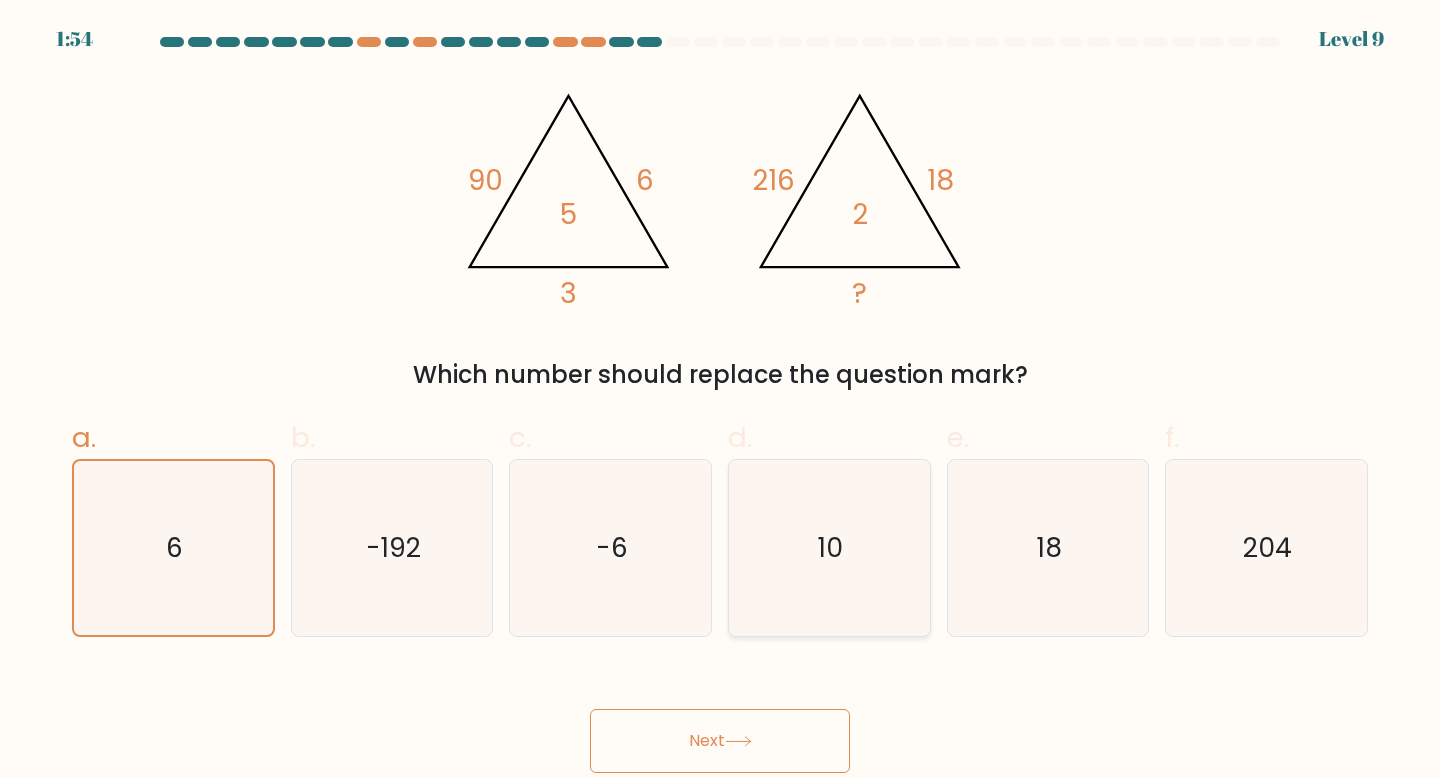click on "10" at bounding box center (829, 548) 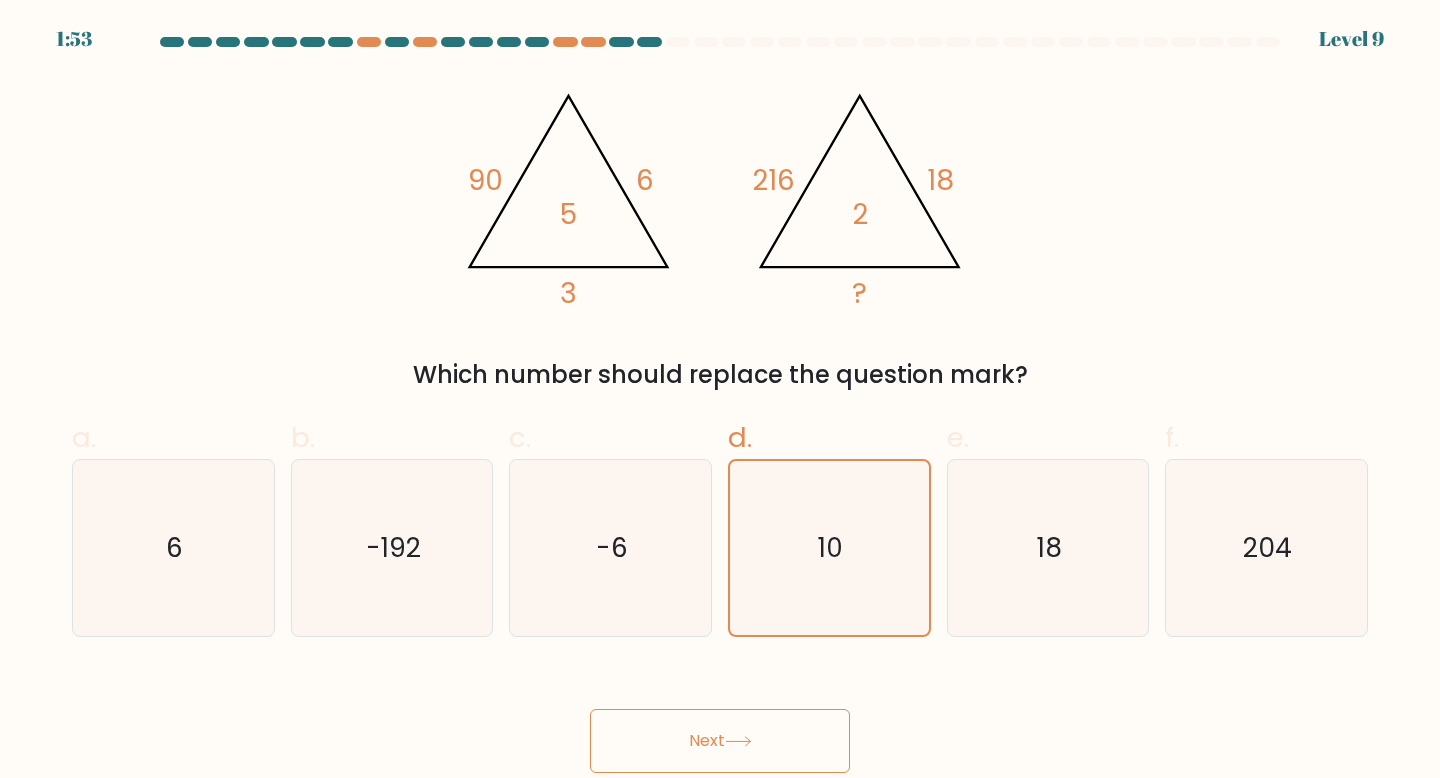 click on "Next" at bounding box center (720, 741) 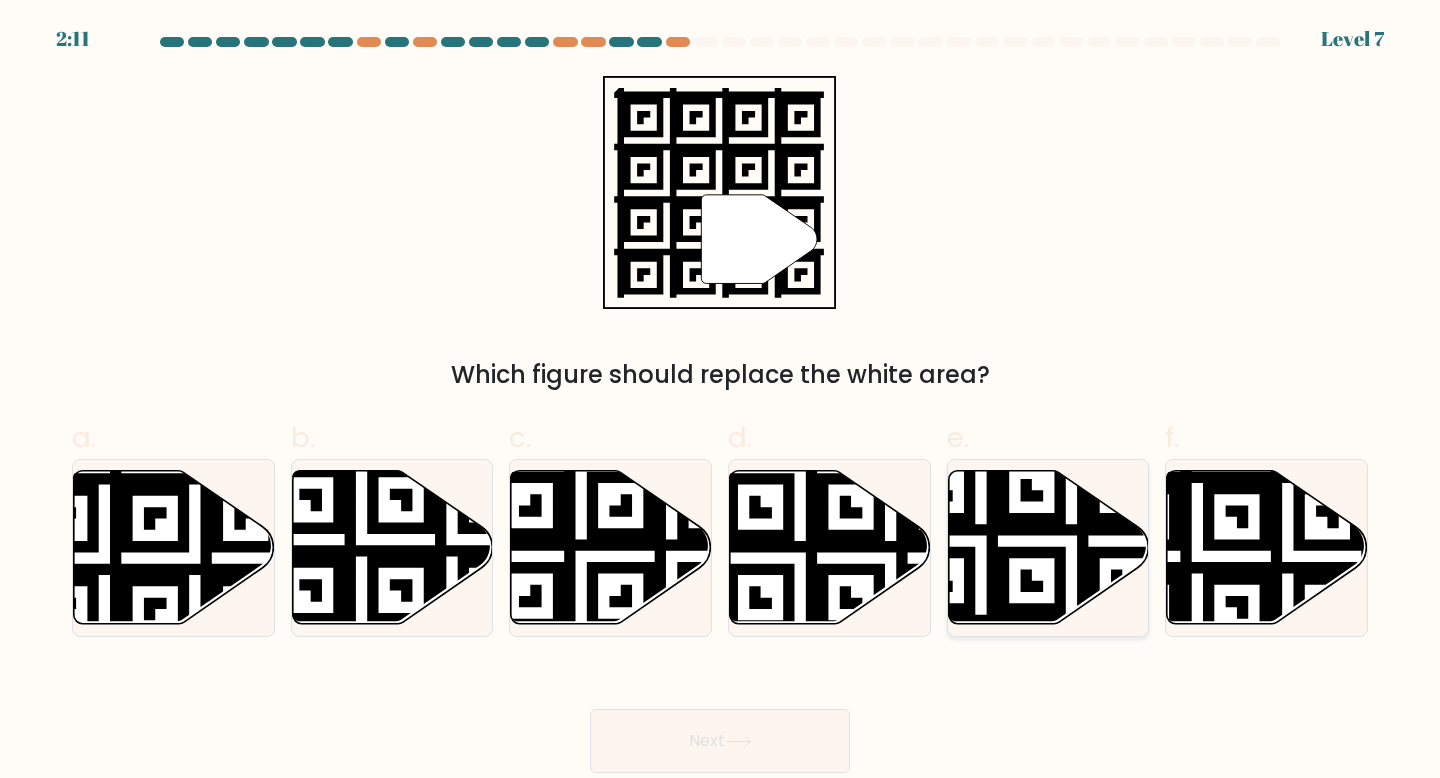 click at bounding box center (1048, 547) 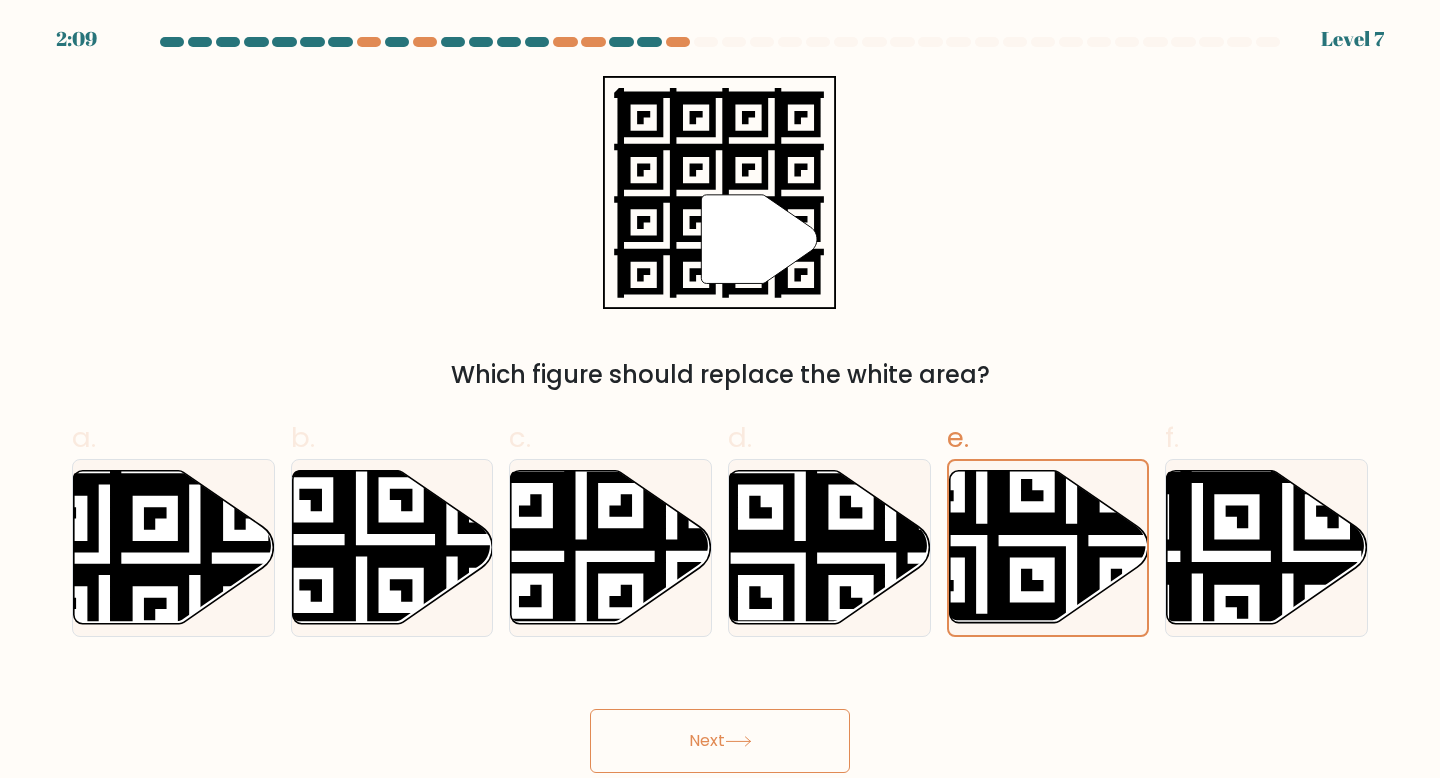 click on "Next" at bounding box center [720, 741] 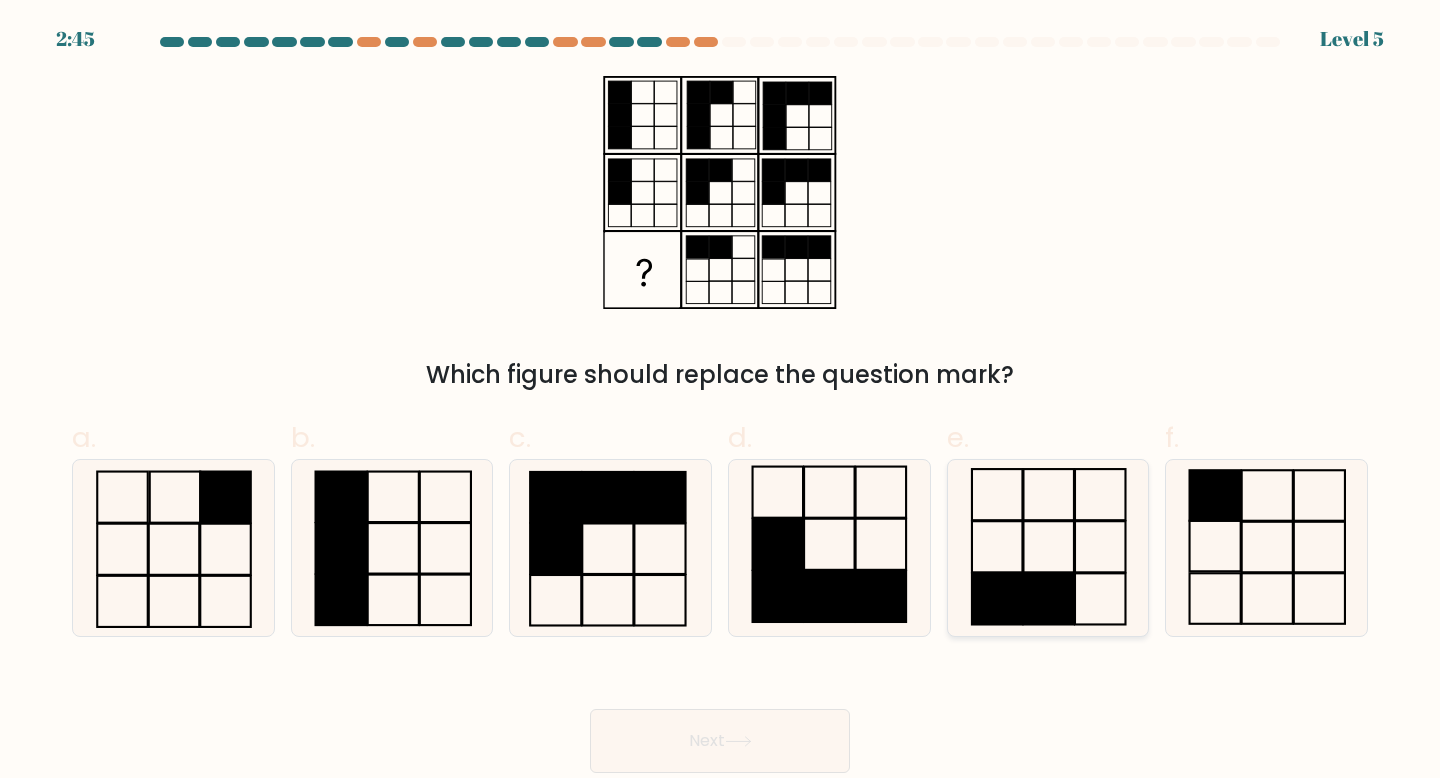 click at bounding box center (1048, 548) 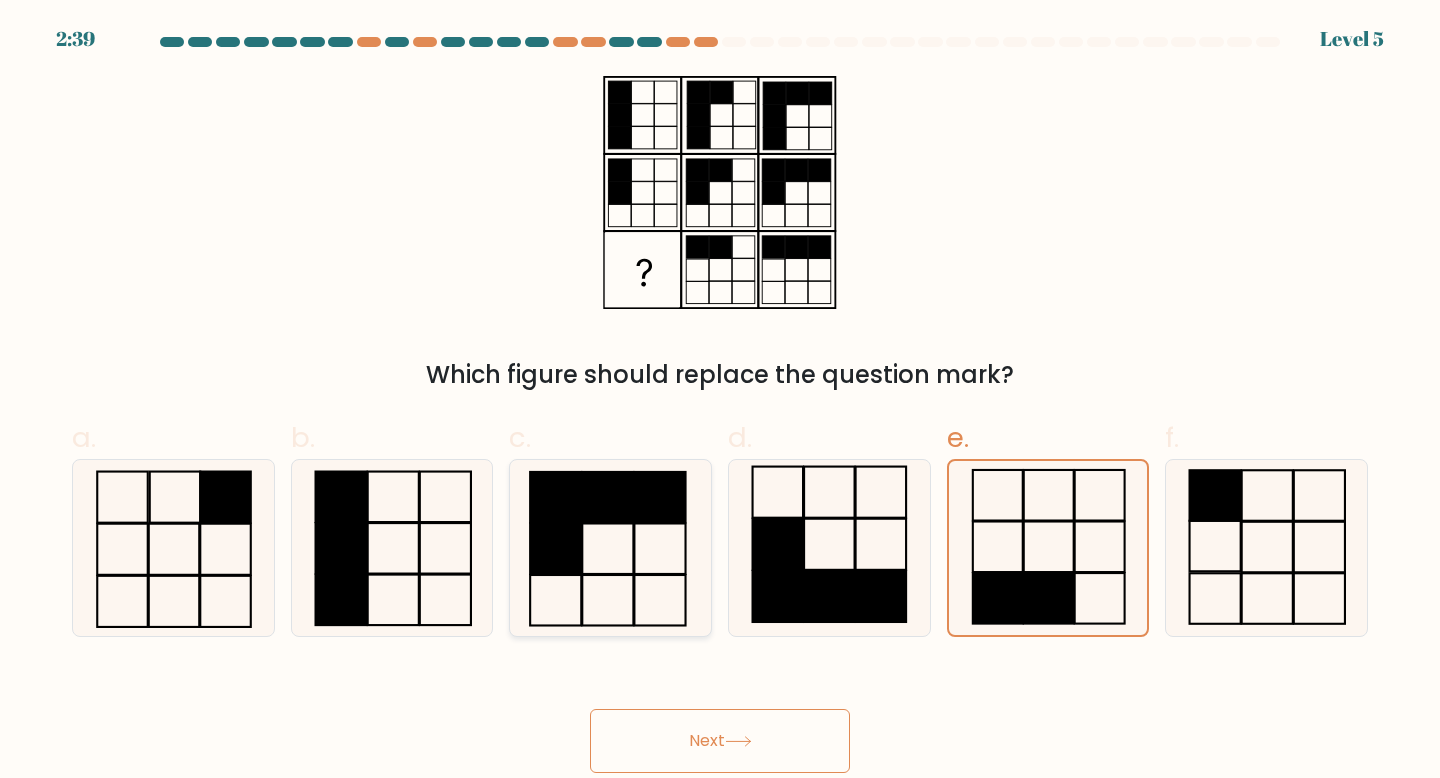 click at bounding box center (608, 497) 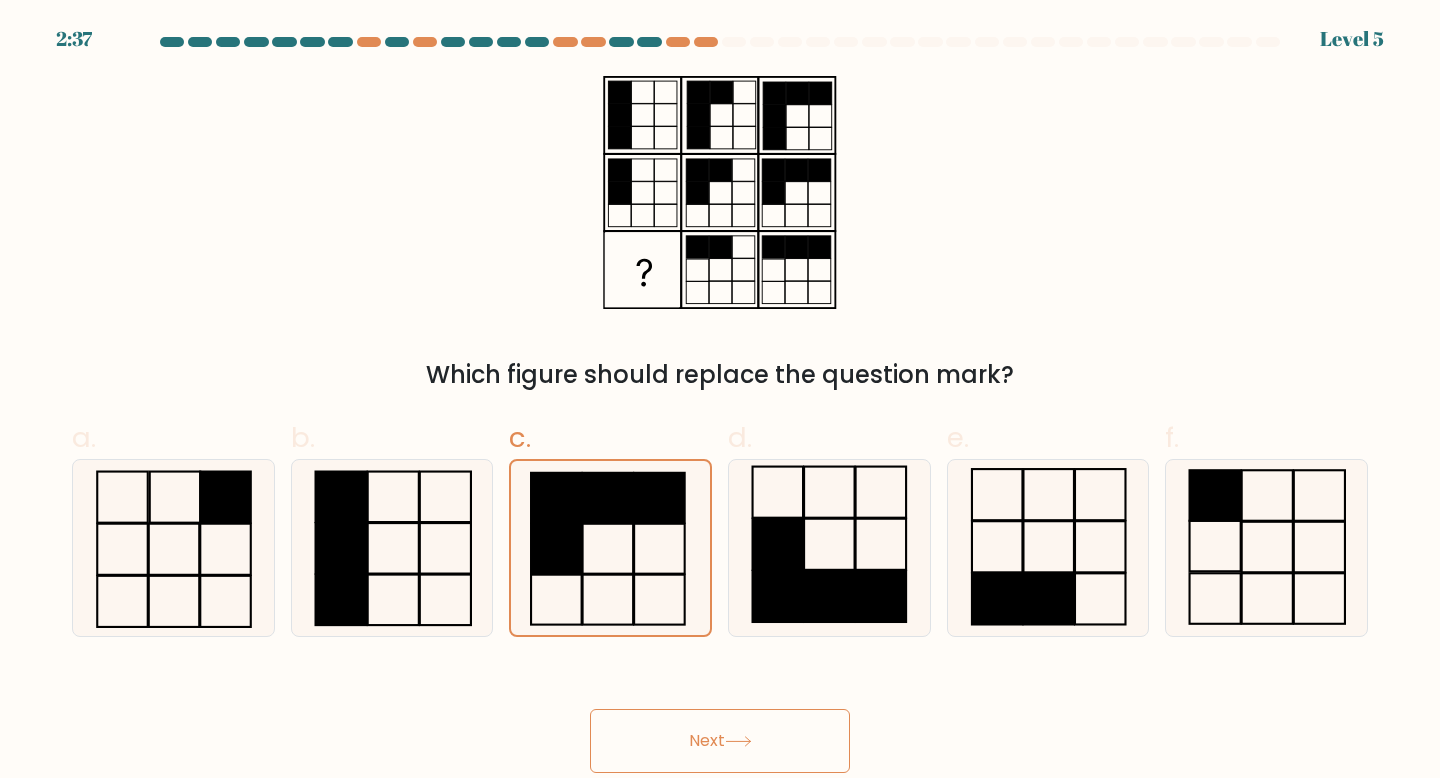 click on "Next" at bounding box center (720, 741) 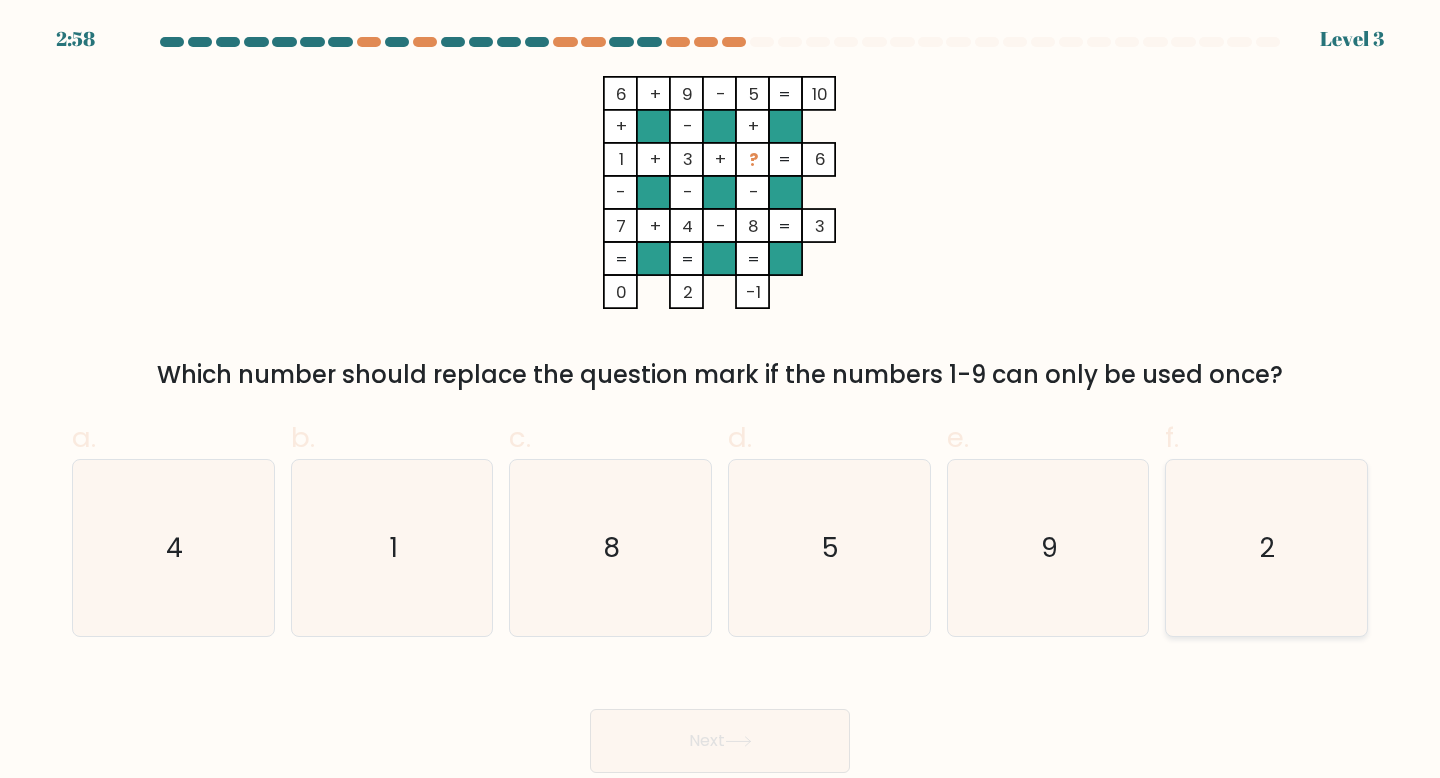 click on "2" at bounding box center [1266, 548] 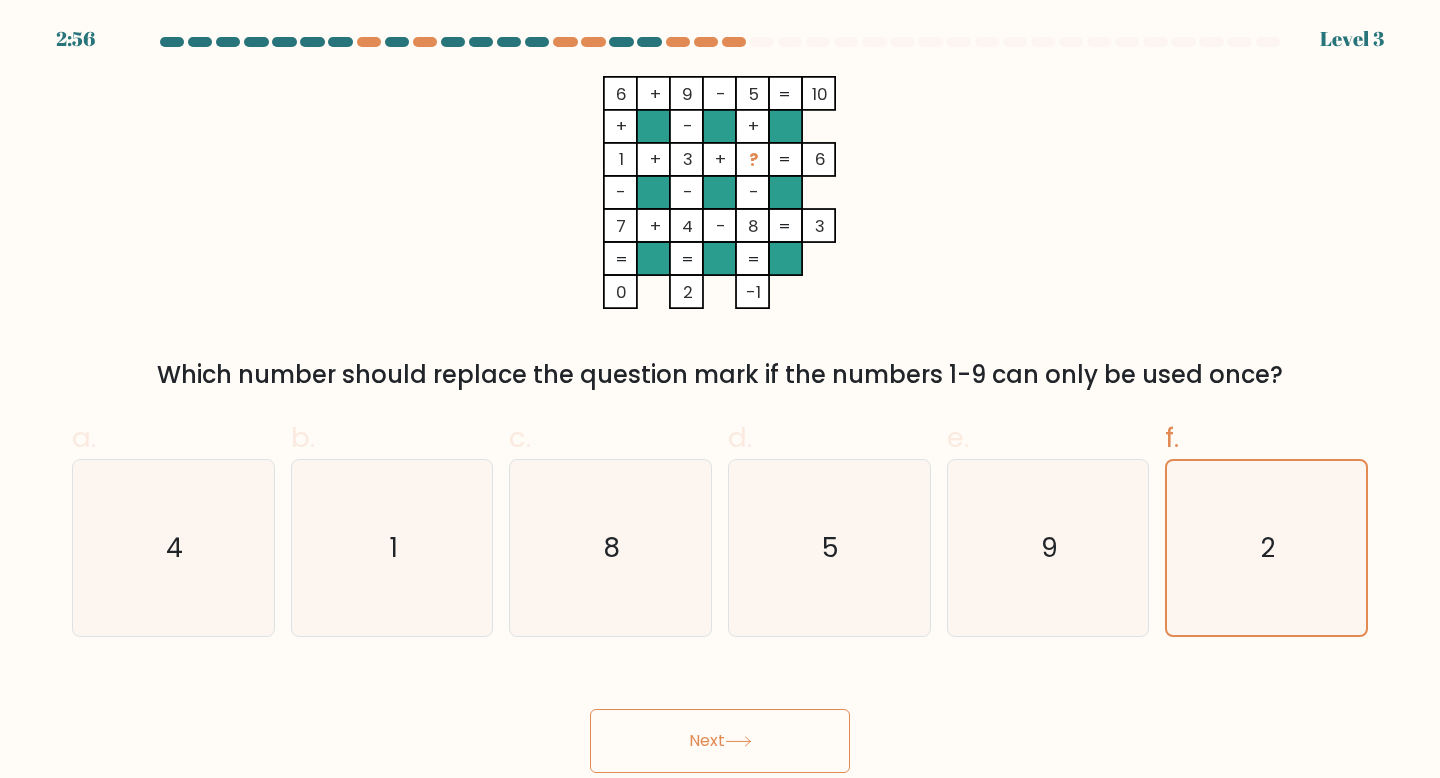 click on "Next" at bounding box center (720, 741) 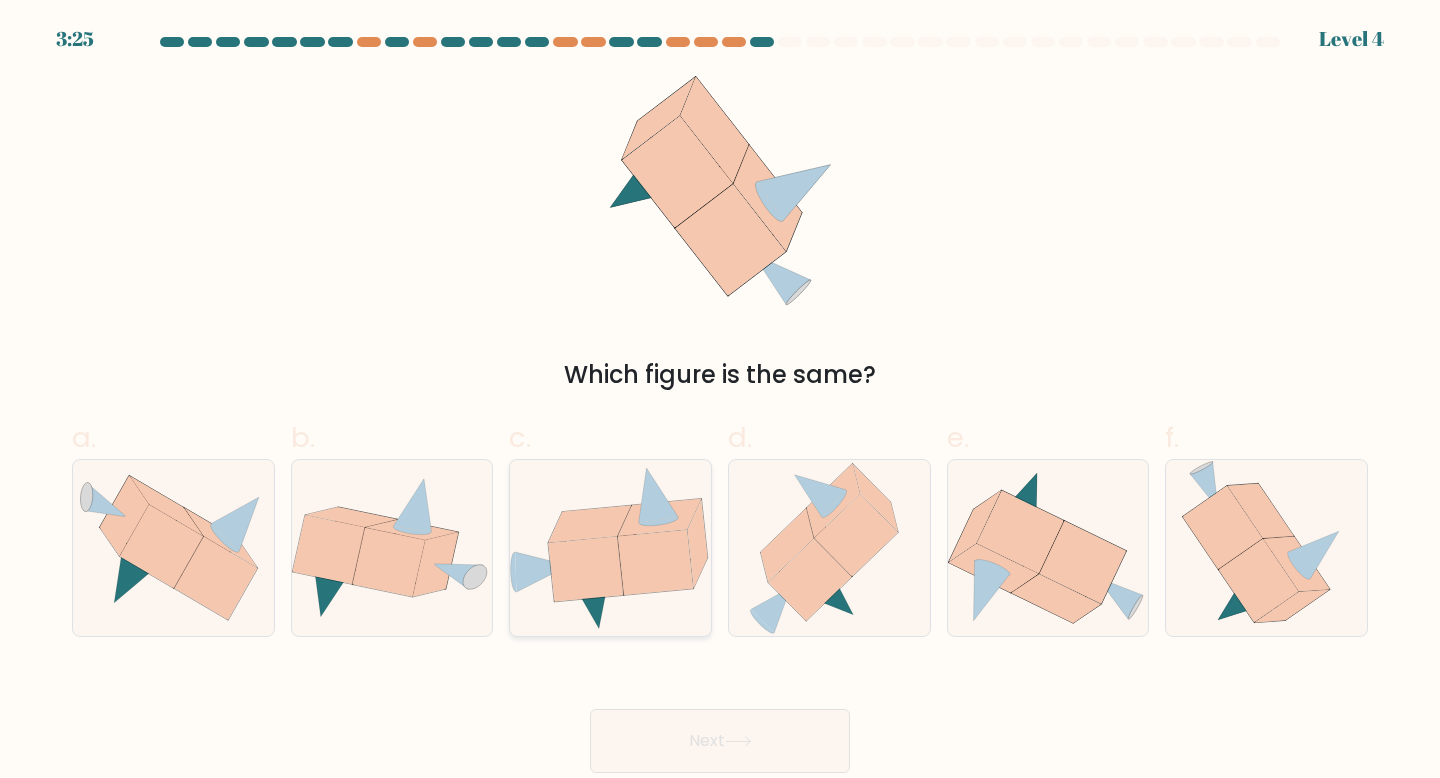 click at bounding box center [586, 569] 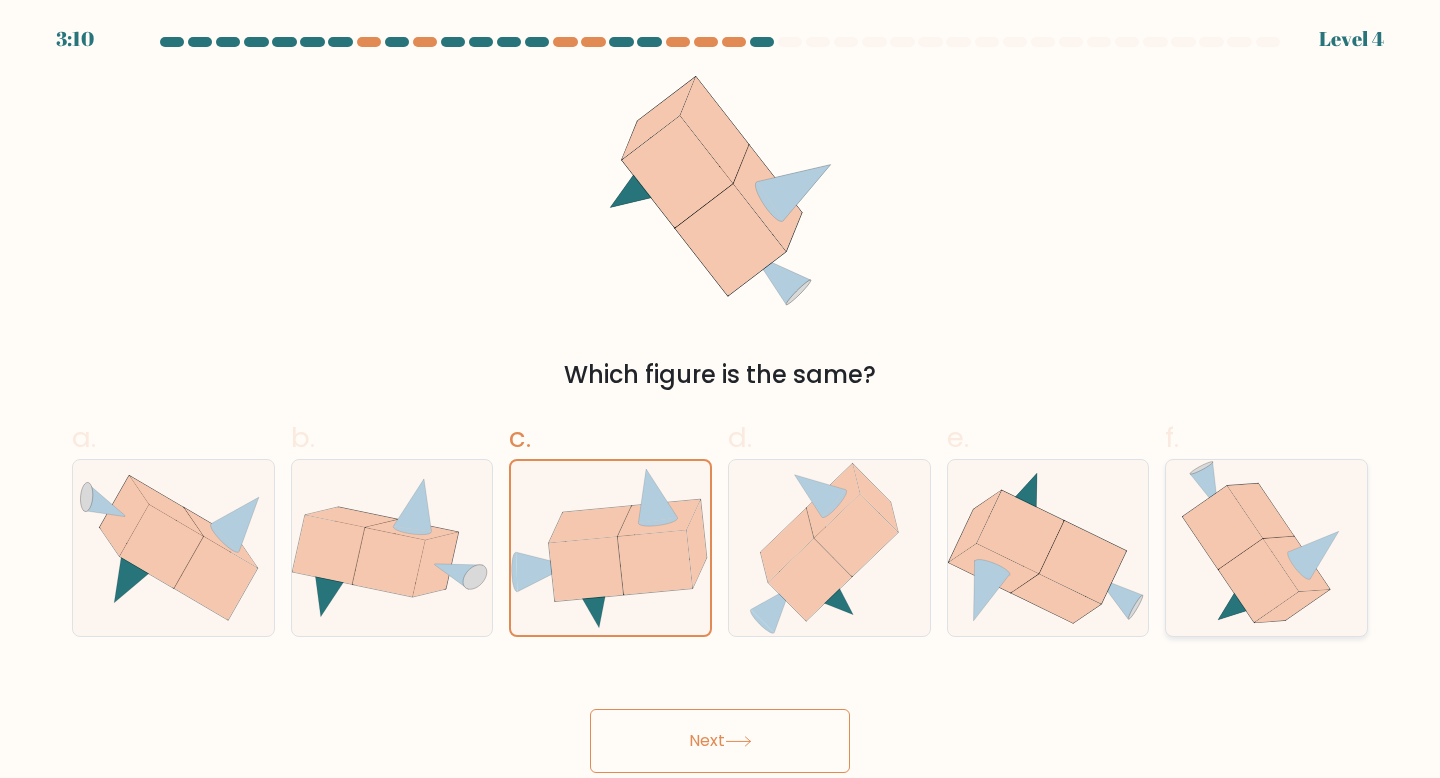 click at bounding box center [1297, 564] 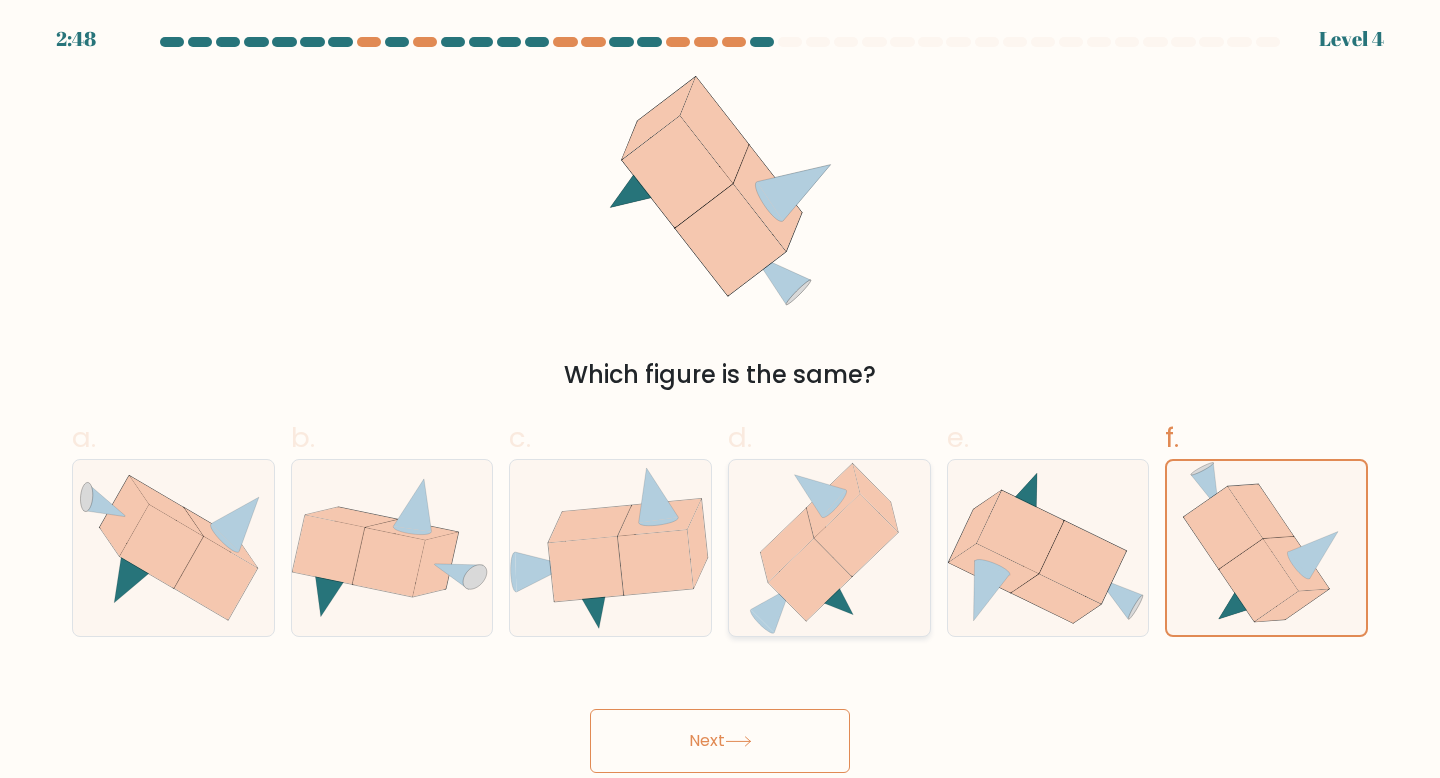 click at bounding box center [811, 579] 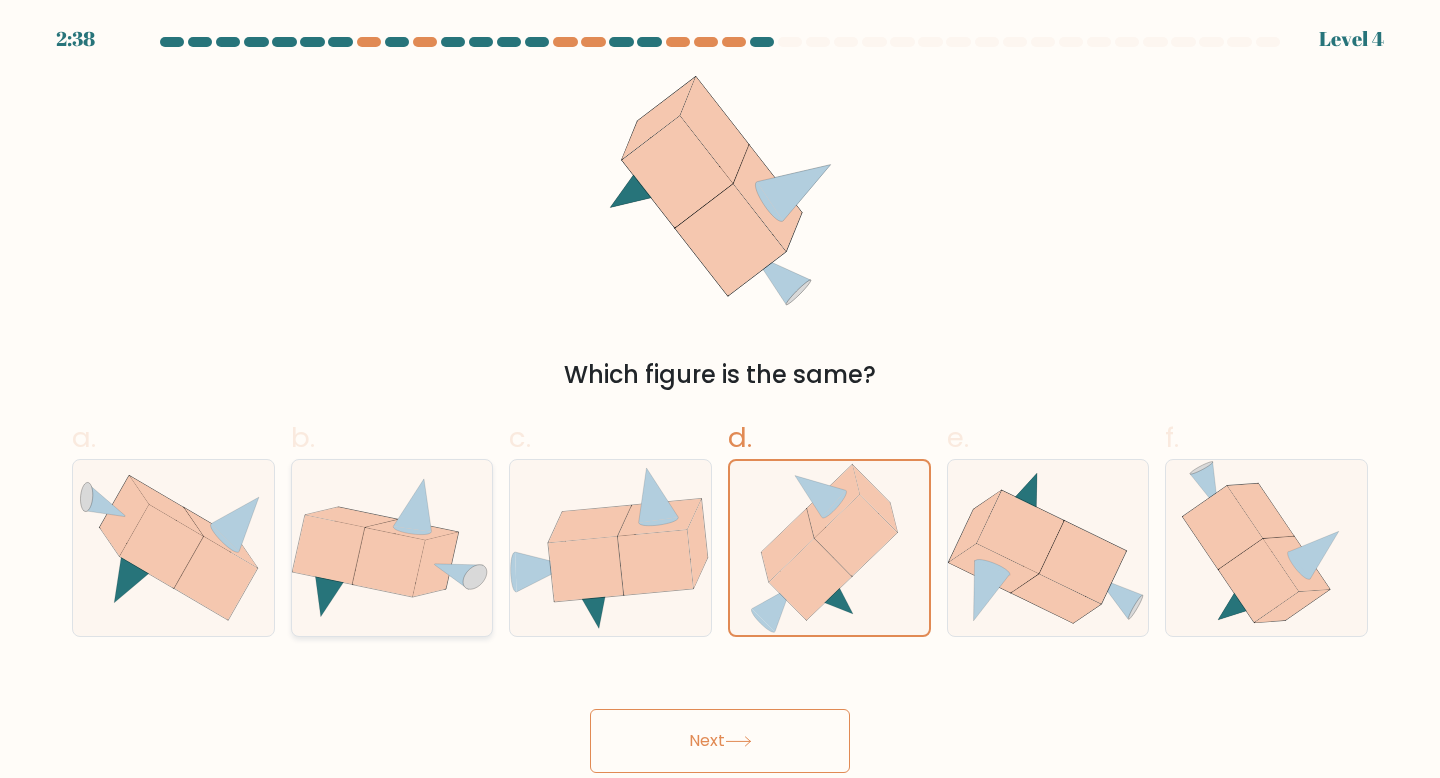 click at bounding box center [388, 562] 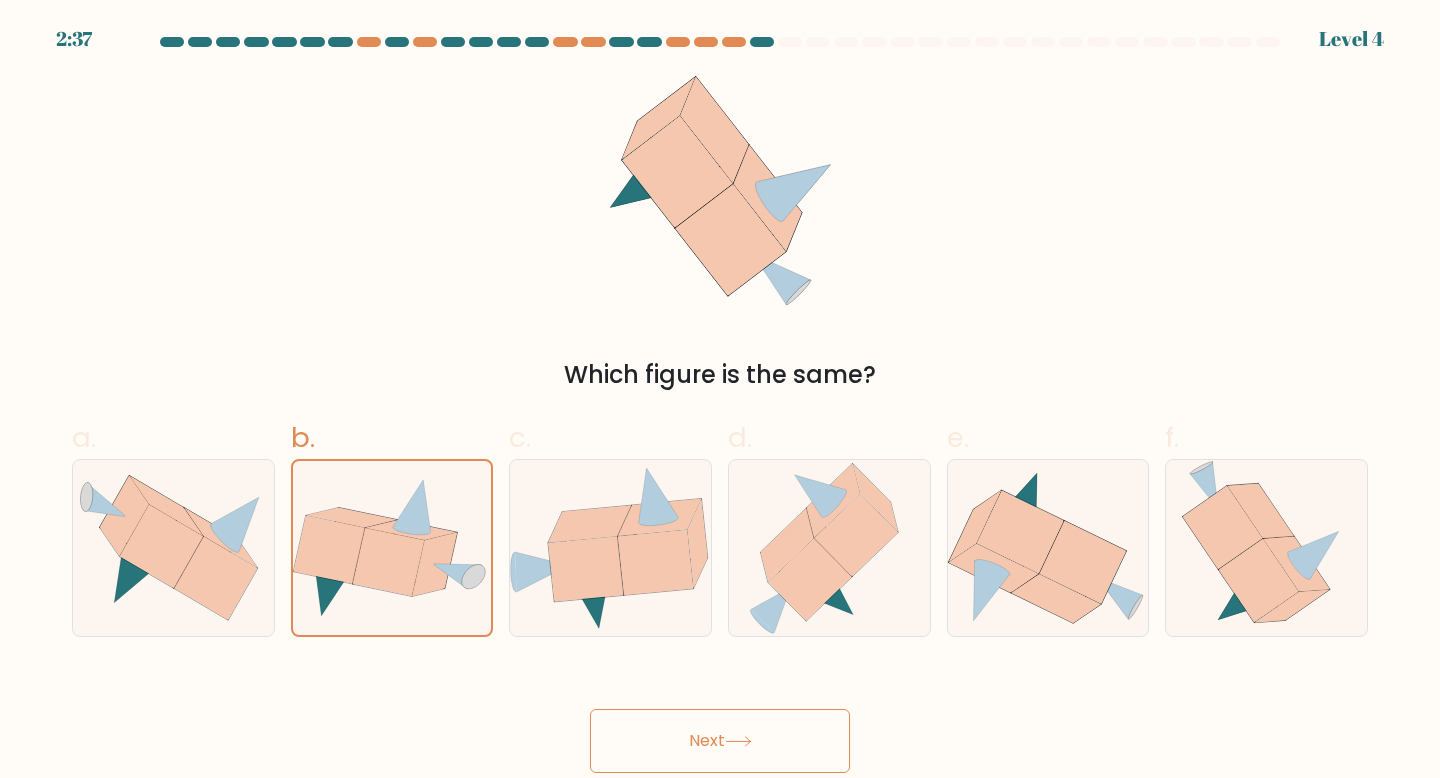 click on "Next" at bounding box center [720, 741] 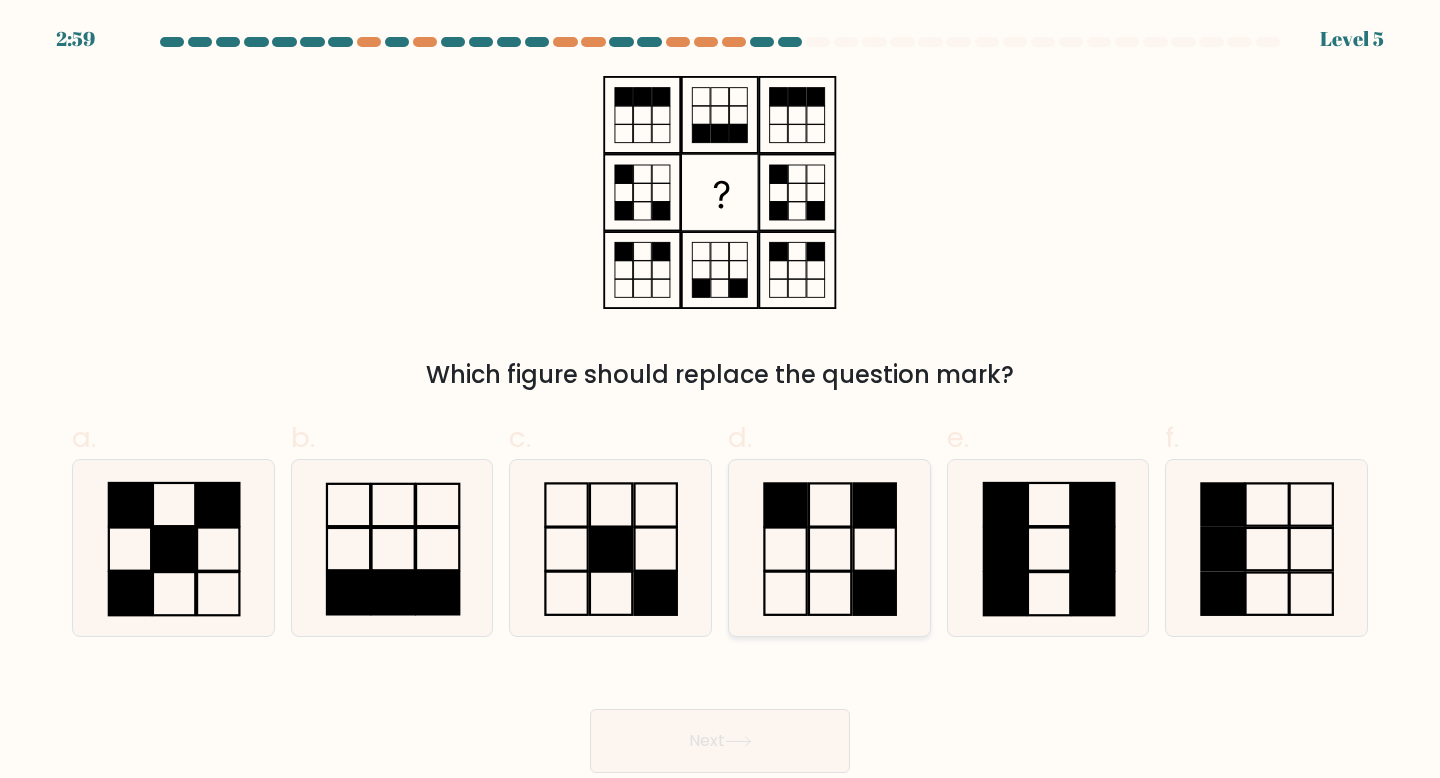 click at bounding box center [829, 548] 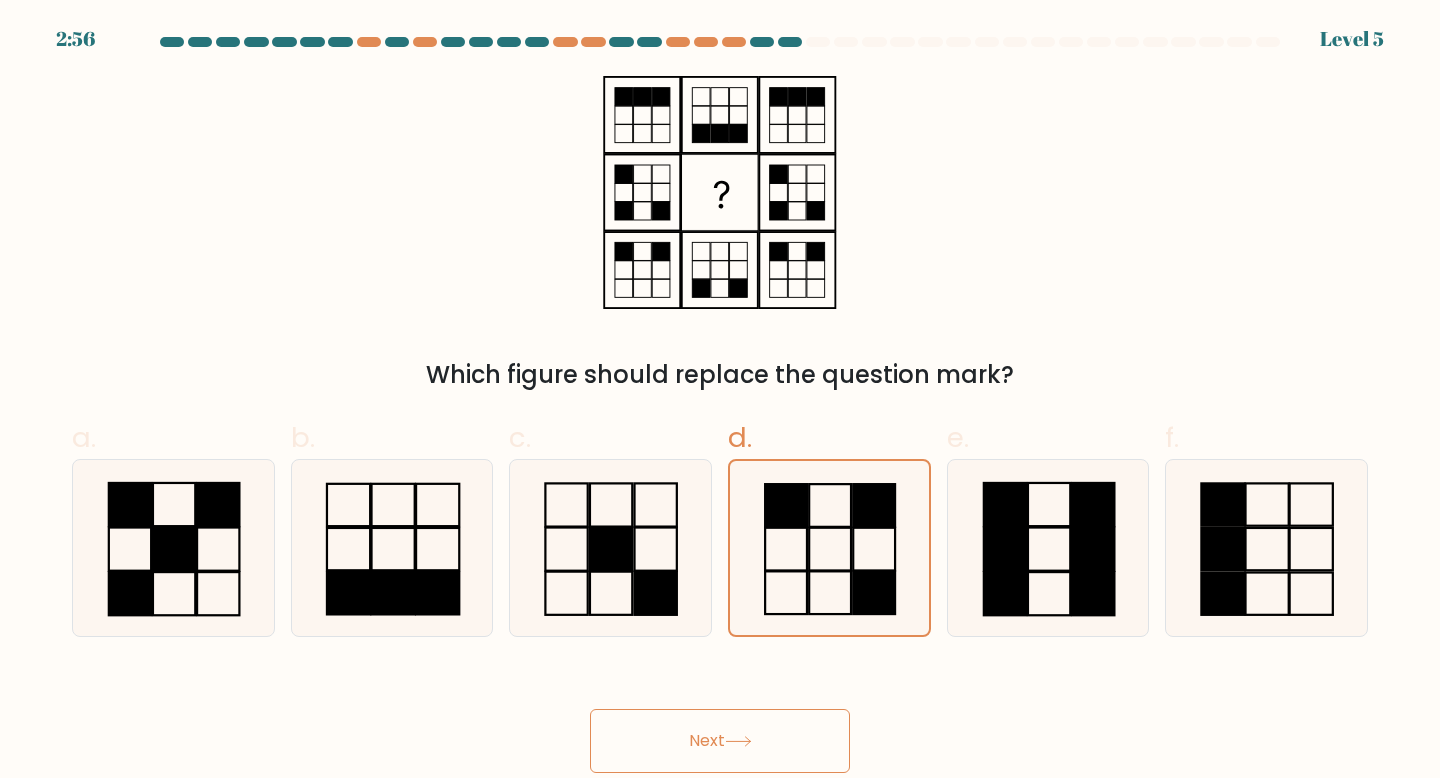 click on "Next" at bounding box center [720, 741] 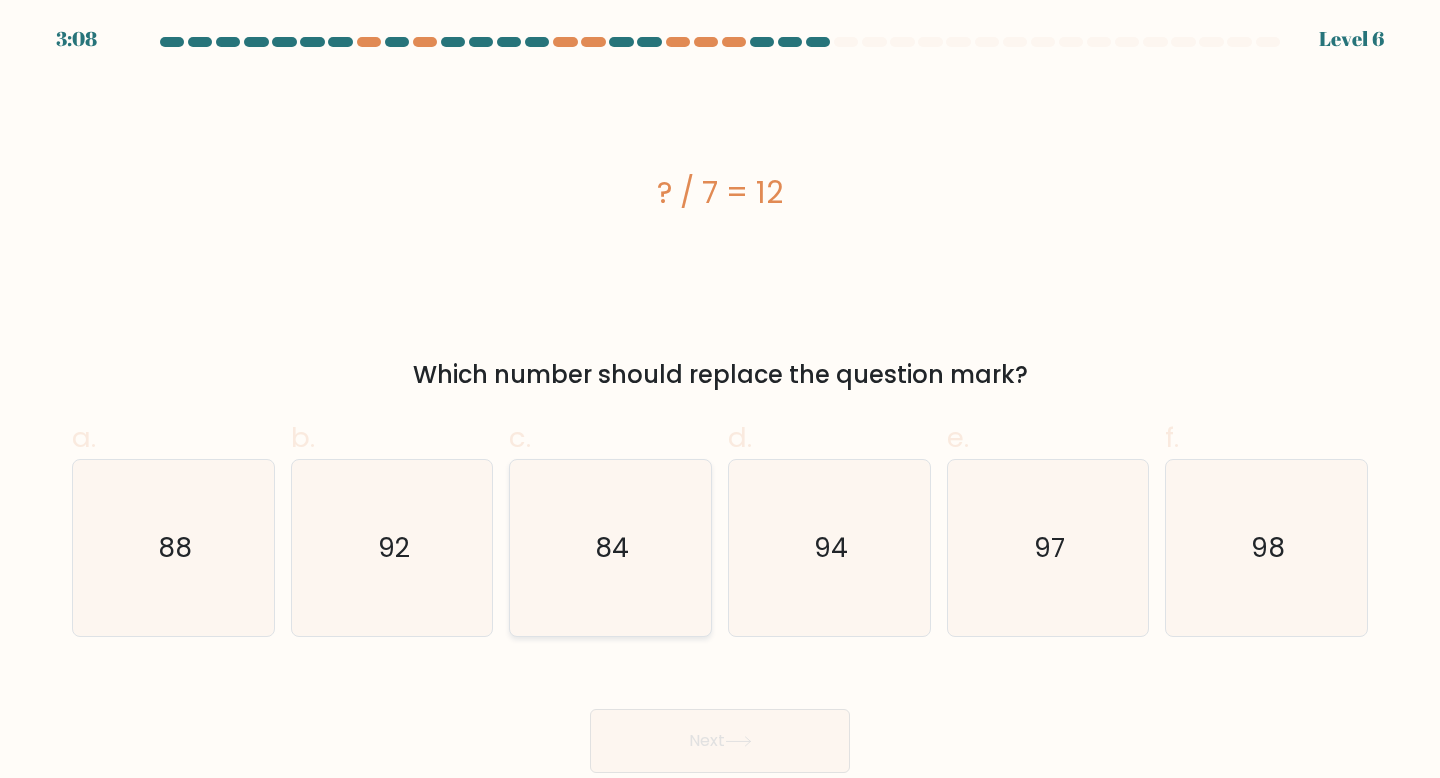 click on "84" at bounding box center [610, 548] 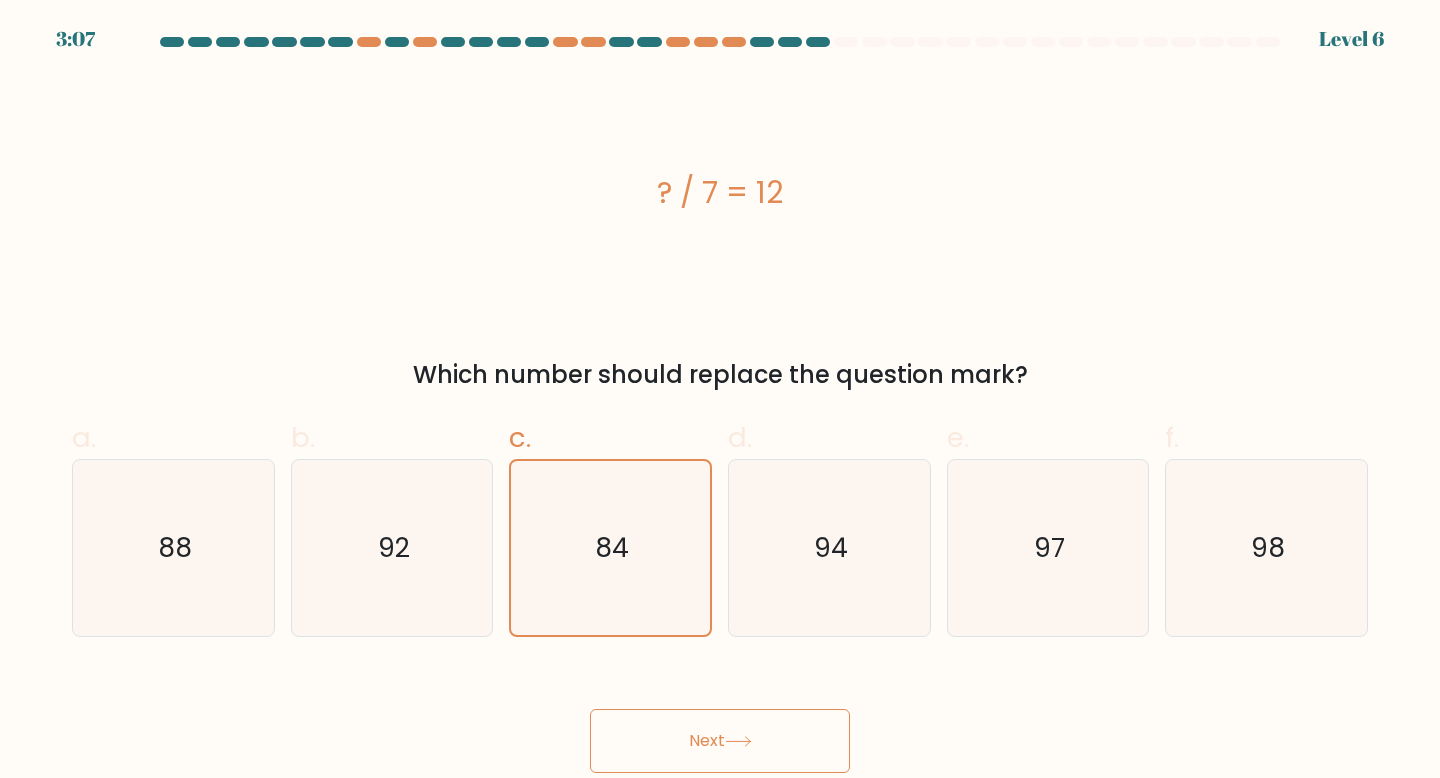 click on "Next" at bounding box center (720, 741) 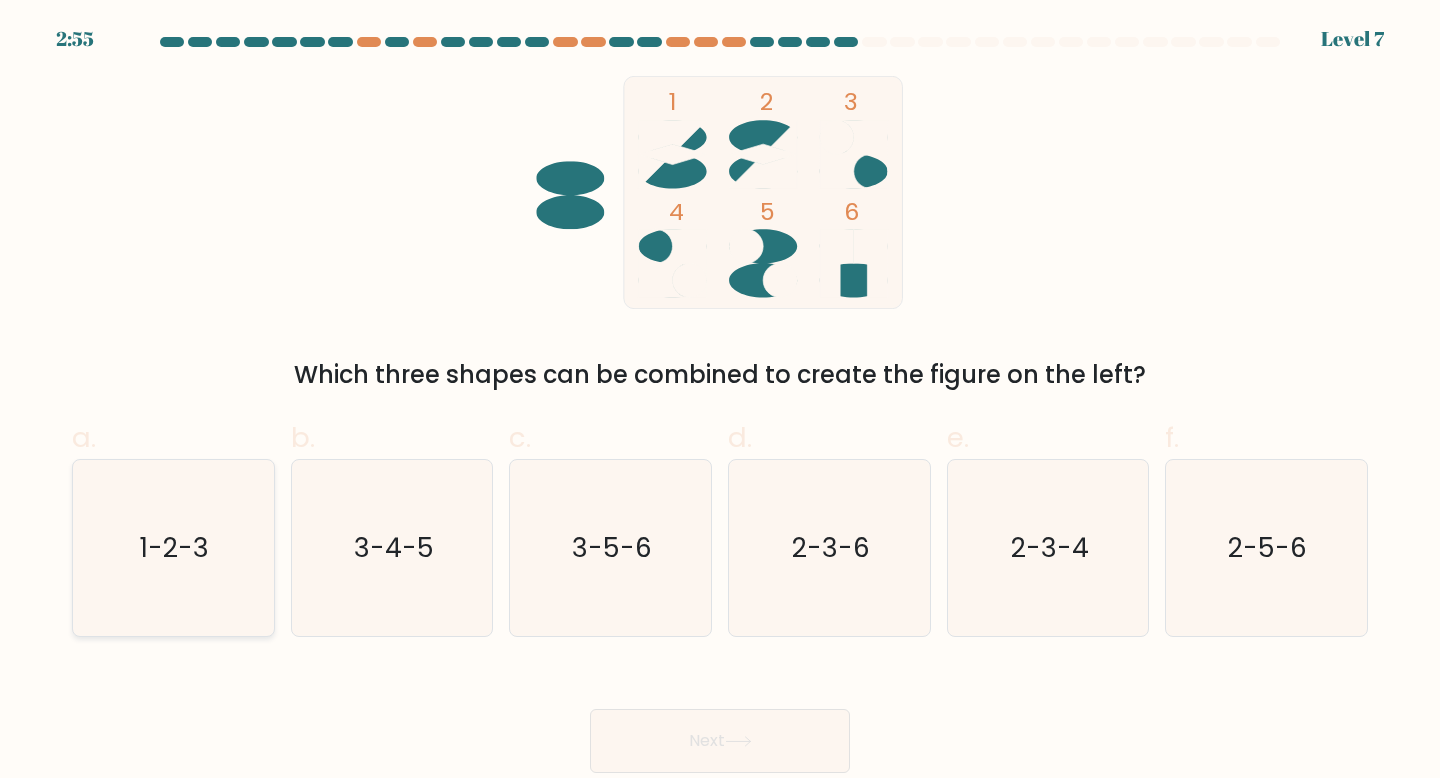 click on "1-2-3" at bounding box center [173, 548] 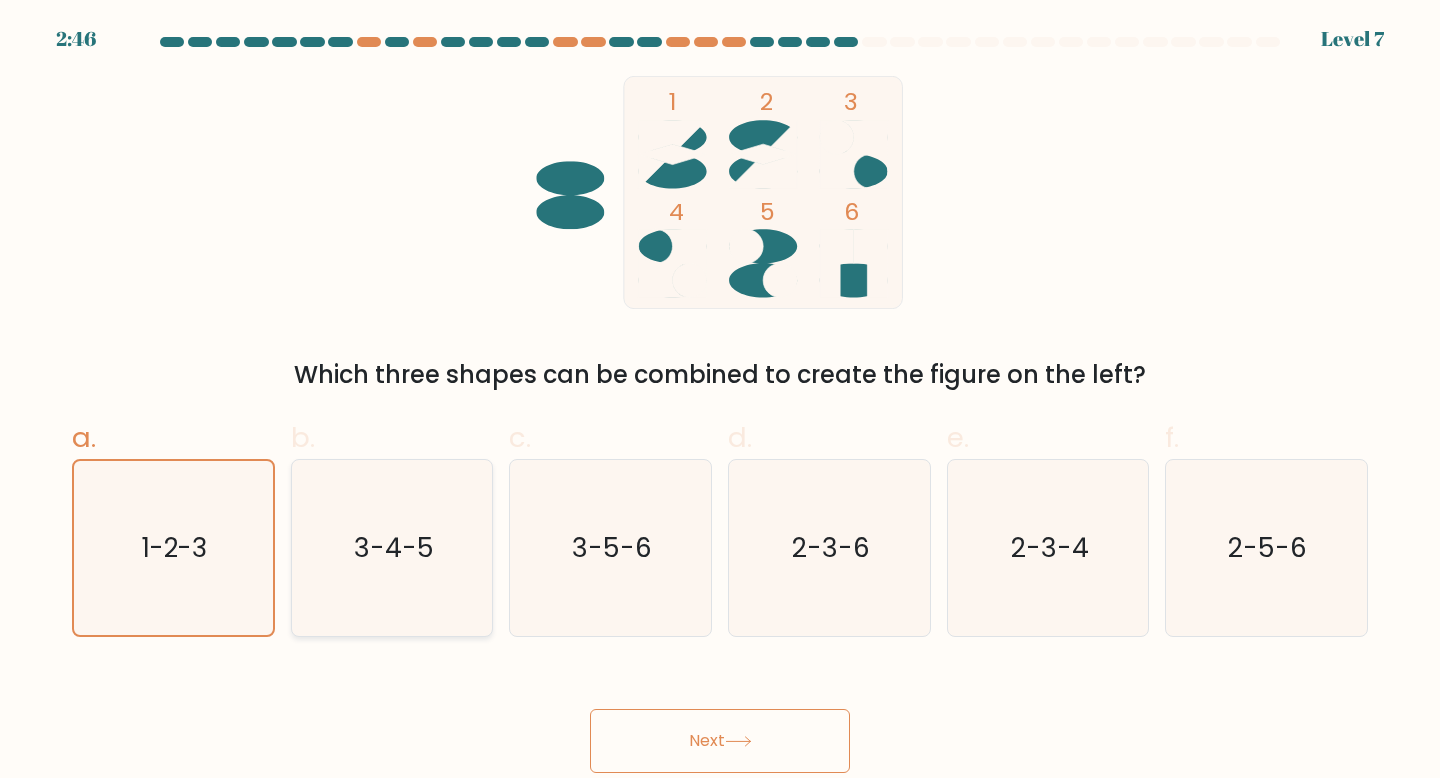 click on "3-4-5" at bounding box center (392, 548) 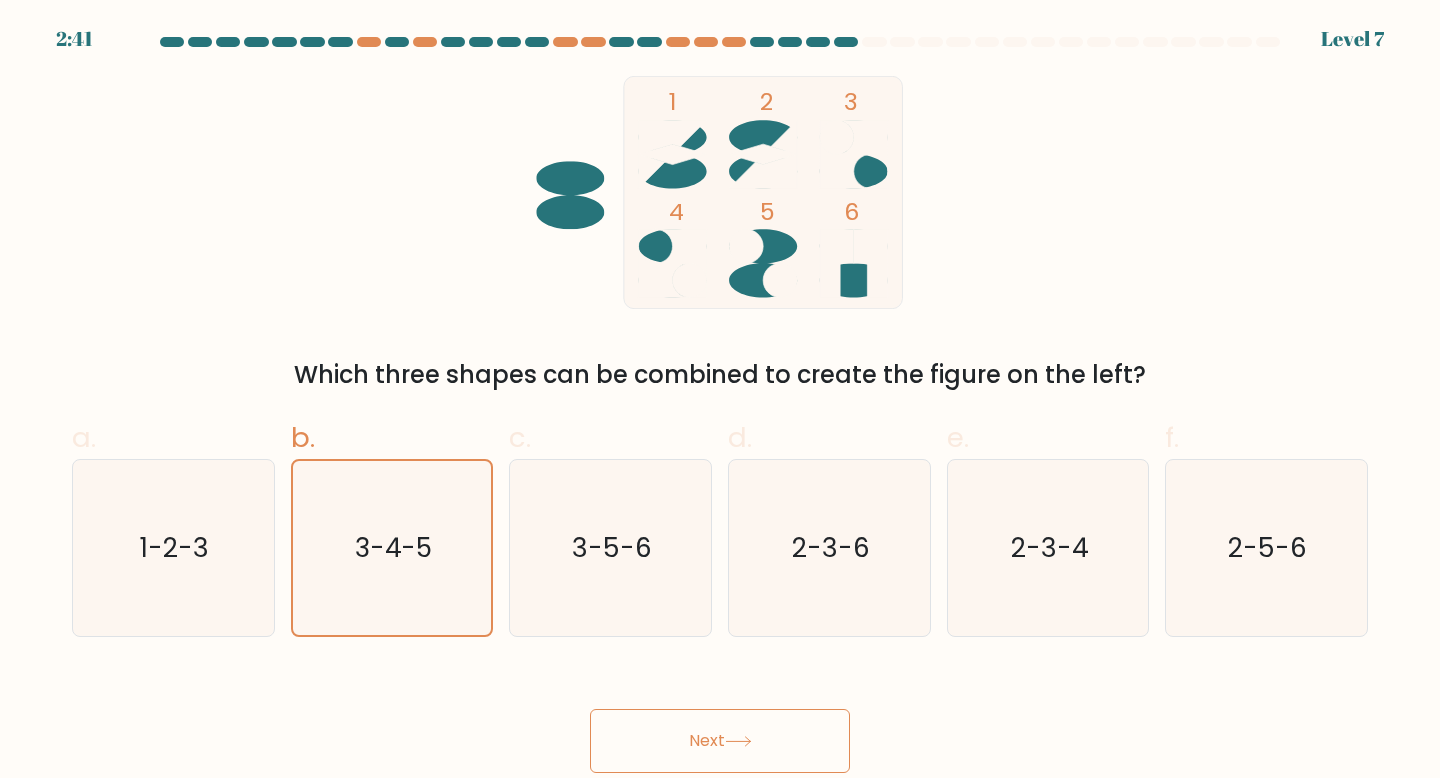 click at bounding box center (738, 741) 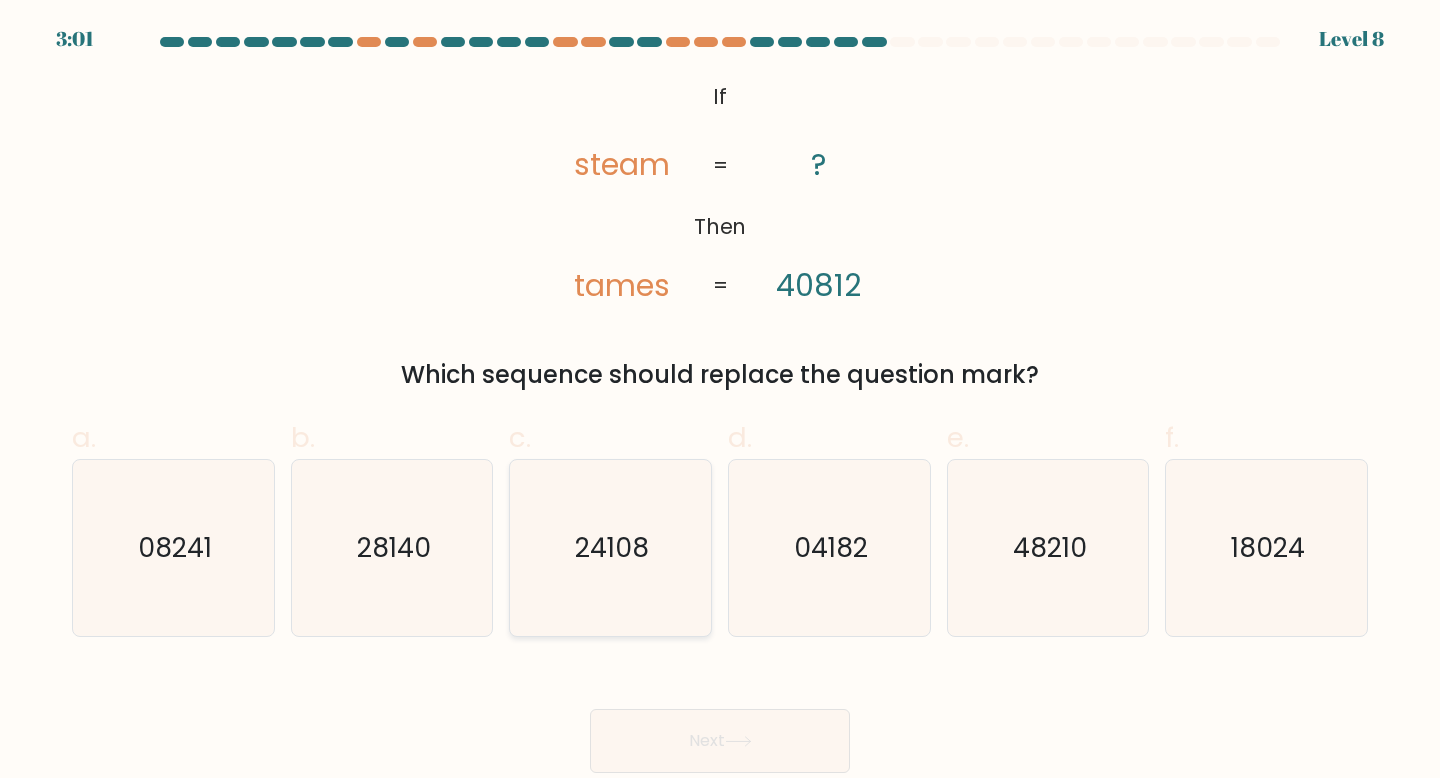 click on "24108" at bounding box center (610, 548) 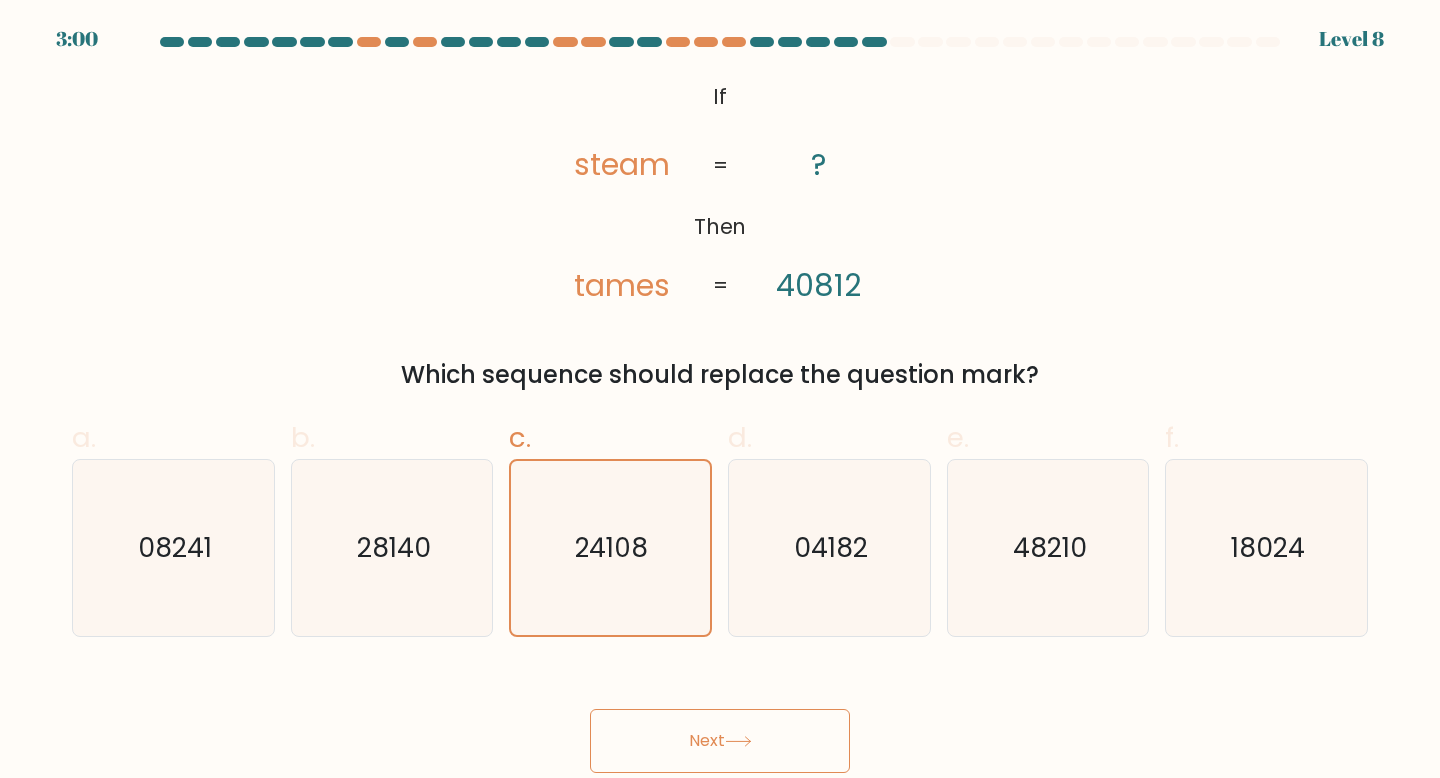 click on "Next" at bounding box center [720, 741] 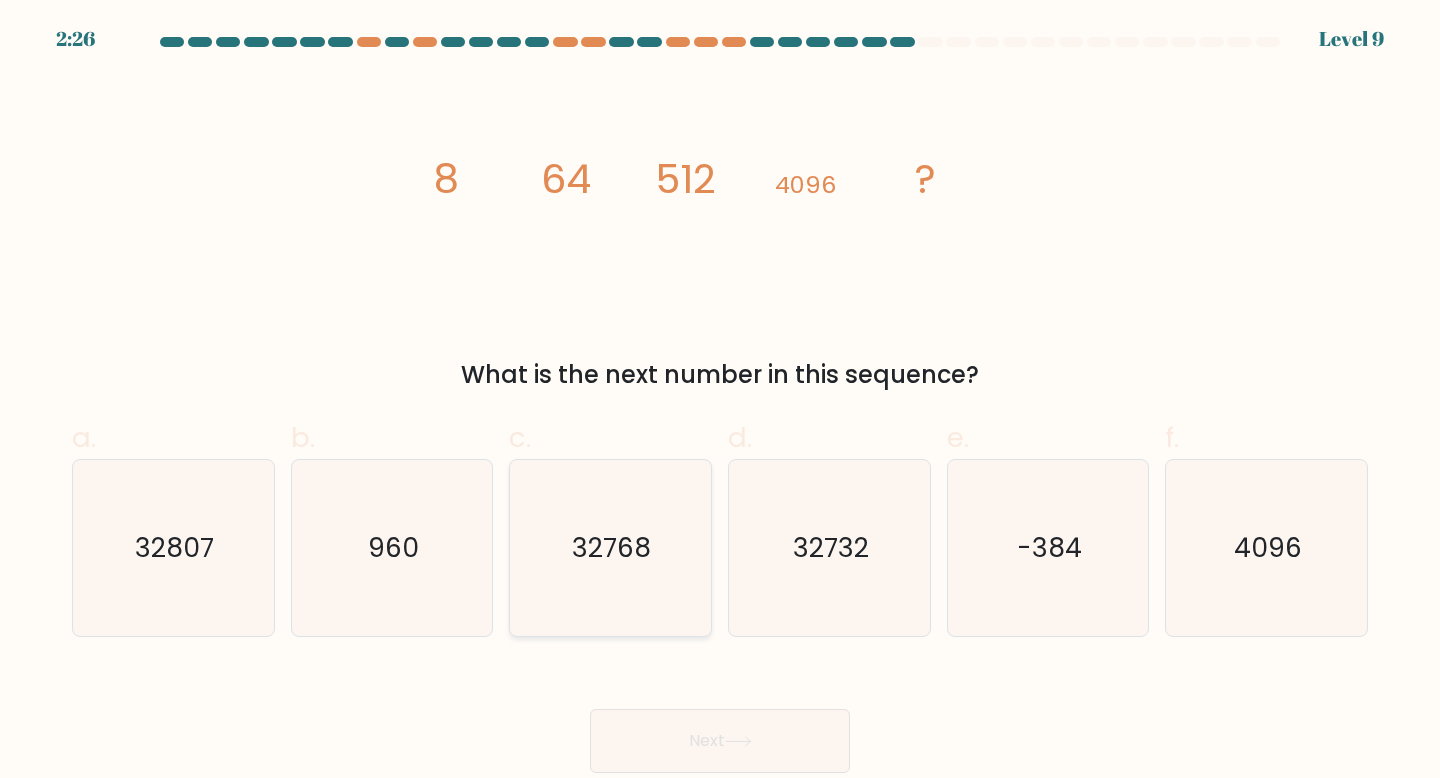 click on "32768" at bounding box center (612, 547) 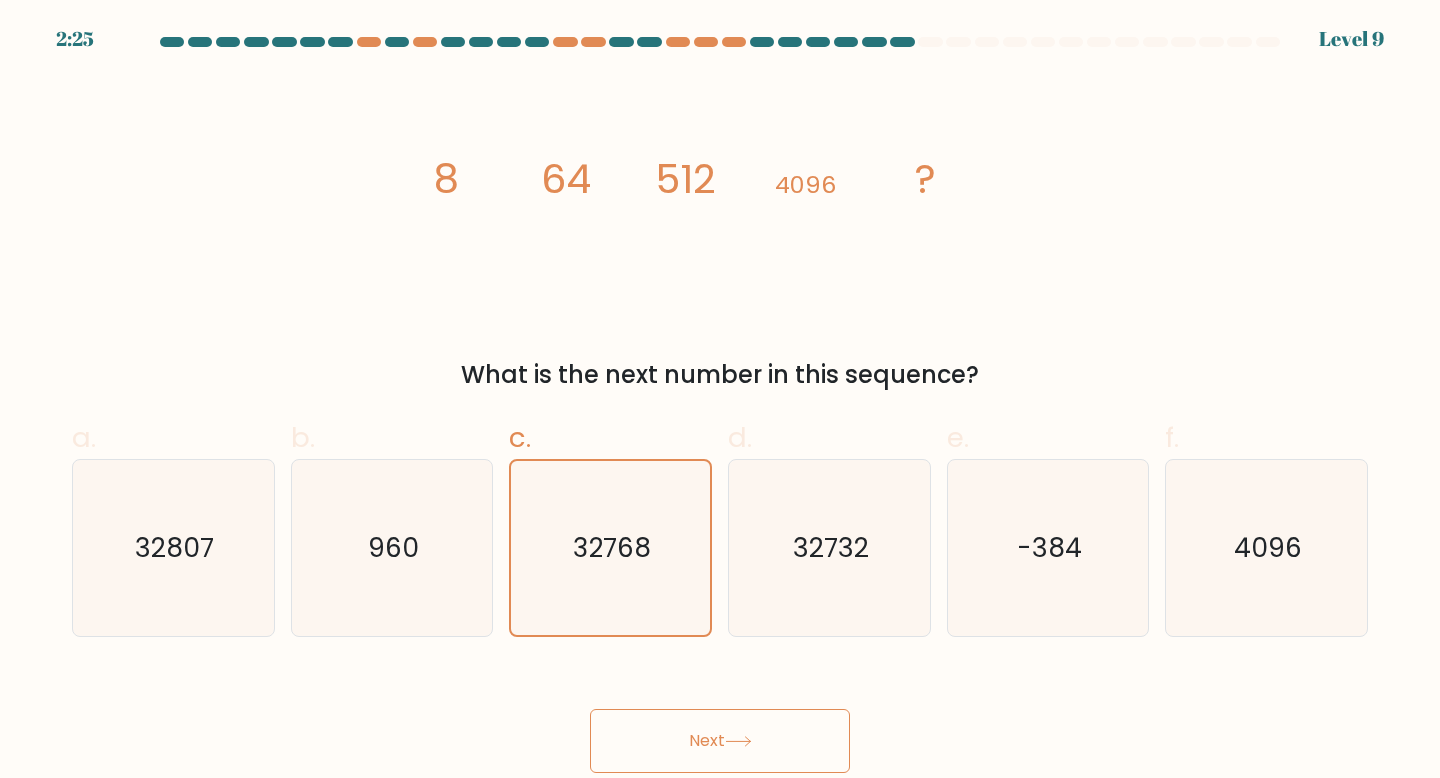 click at bounding box center (738, 741) 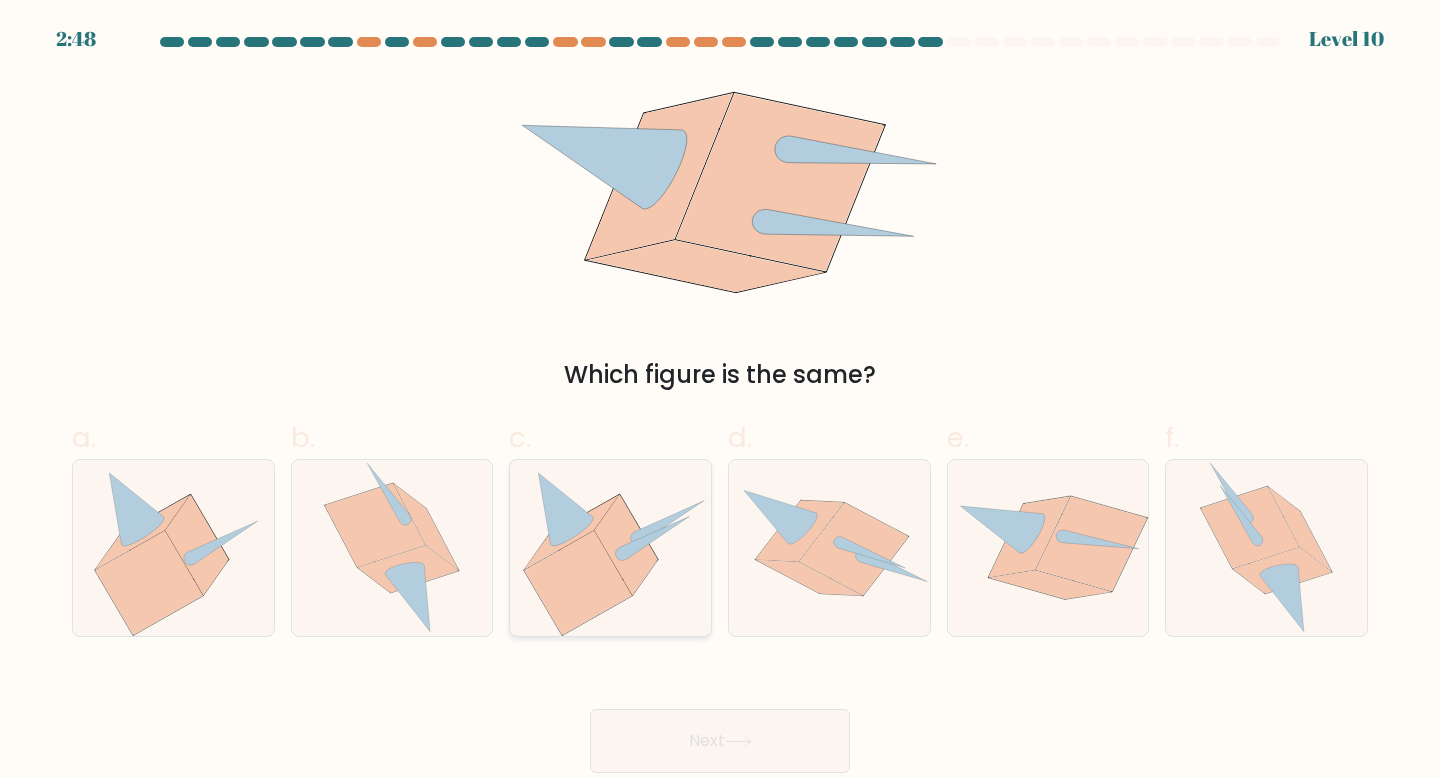 click at bounding box center (578, 583) 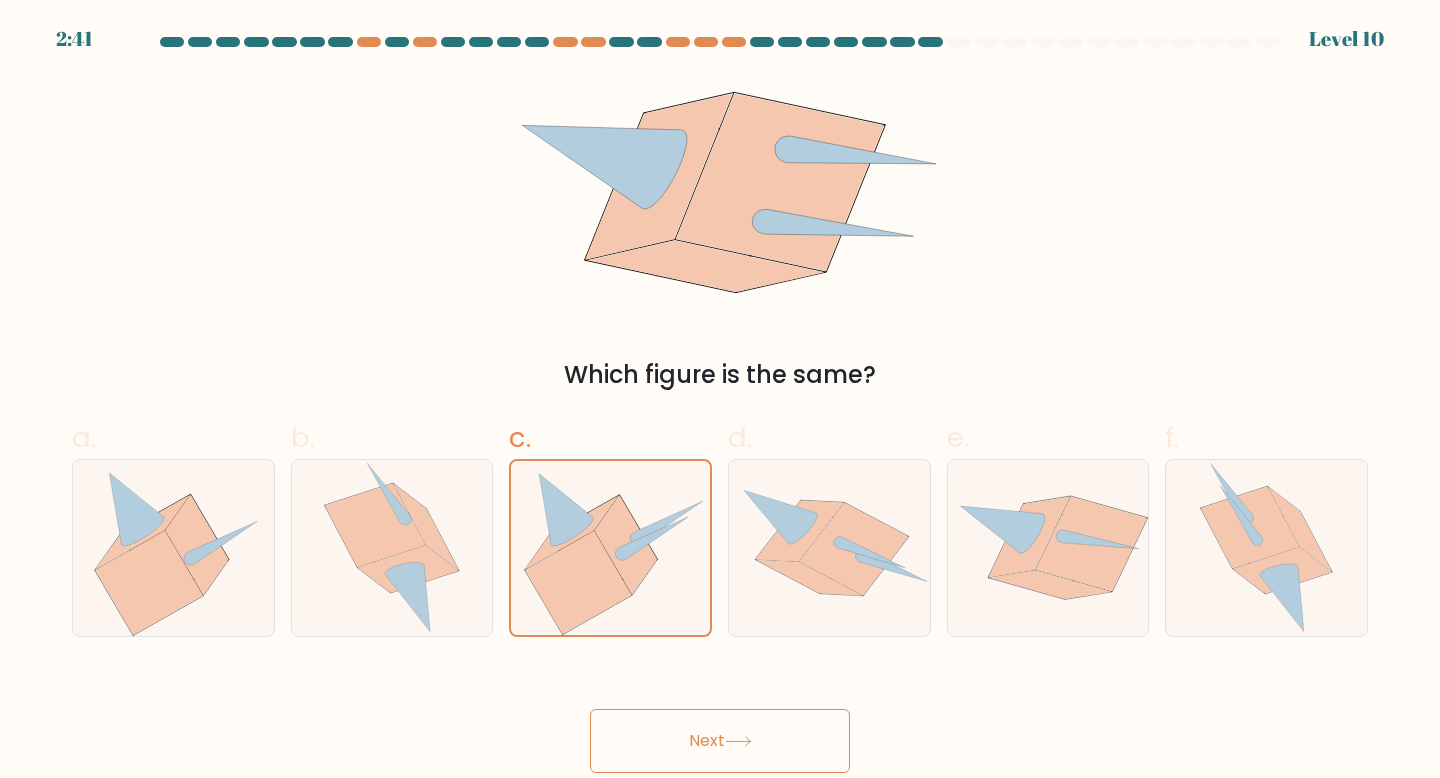click at bounding box center [738, 741] 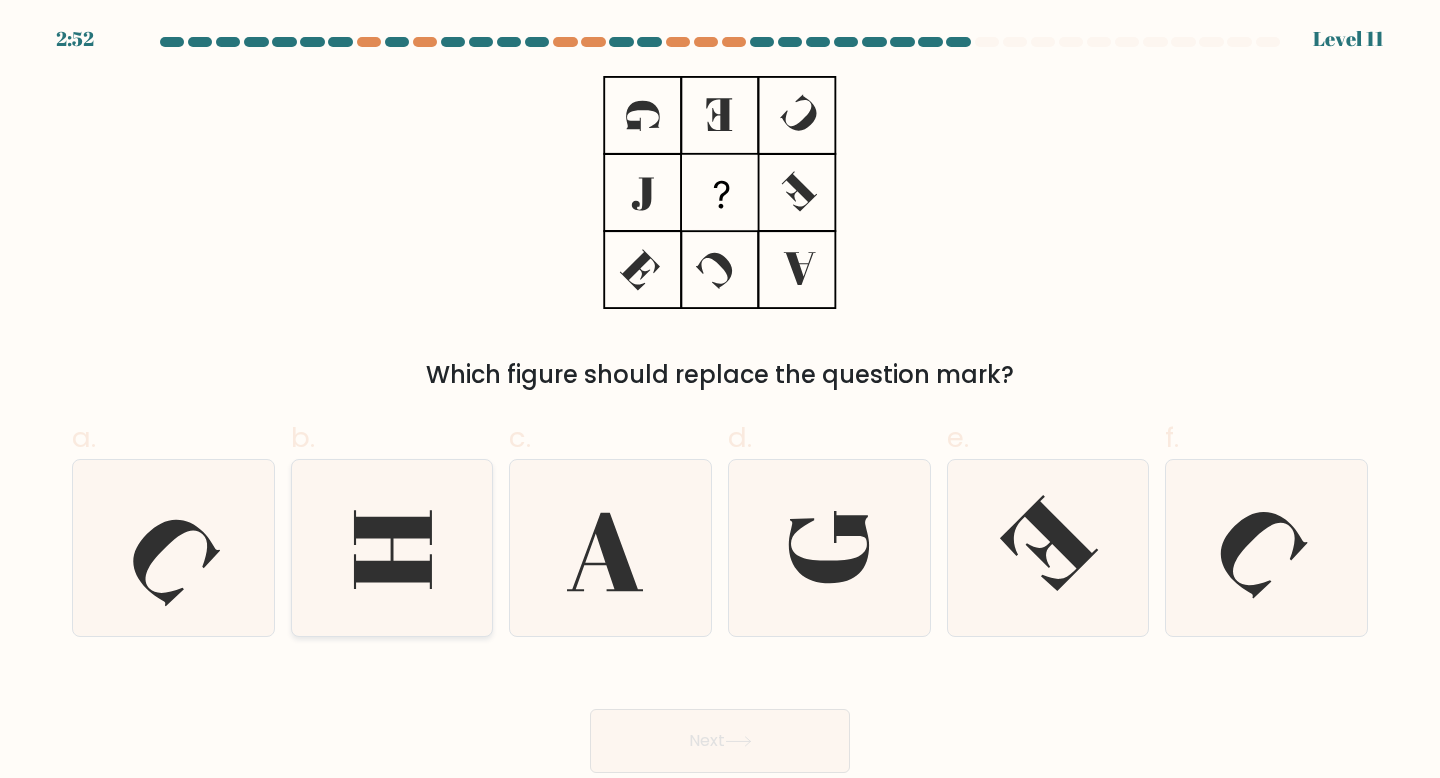 click at bounding box center (392, 548) 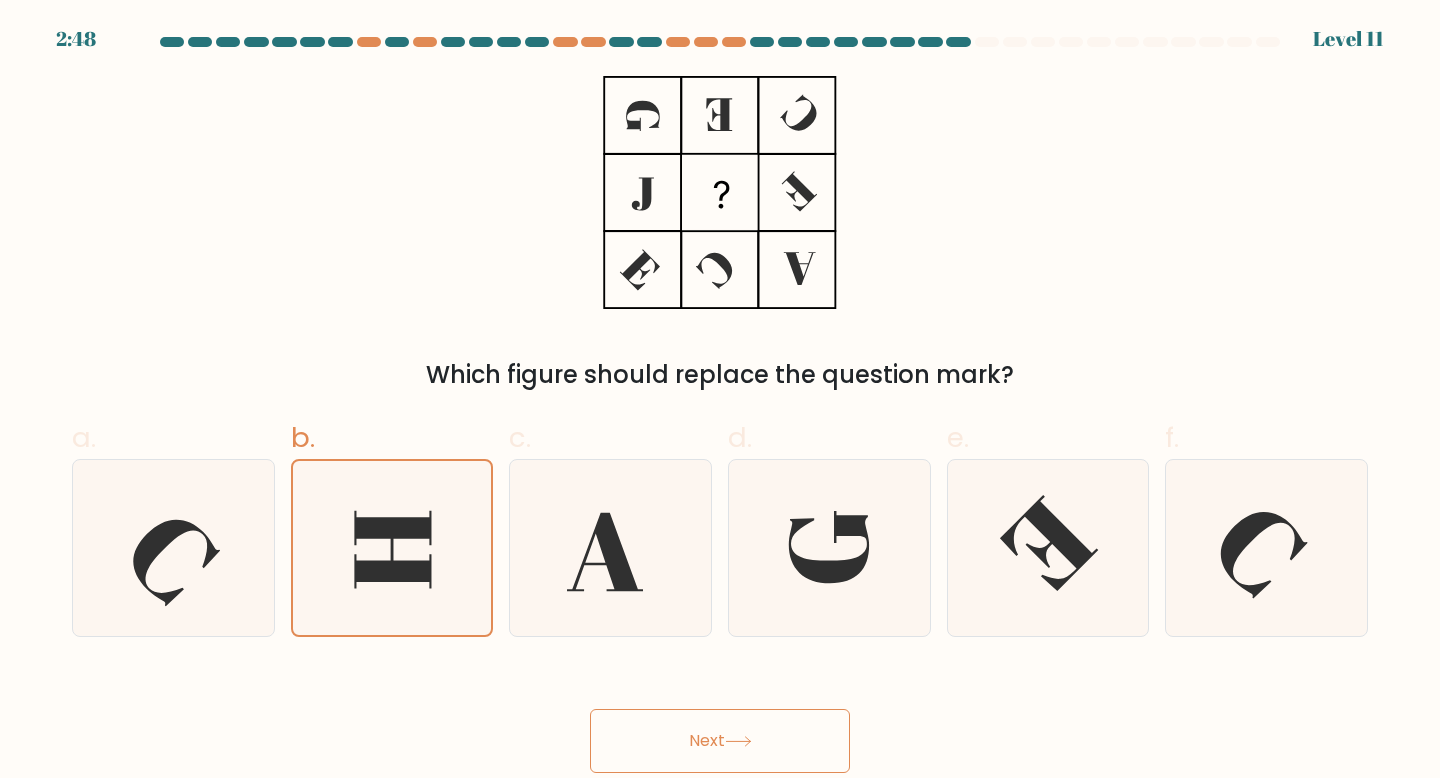 click on "Next" at bounding box center (720, 741) 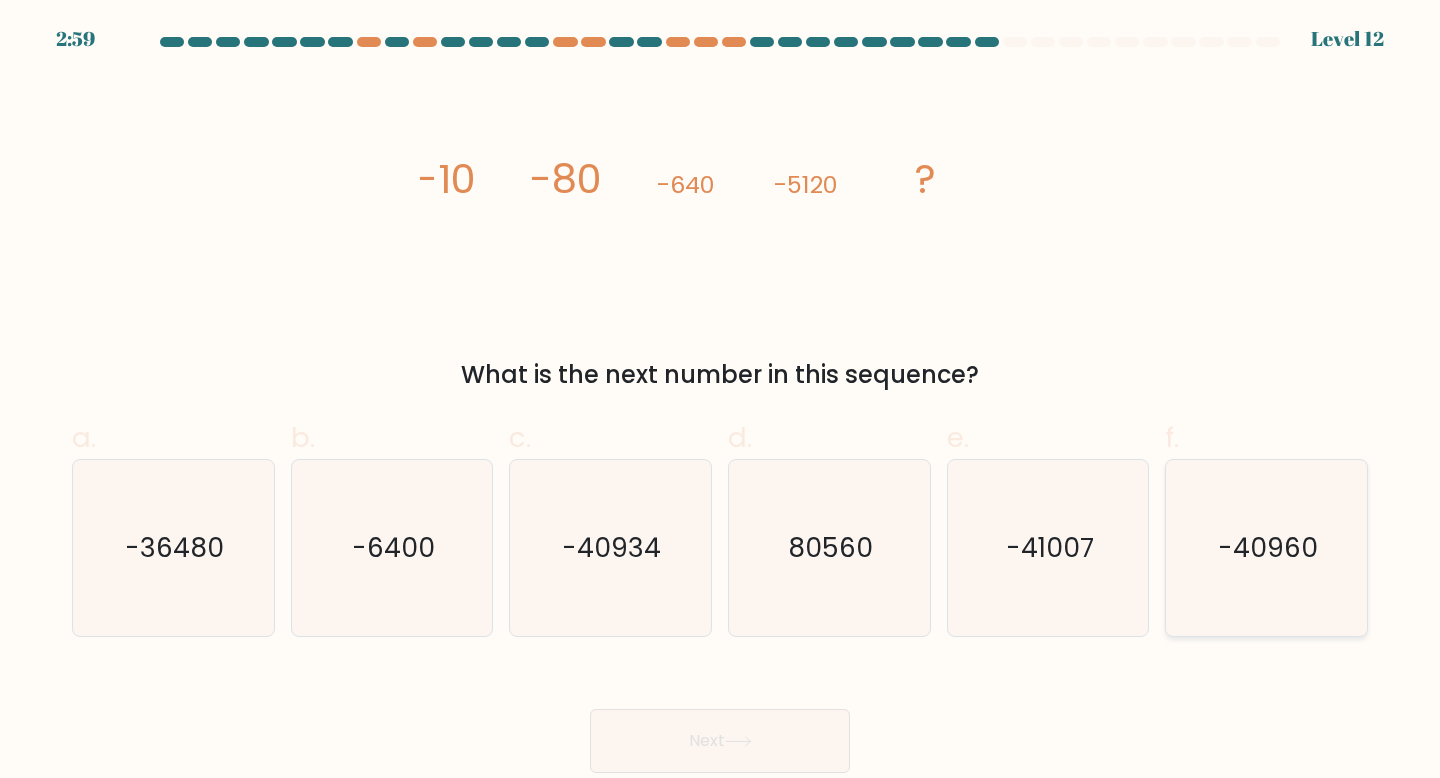 click on "-40960" at bounding box center (1268, 547) 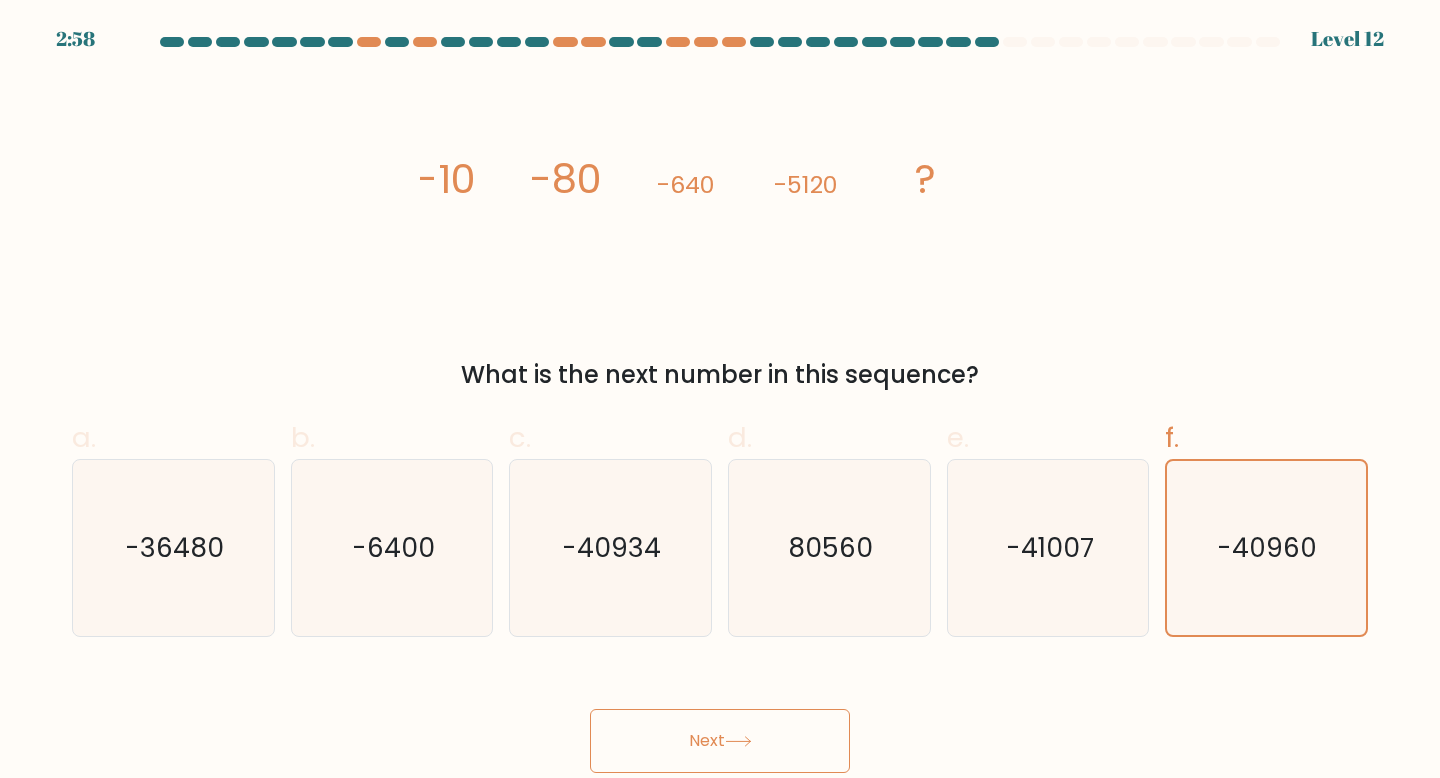 click on "Next" at bounding box center [720, 741] 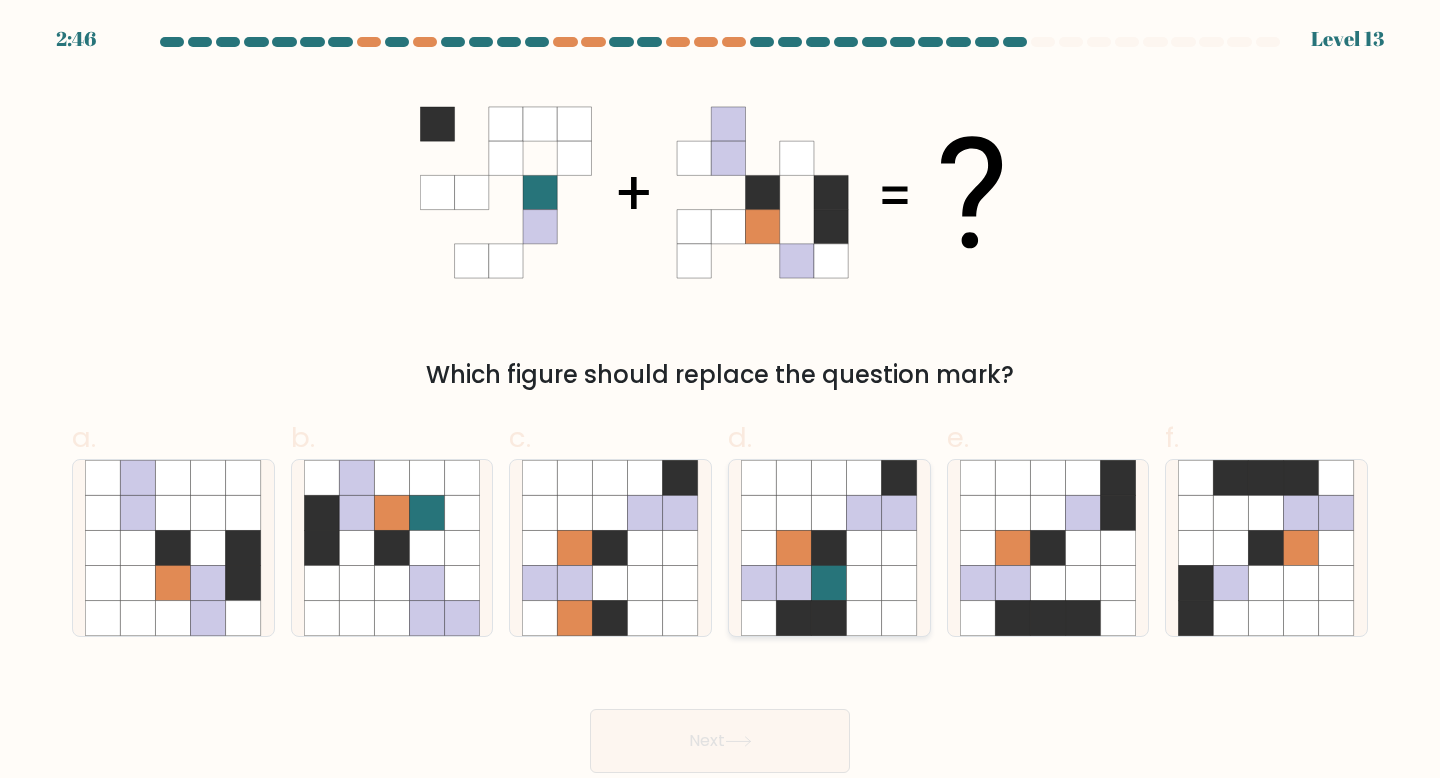 click at bounding box center (829, 512) 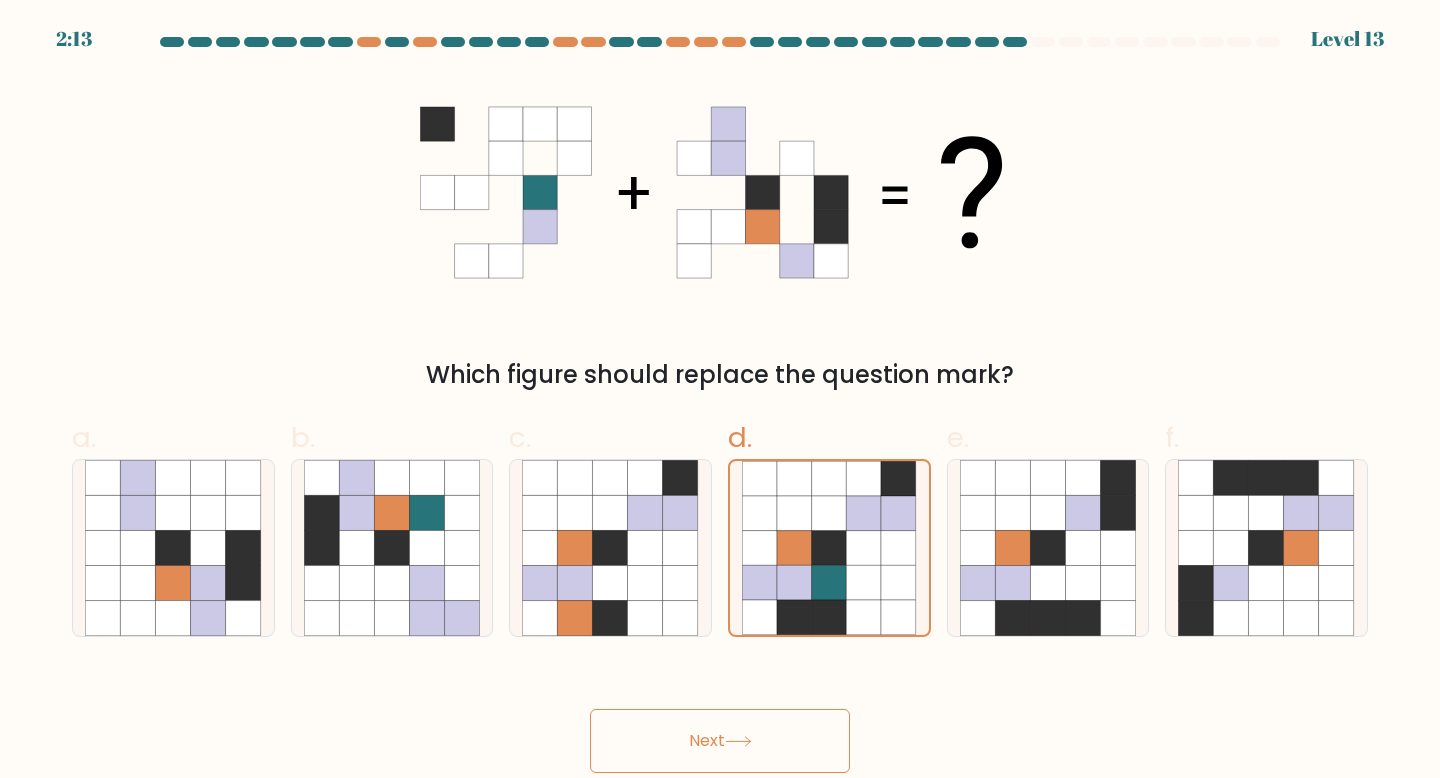 click on "Next" at bounding box center (720, 741) 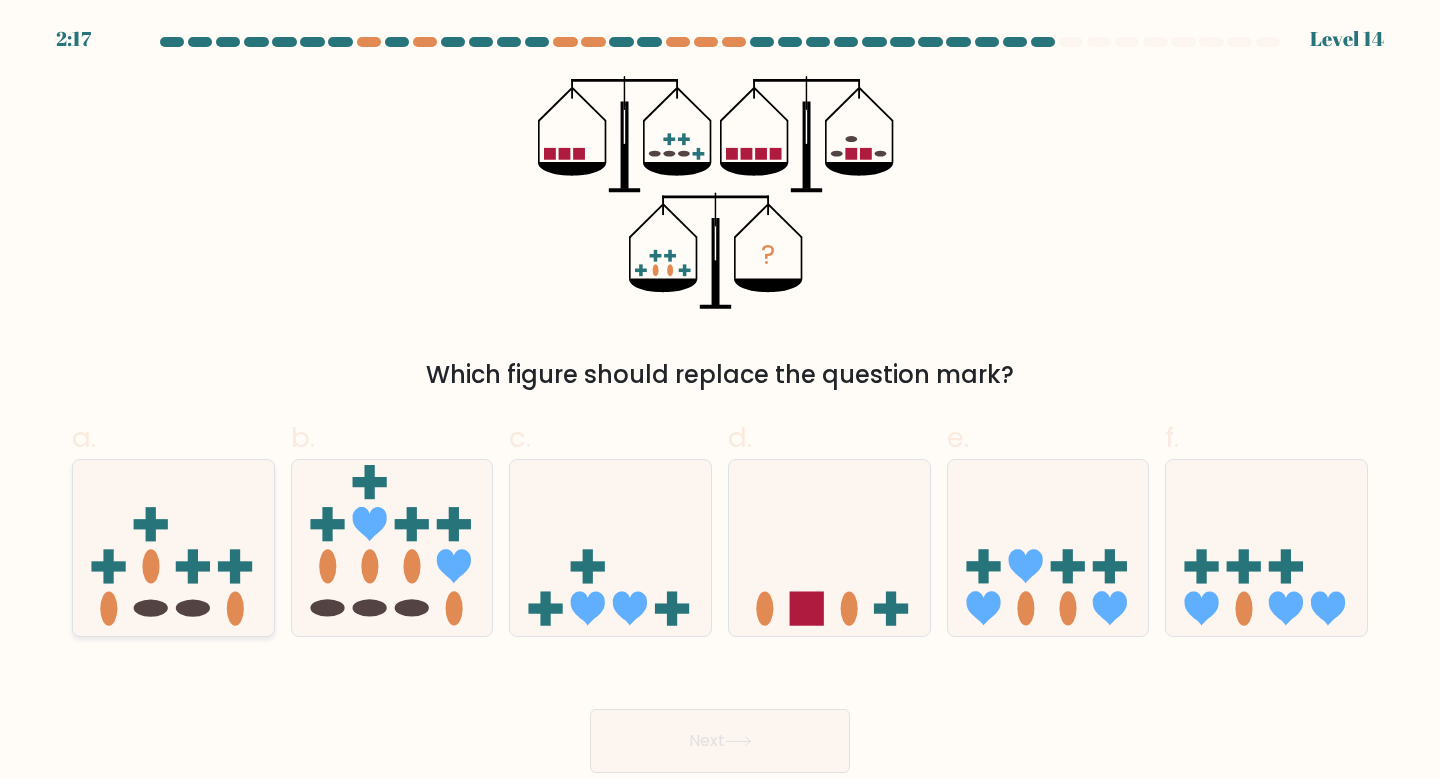 click at bounding box center [173, 548] 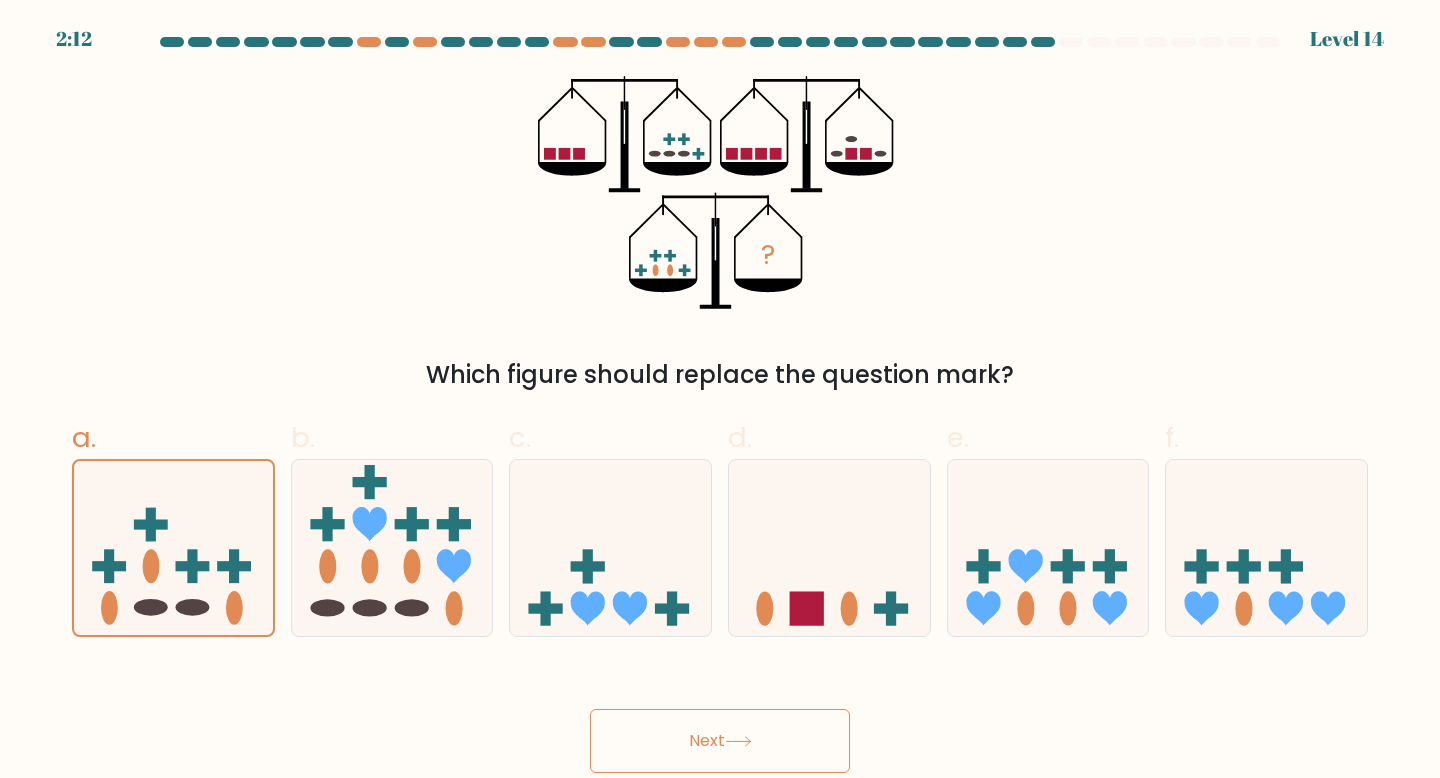 click on "Next" at bounding box center (720, 741) 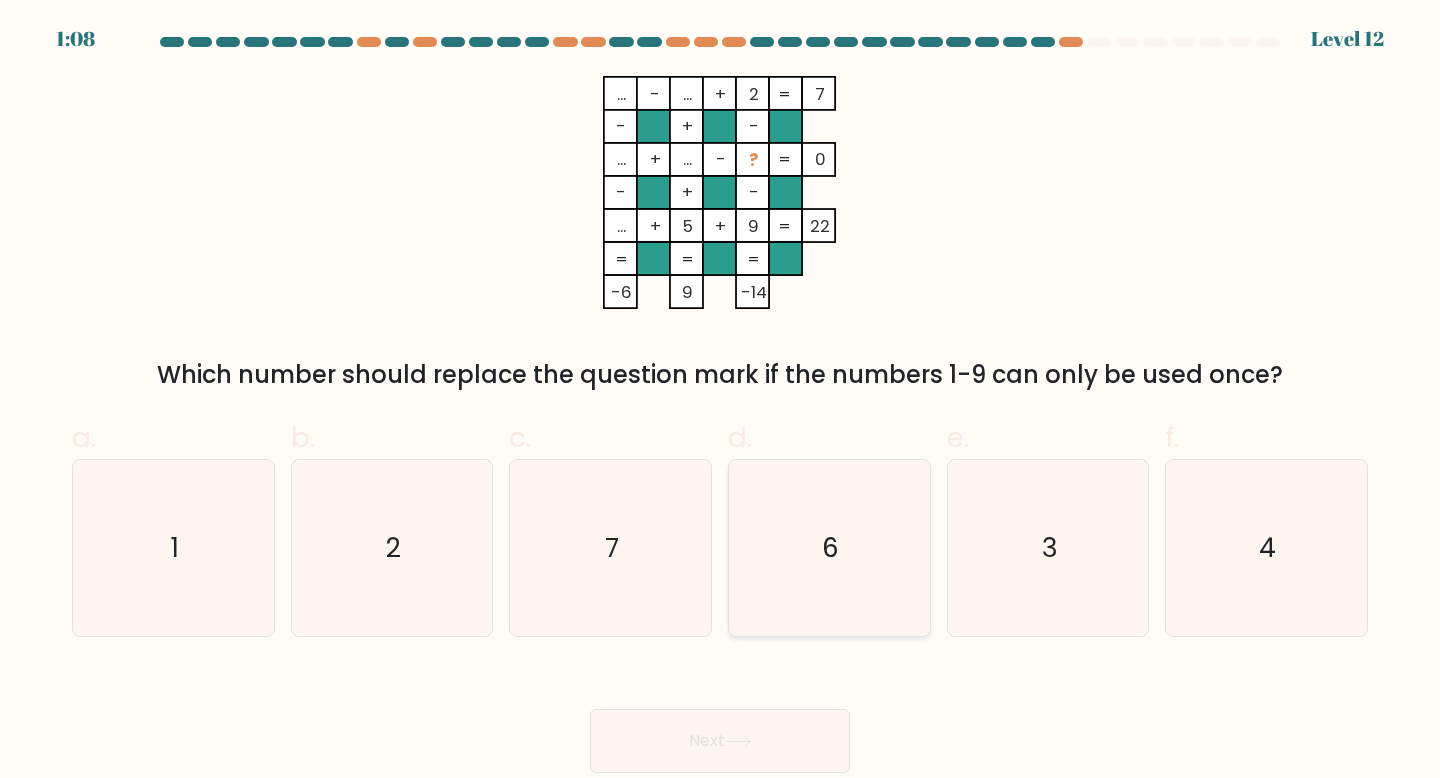 click on "6" at bounding box center (831, 547) 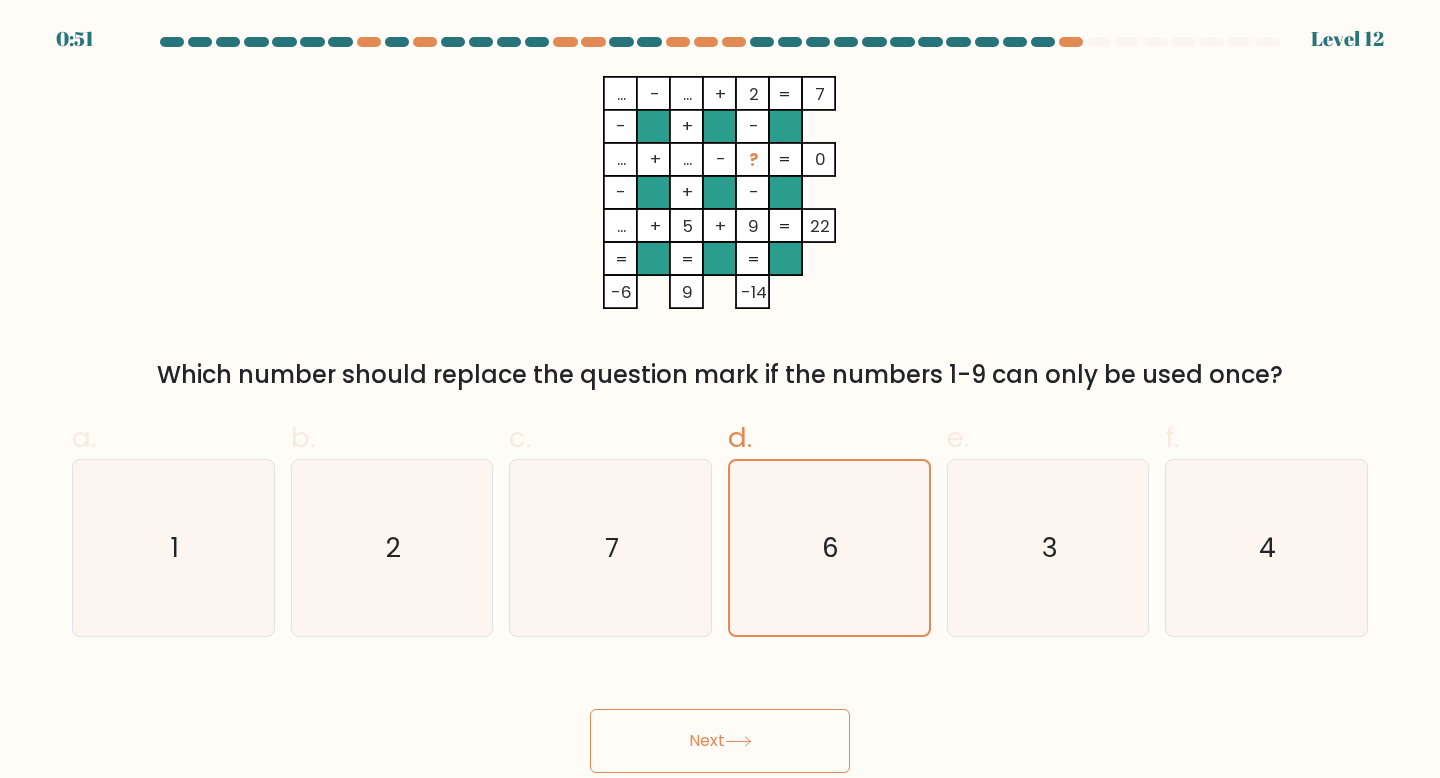 click on "Next" at bounding box center (720, 741) 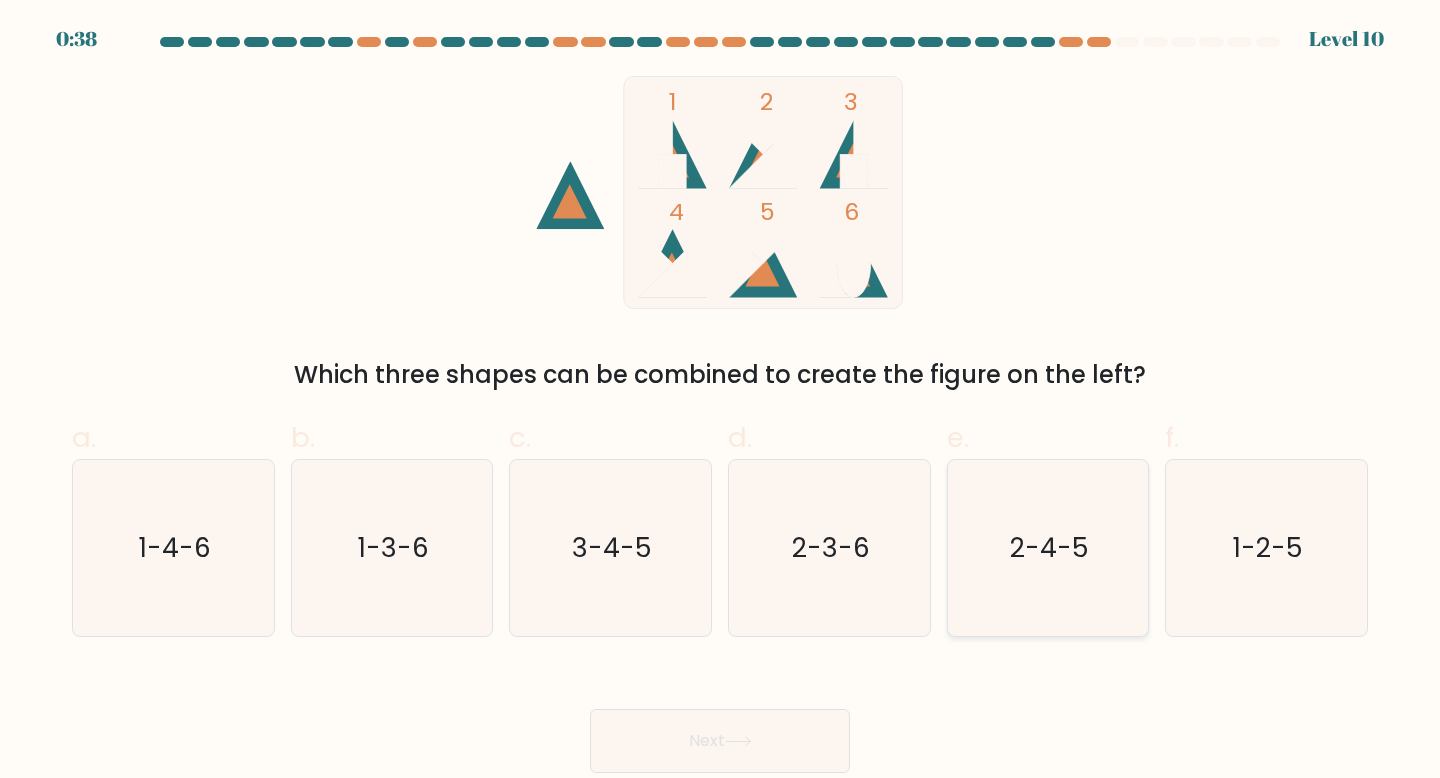 click on "2-4-5" at bounding box center (1048, 548) 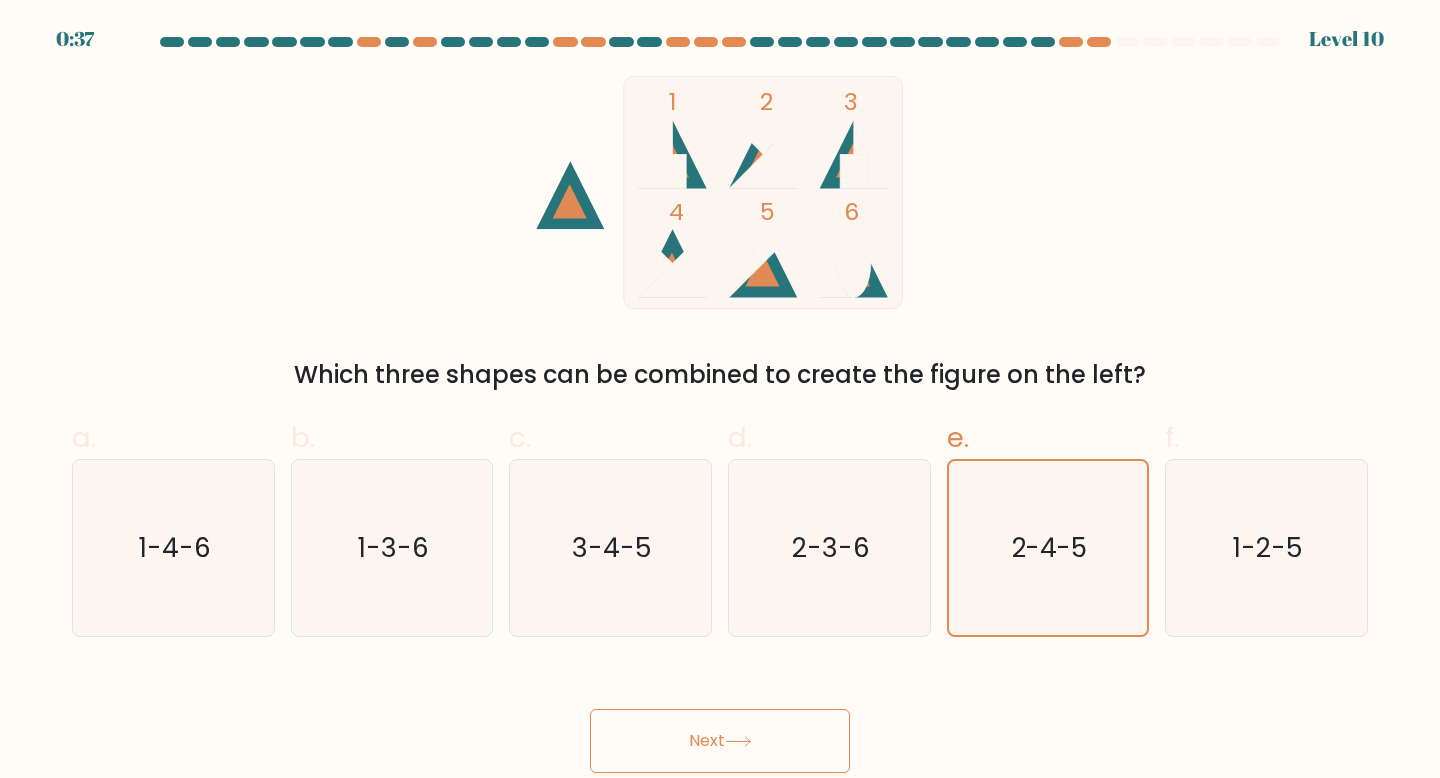 click on "Next" at bounding box center (720, 741) 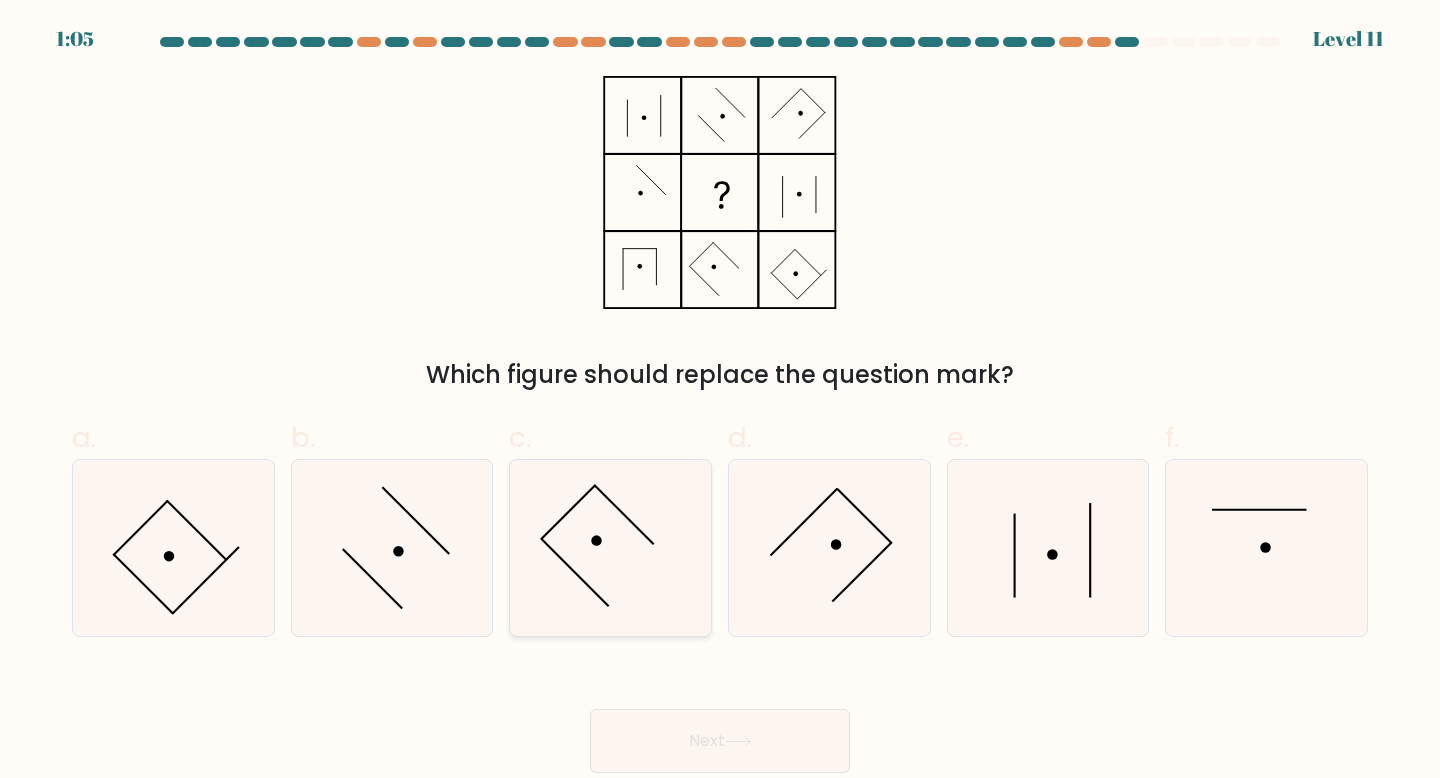 click at bounding box center [610, 548] 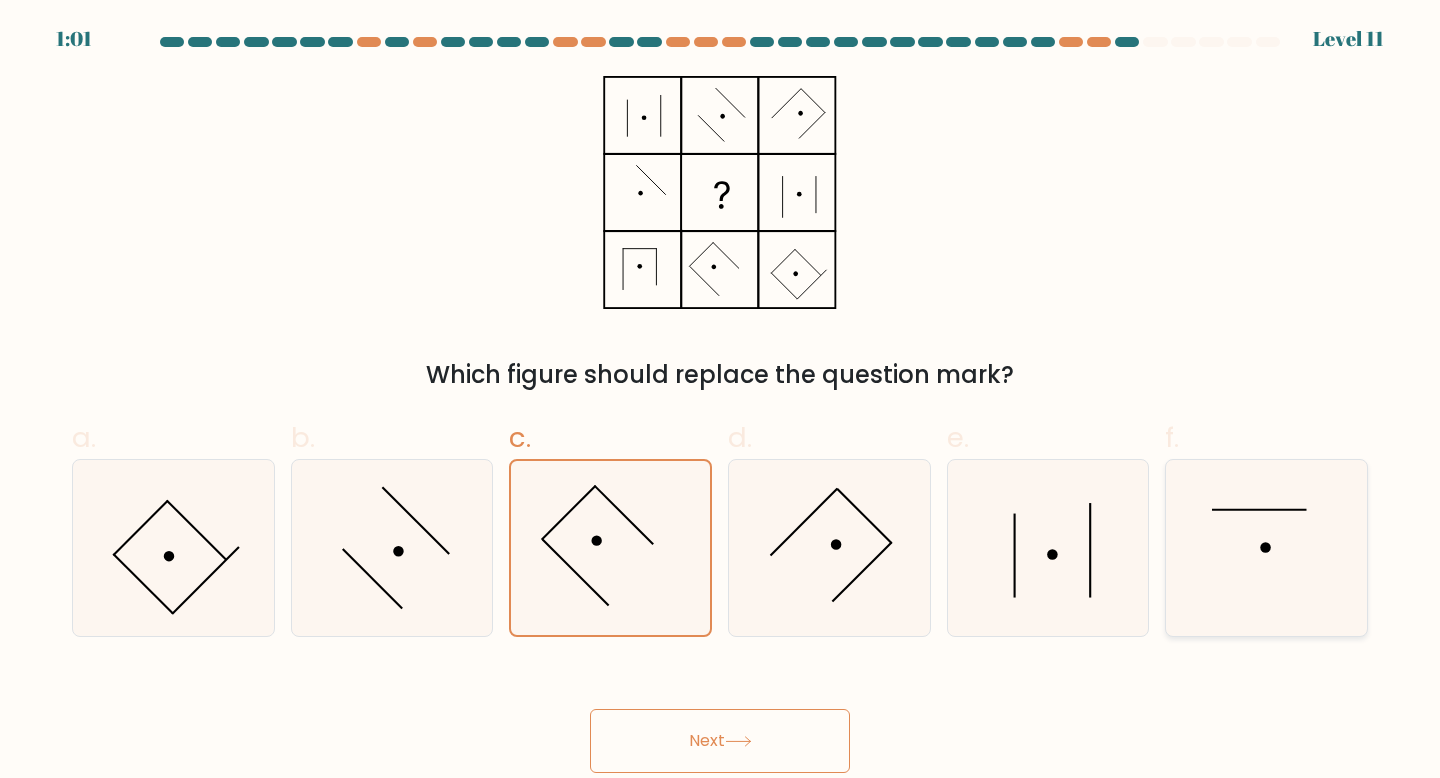 click at bounding box center (1266, 548) 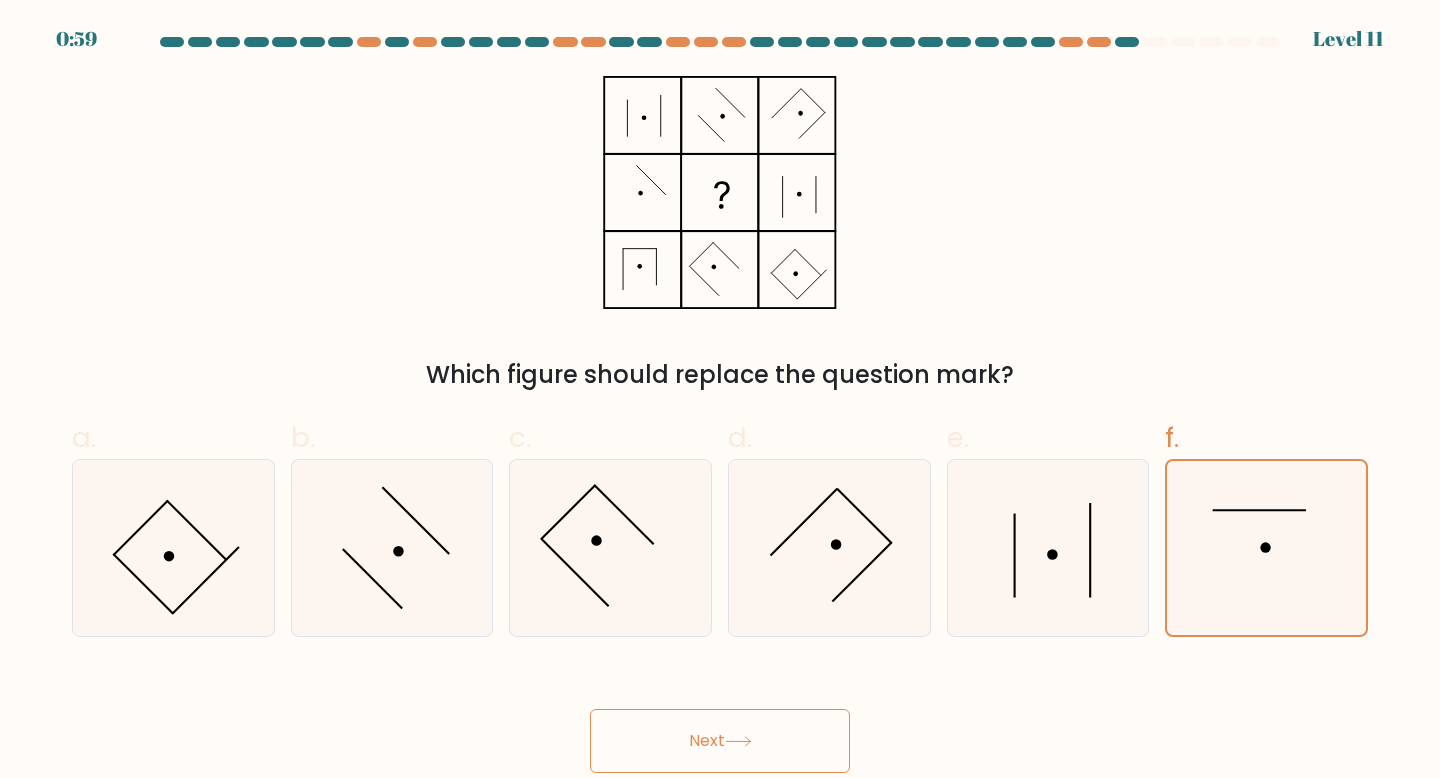 click on "Next" at bounding box center [720, 741] 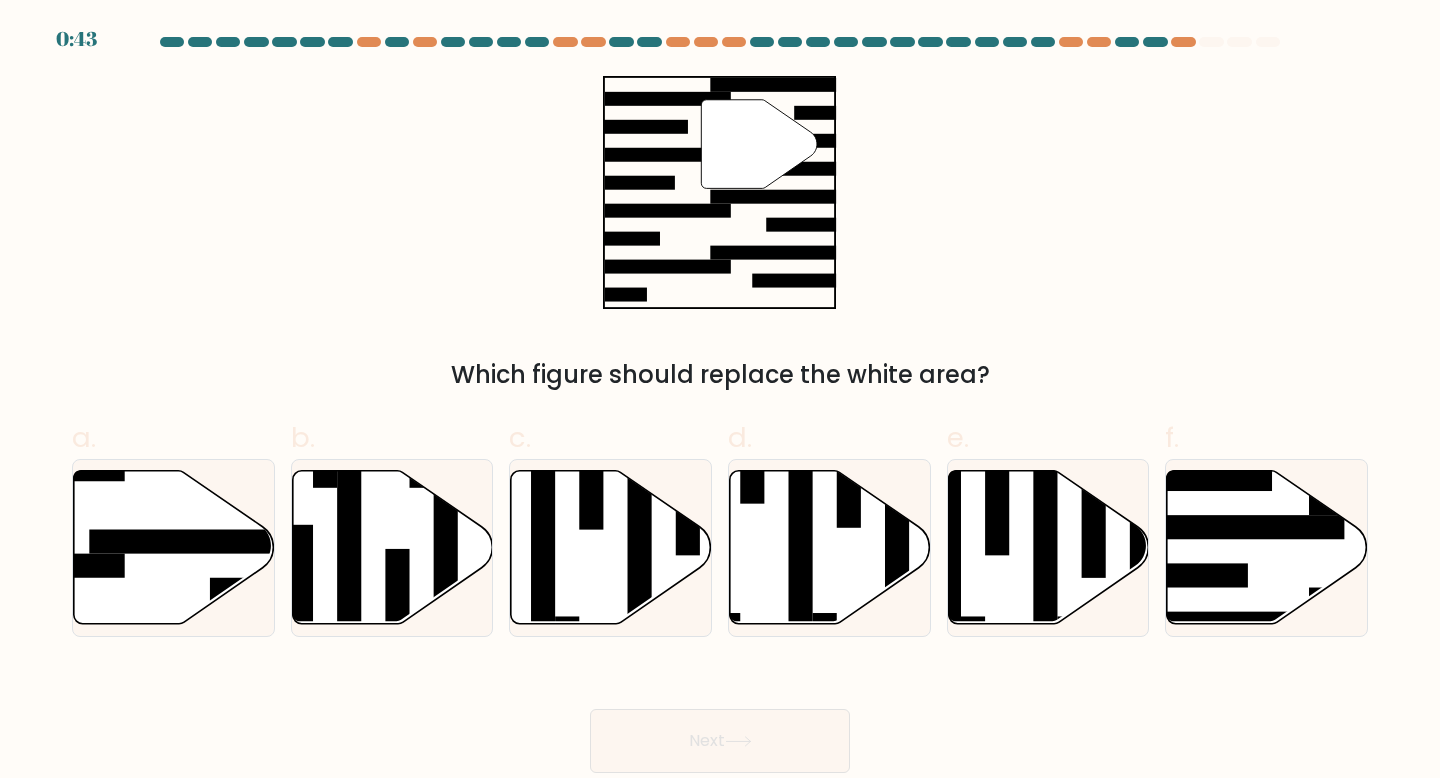 scroll, scrollTop: 0, scrollLeft: 0, axis: both 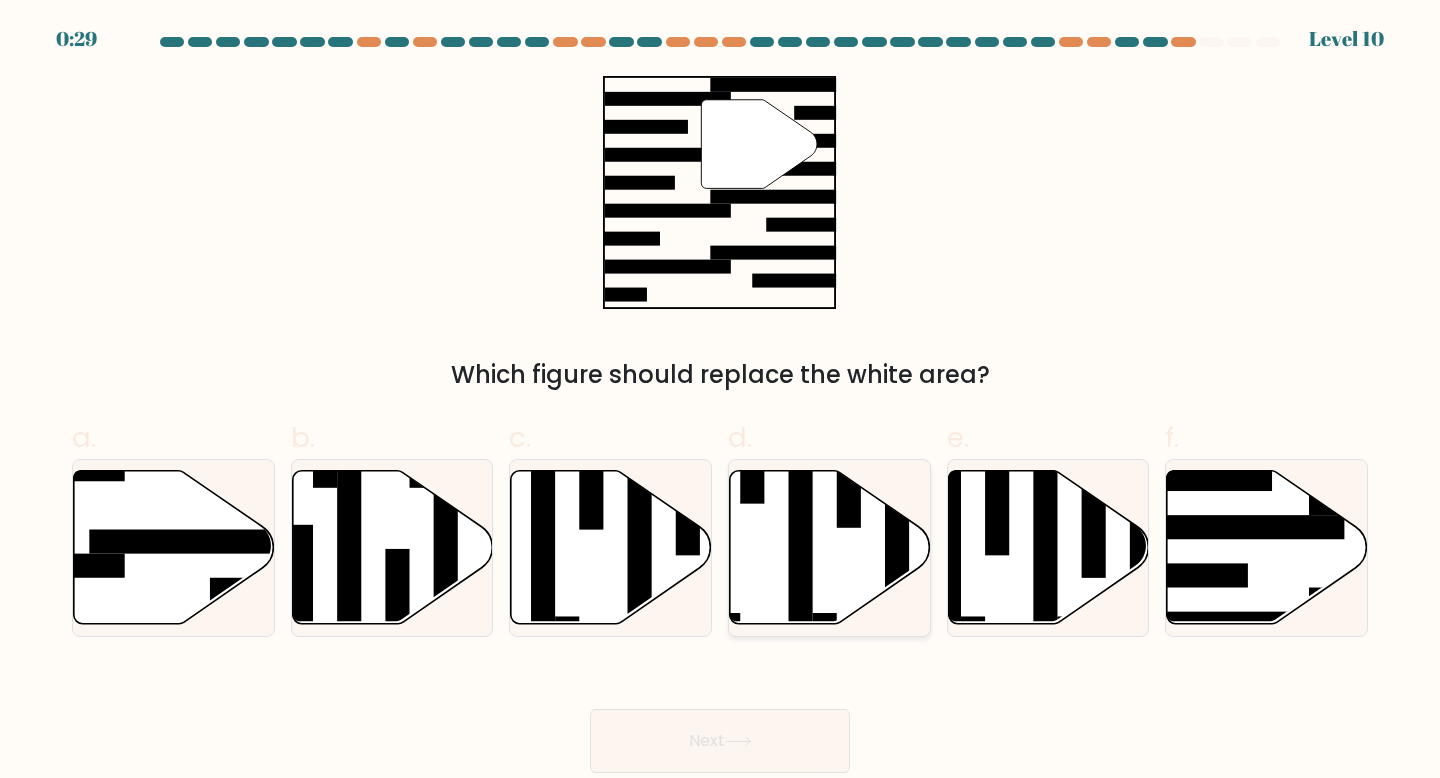 click at bounding box center [830, 547] 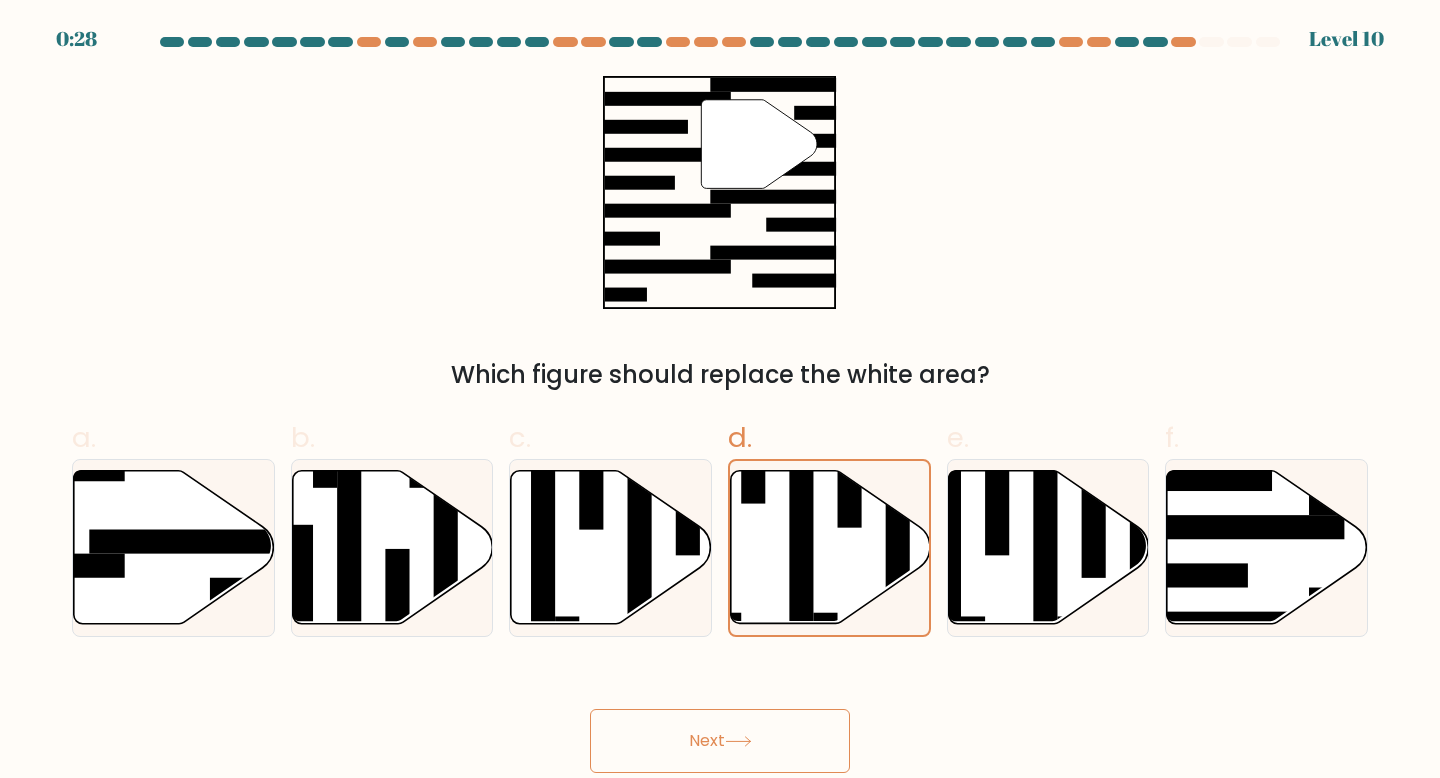 click at bounding box center [738, 741] 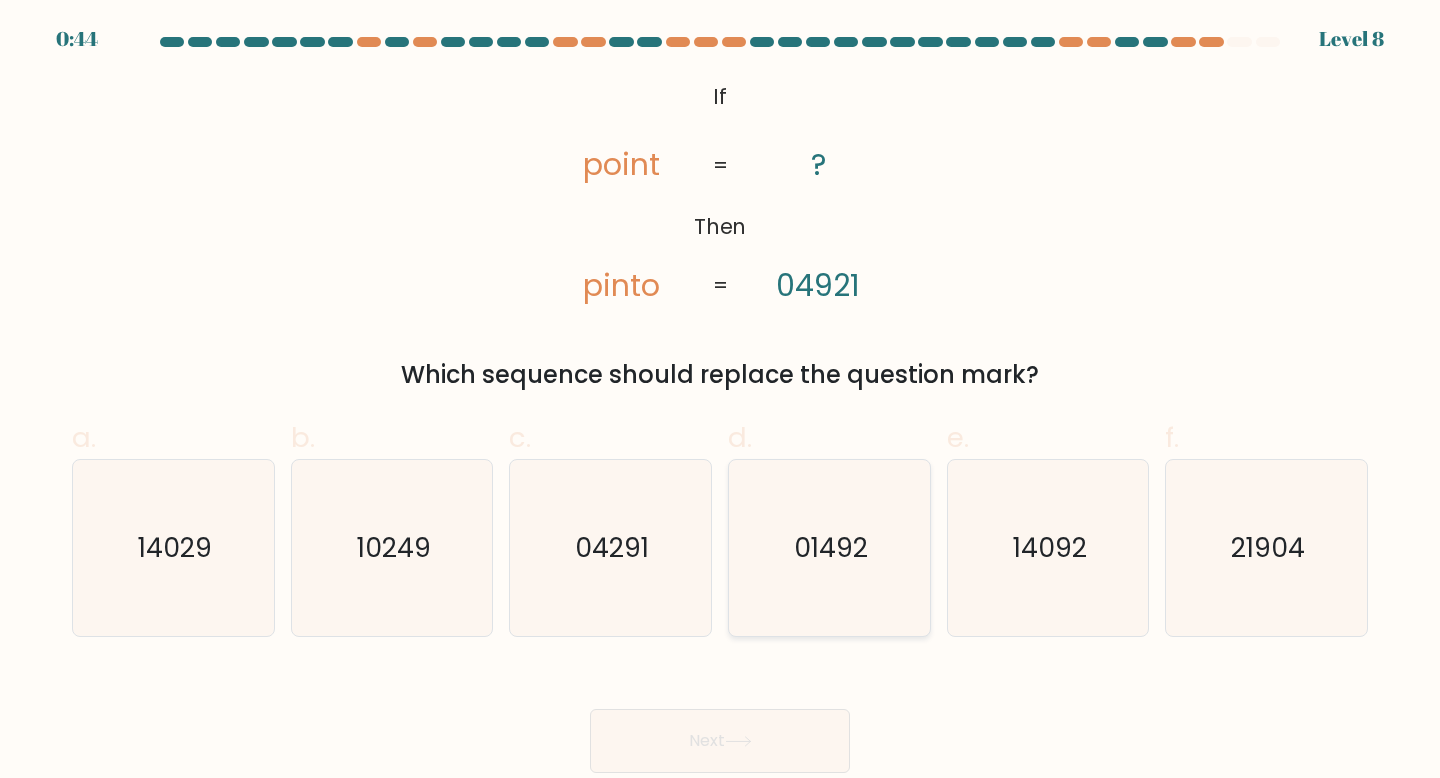 click on "01492" at bounding box center (831, 547) 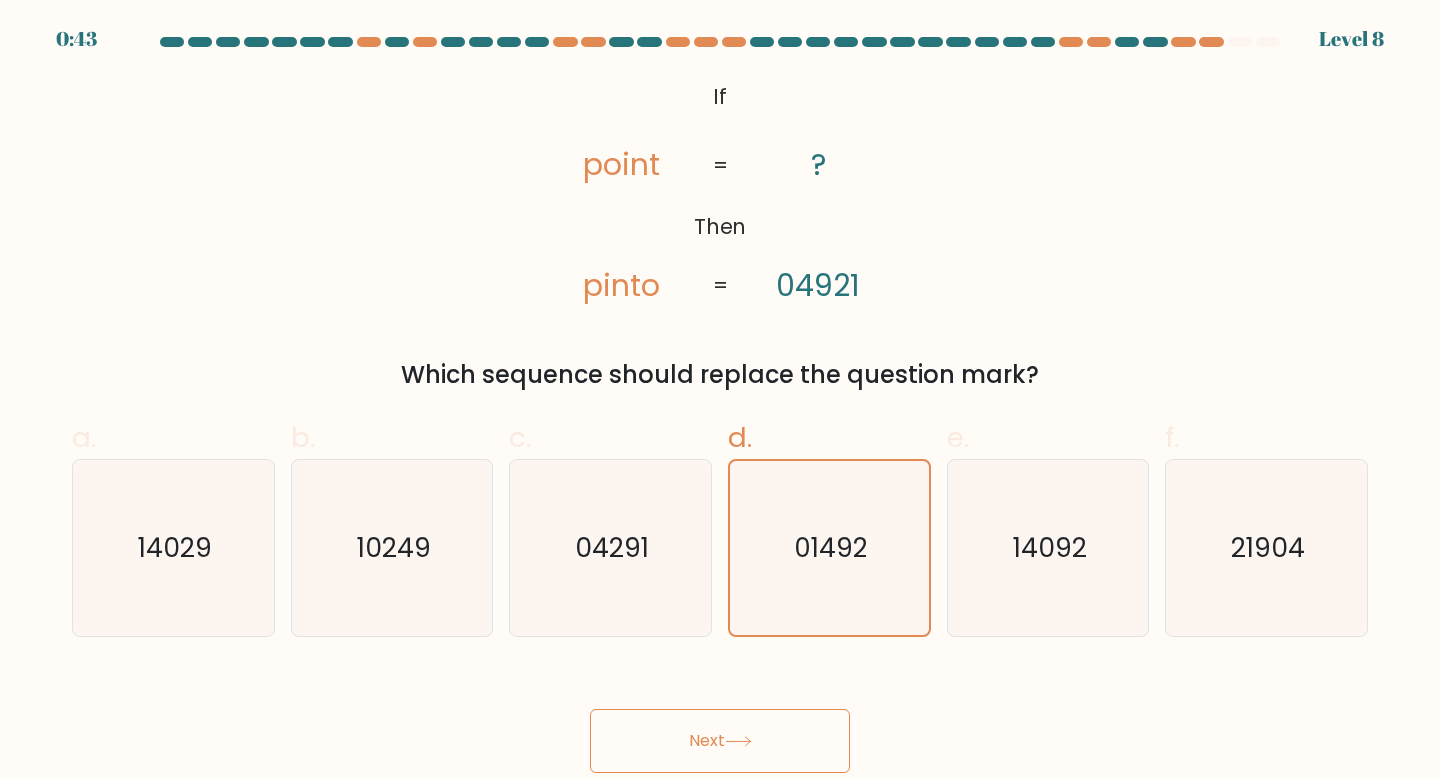 click on "Next" at bounding box center [720, 741] 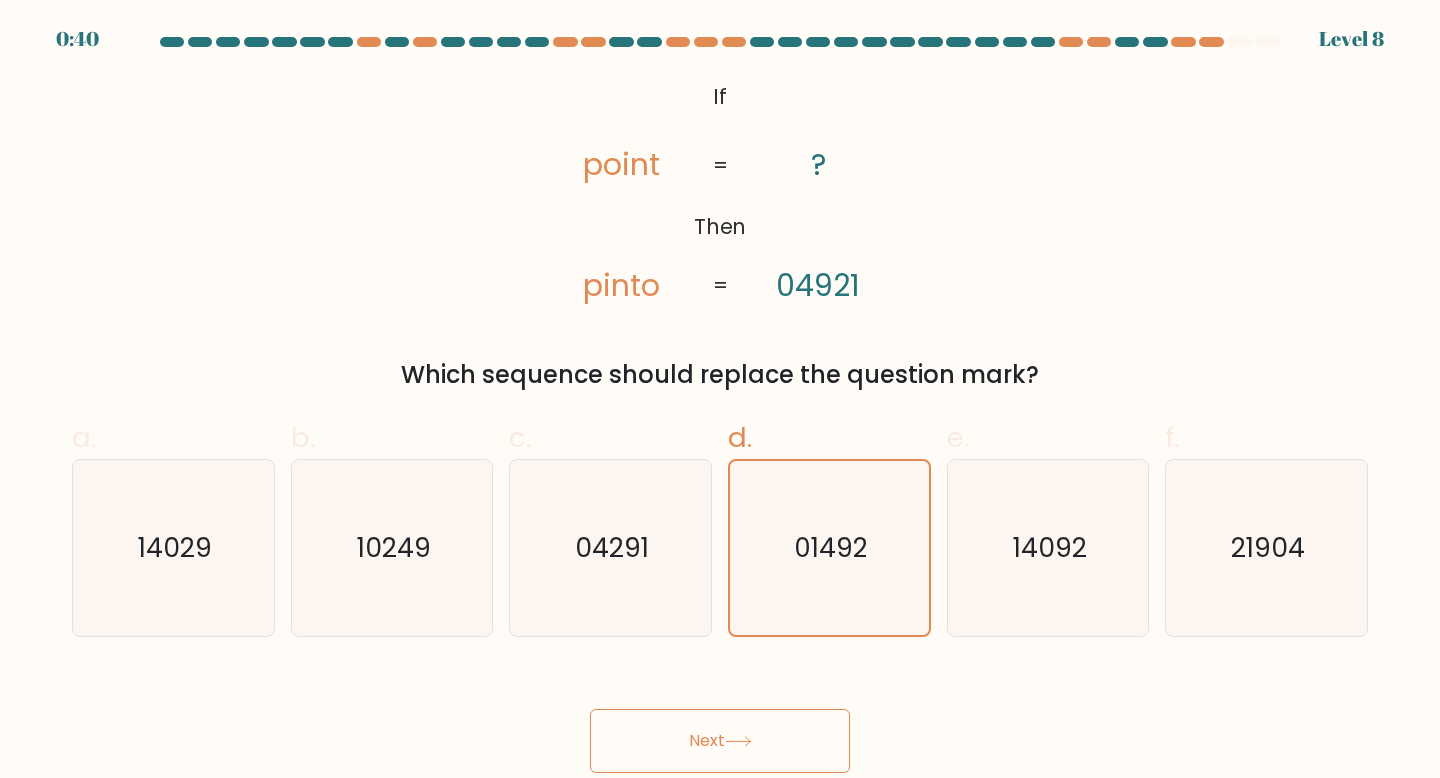 click on "Next" at bounding box center [720, 741] 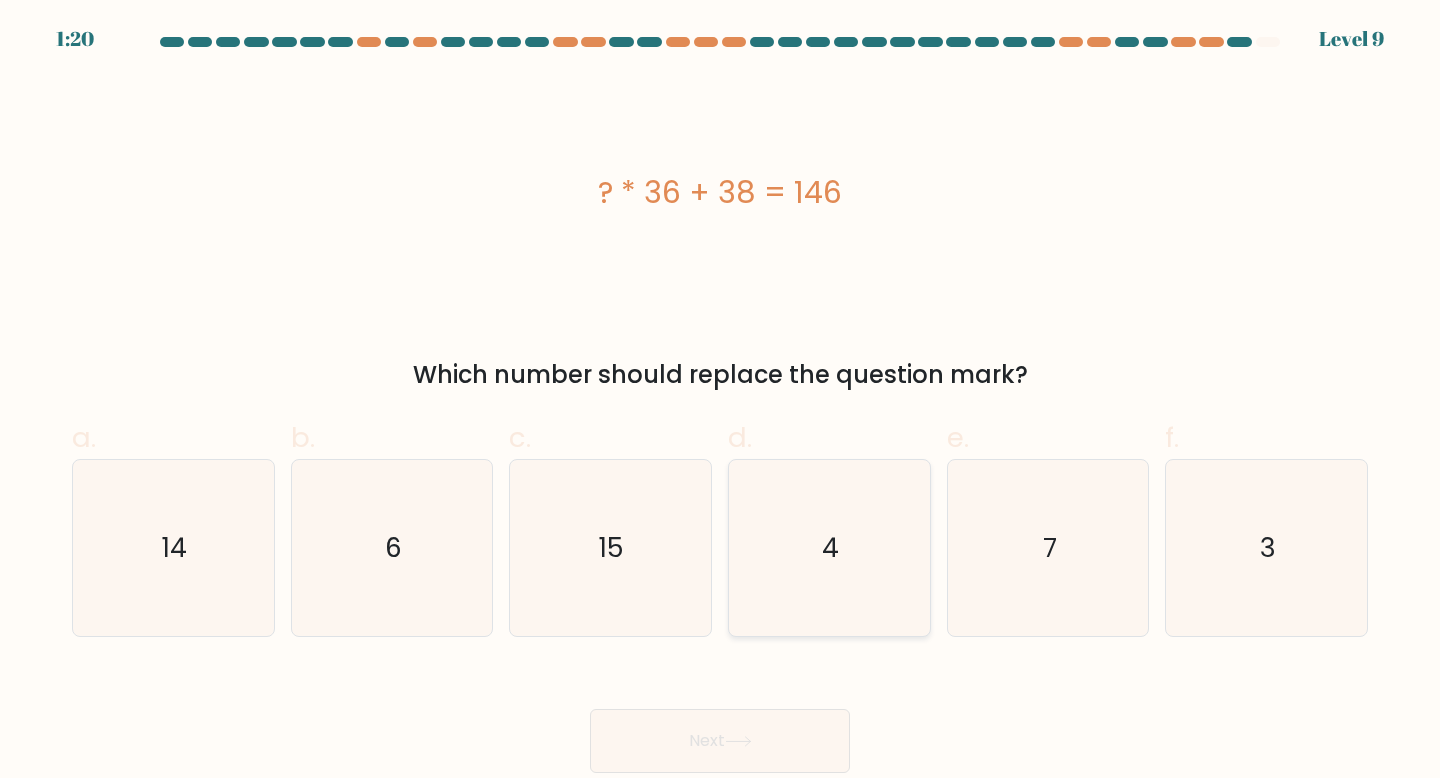 click on "4" at bounding box center (829, 548) 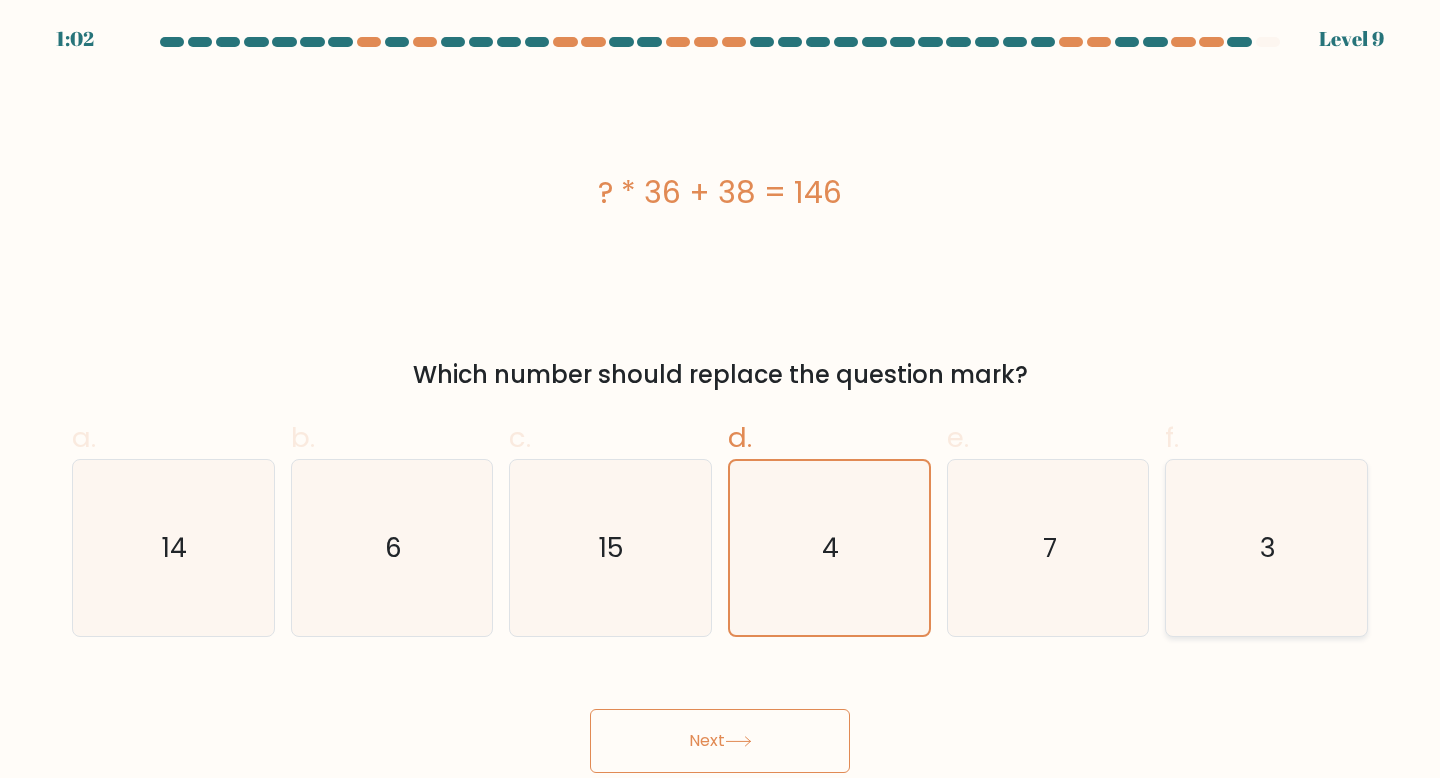 click on "3" at bounding box center (1266, 548) 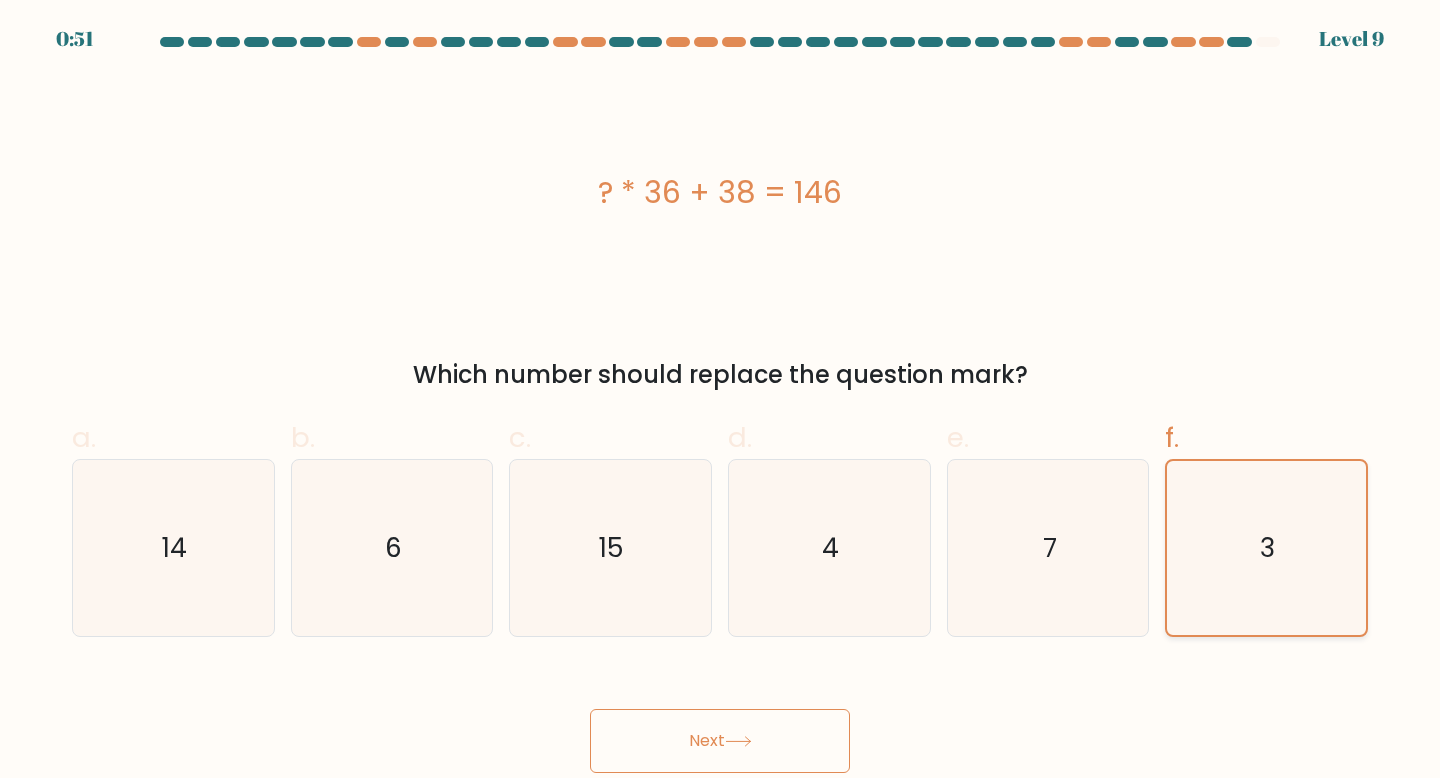 click on "3" at bounding box center [1266, 548] 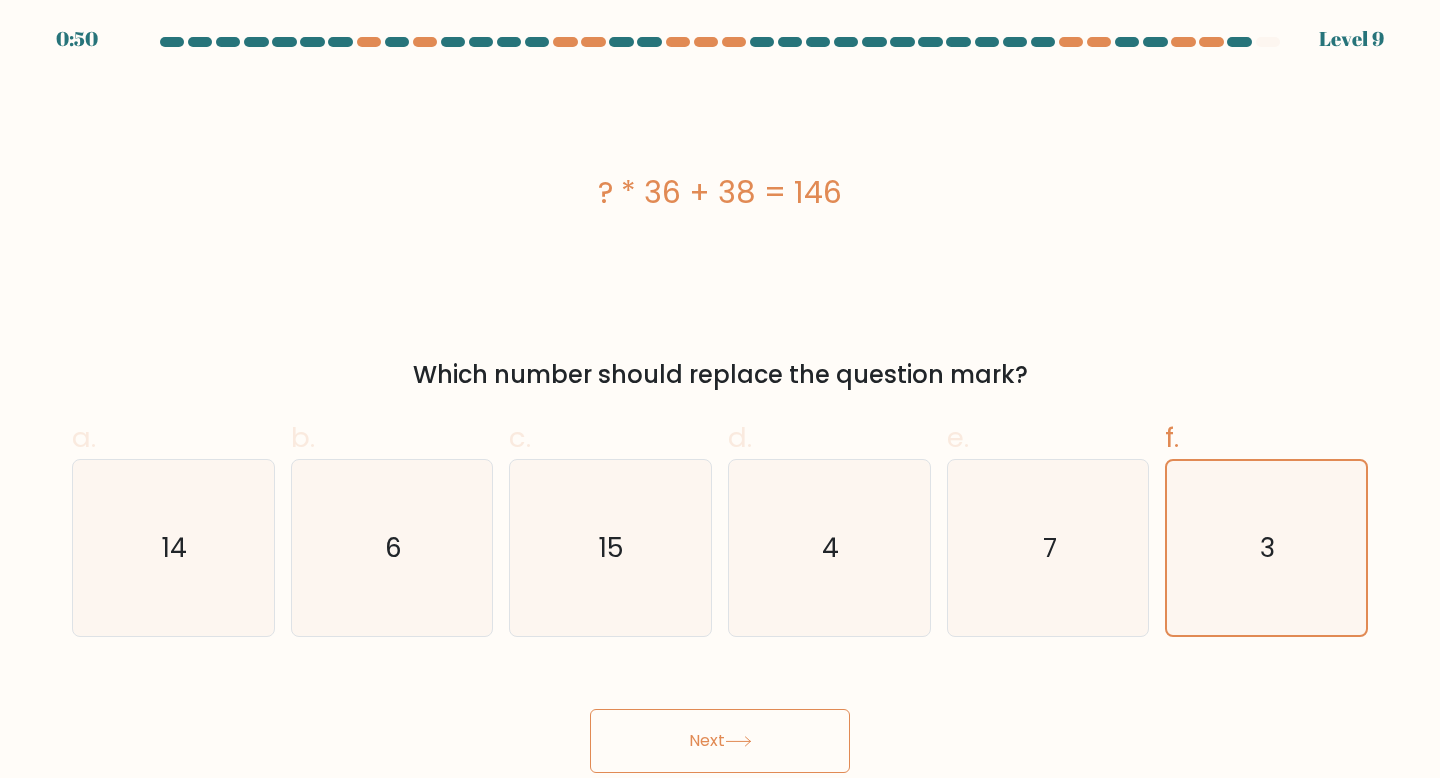 click on "Next" at bounding box center (720, 741) 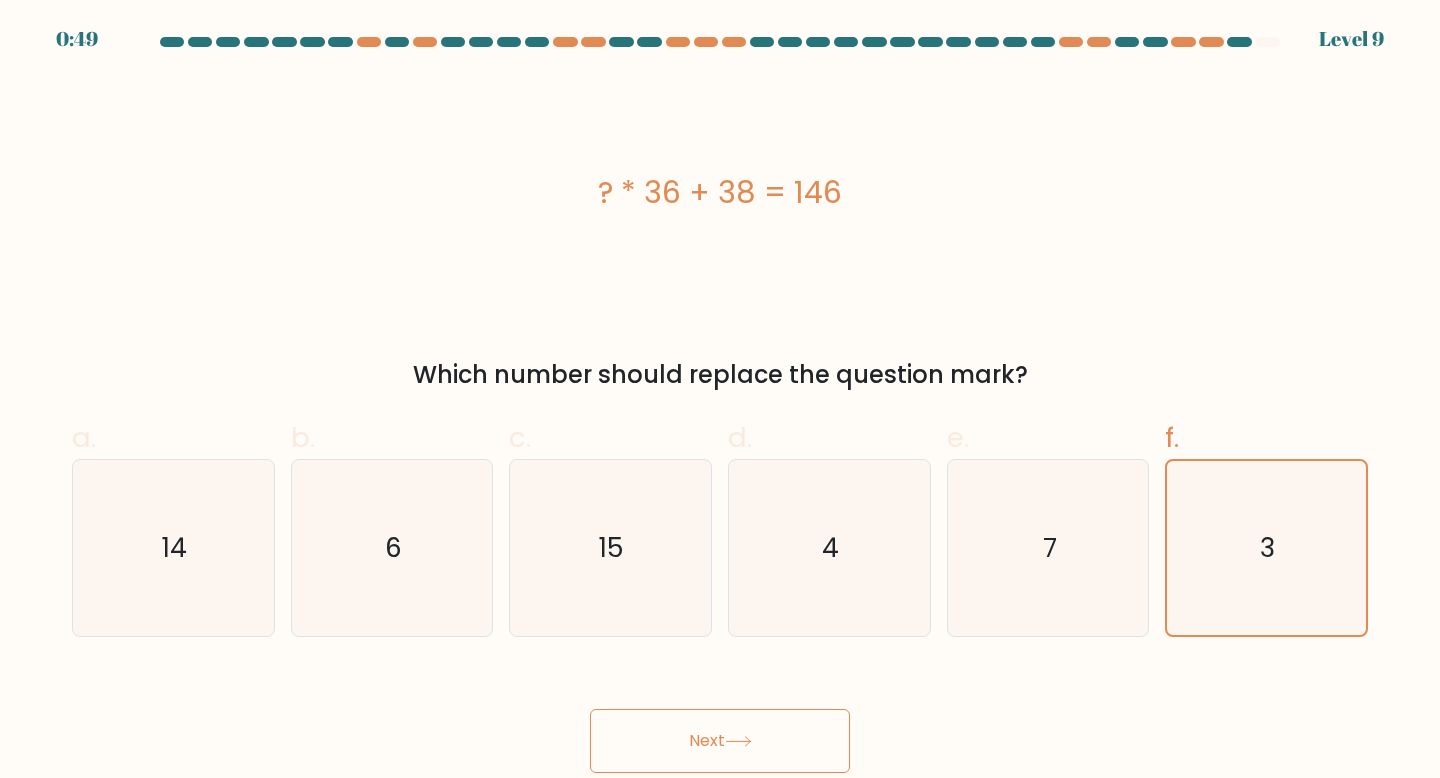 click on "Next" at bounding box center [720, 741] 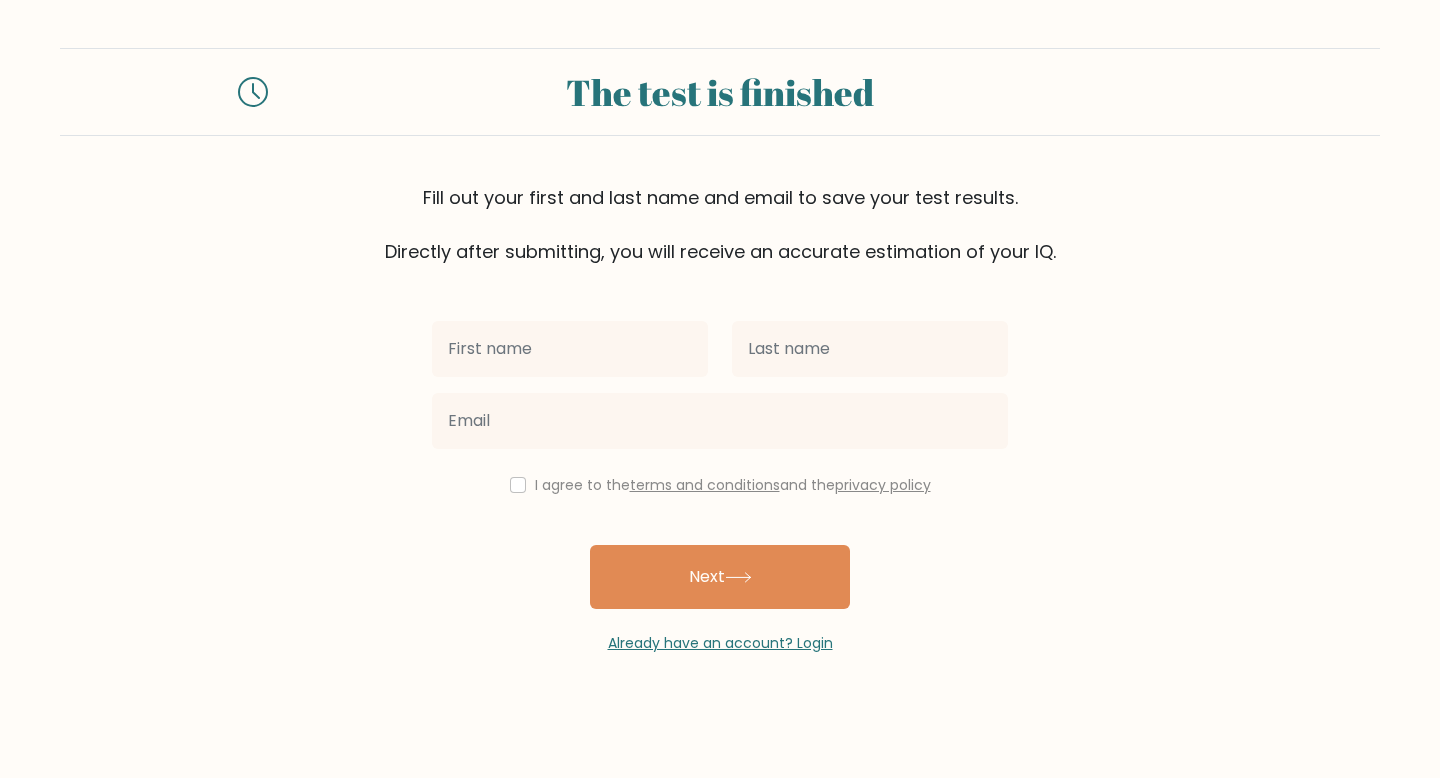 scroll, scrollTop: 0, scrollLeft: 0, axis: both 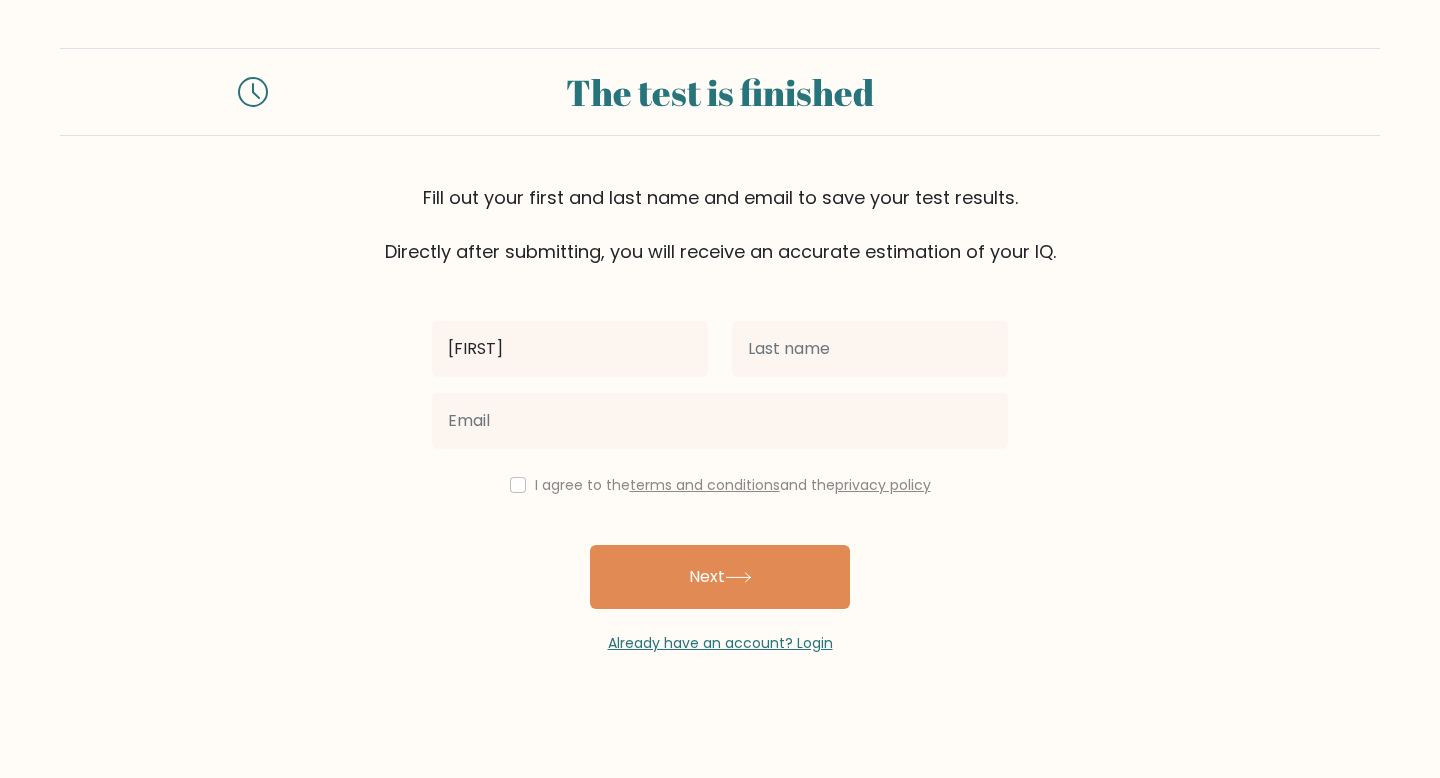 type on "[FIRST]" 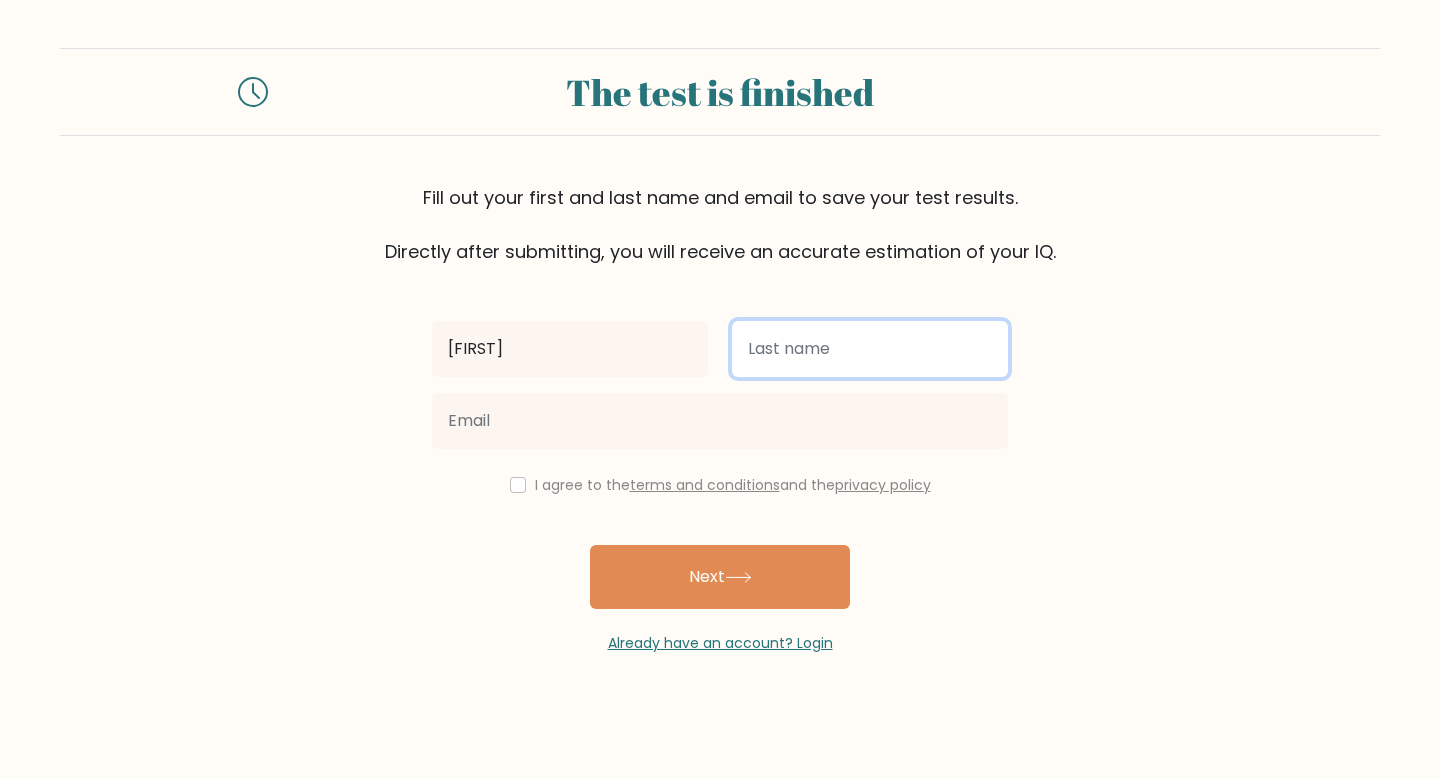 click at bounding box center (870, 349) 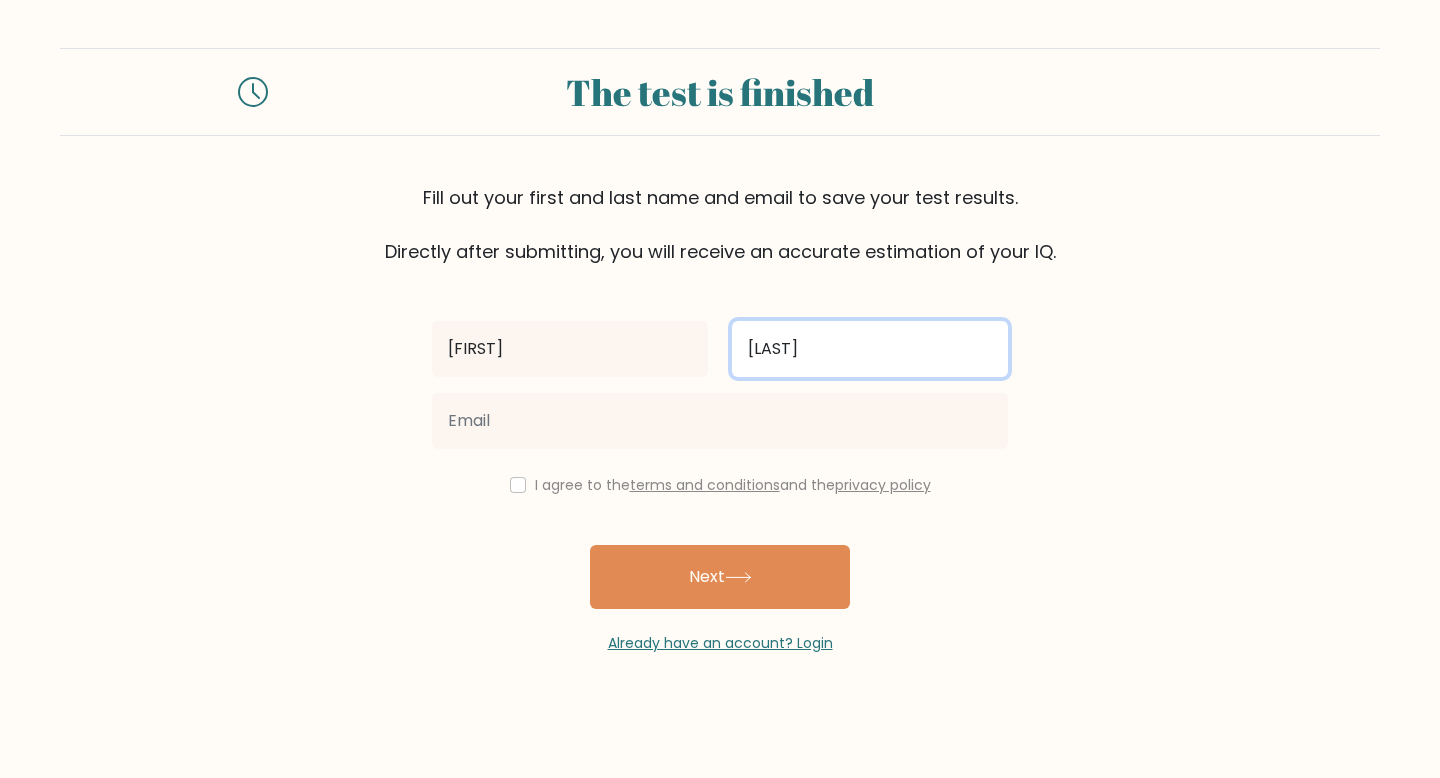 type on "[LAST]" 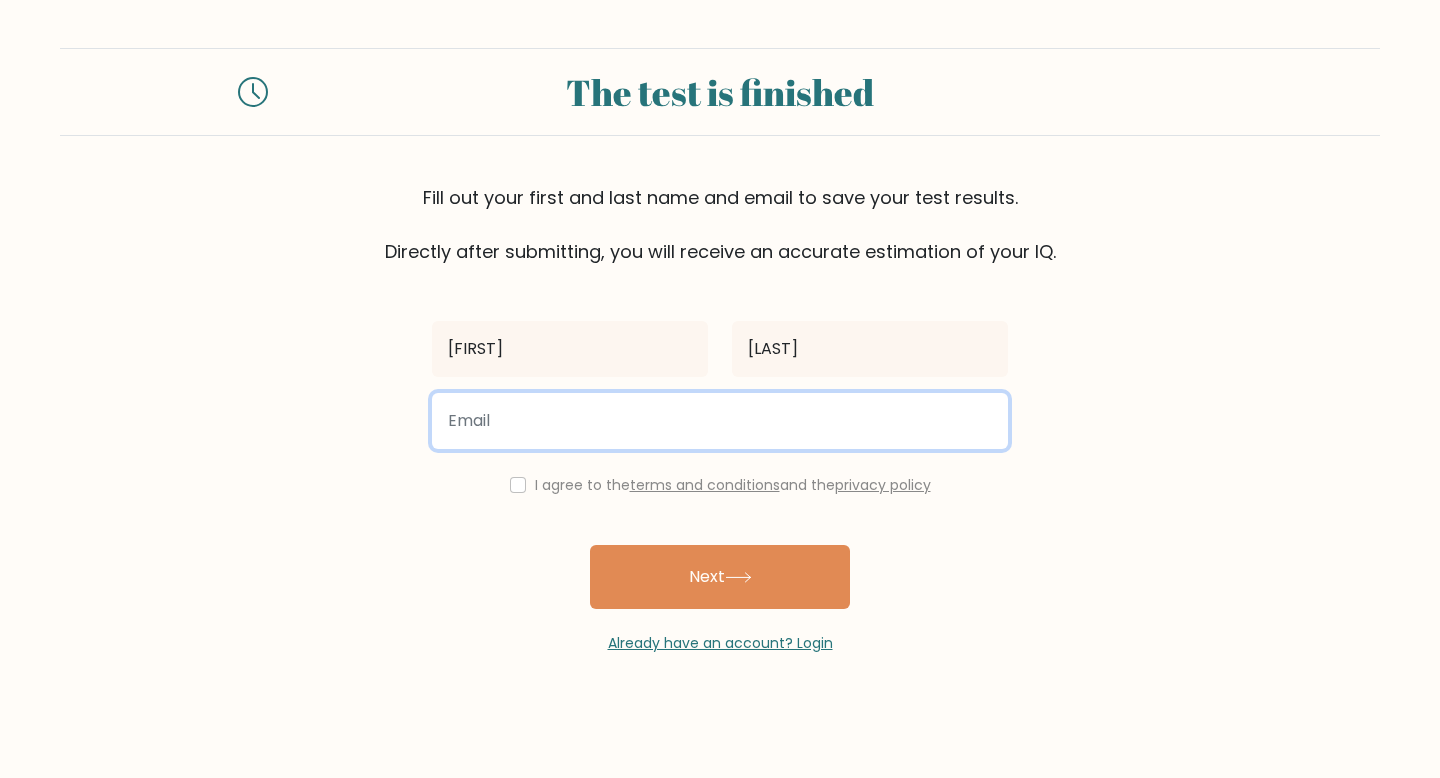 click at bounding box center (720, 421) 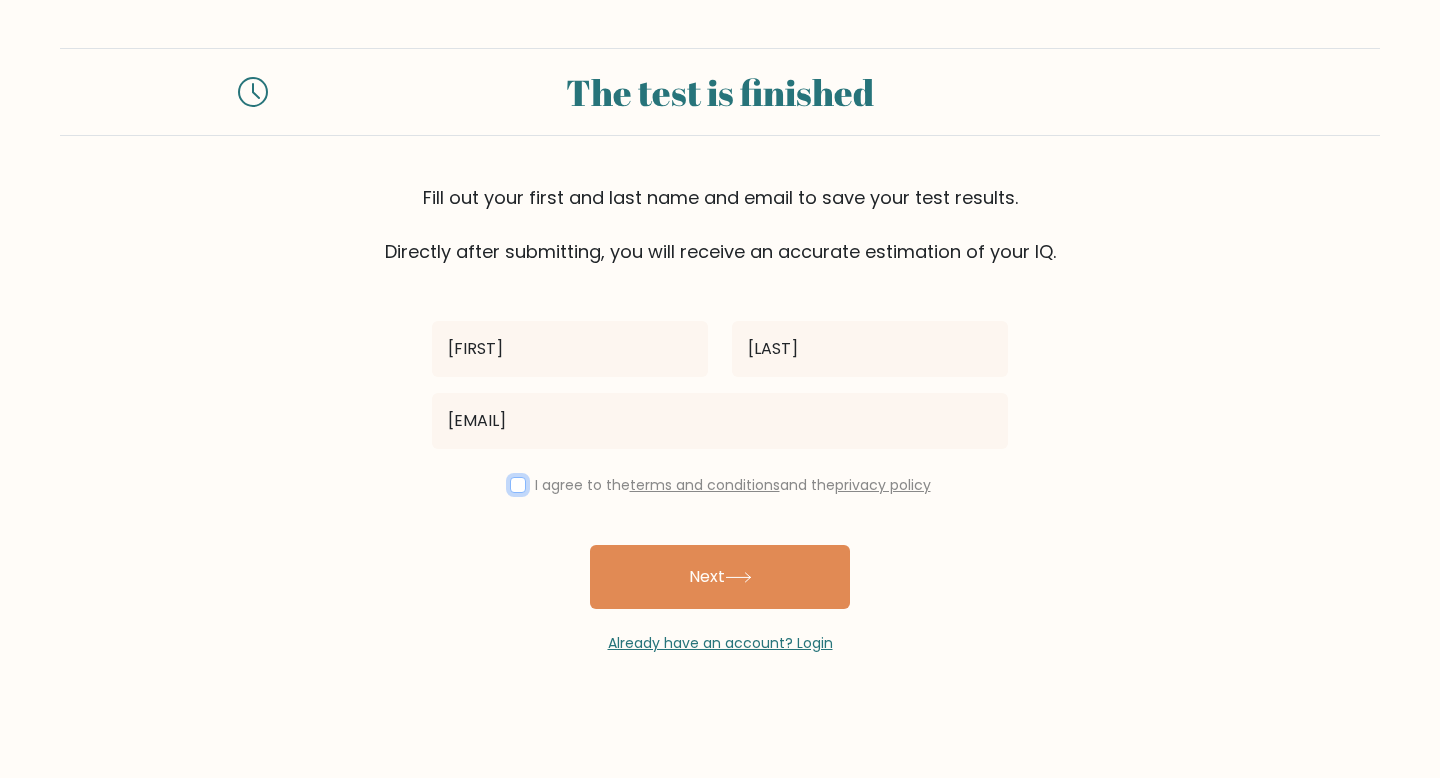 click at bounding box center [518, 485] 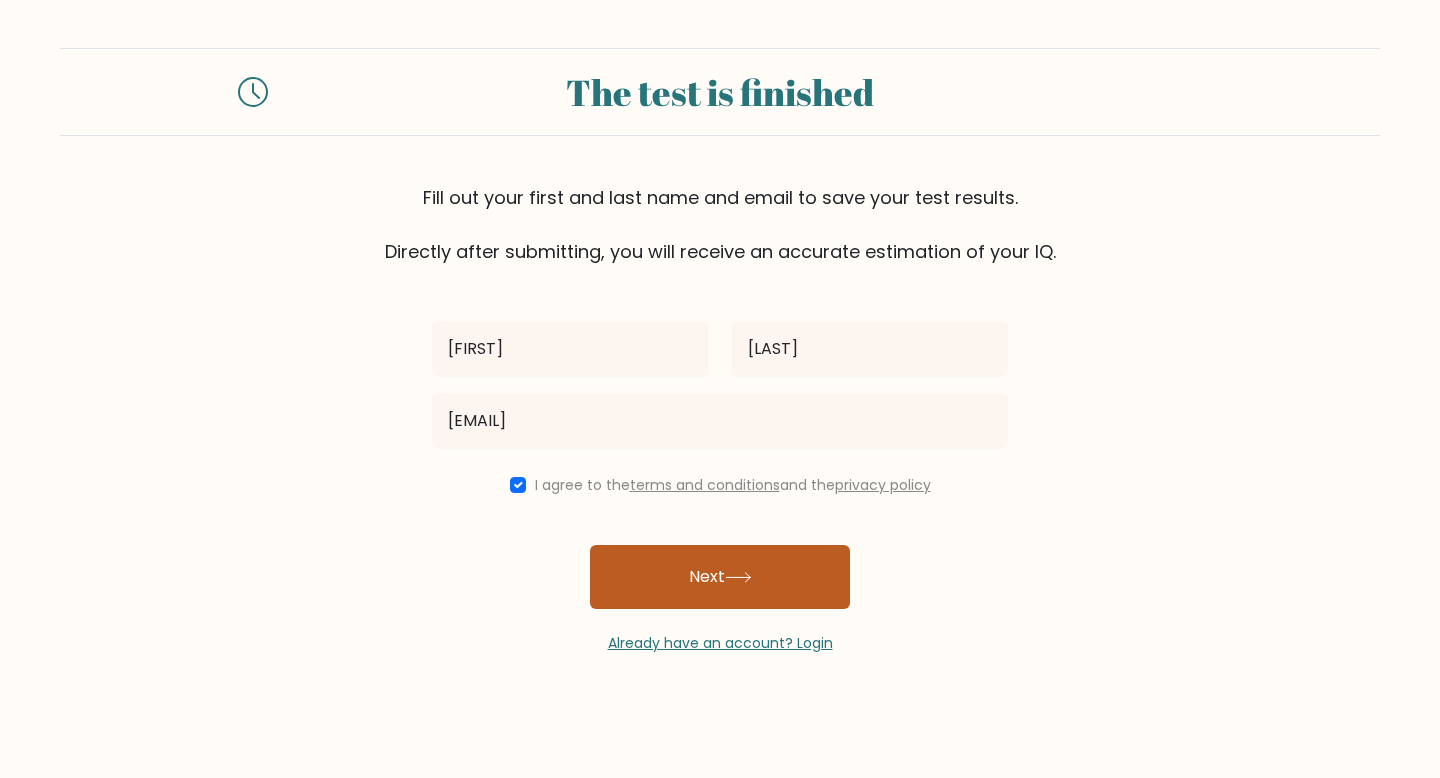 click at bounding box center [738, 577] 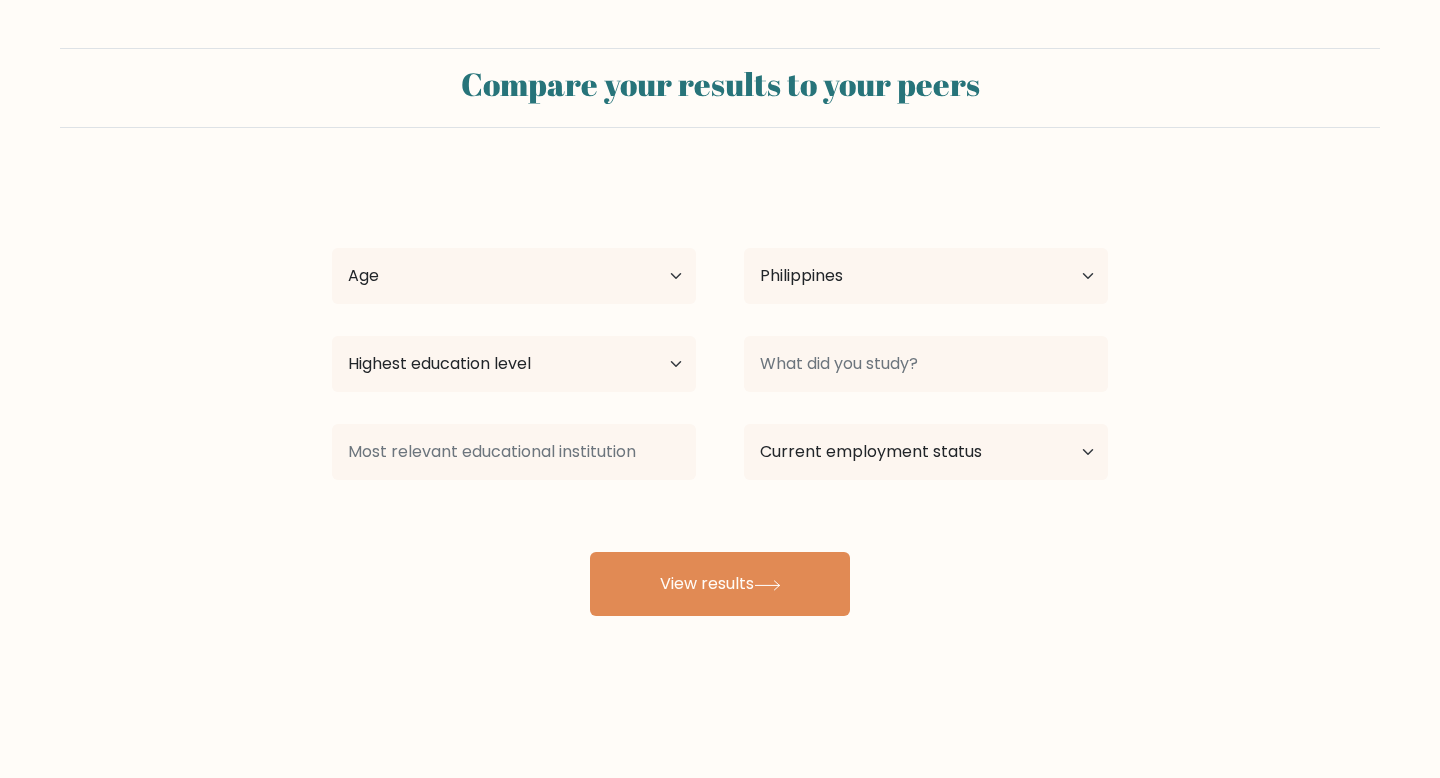 scroll, scrollTop: 0, scrollLeft: 0, axis: both 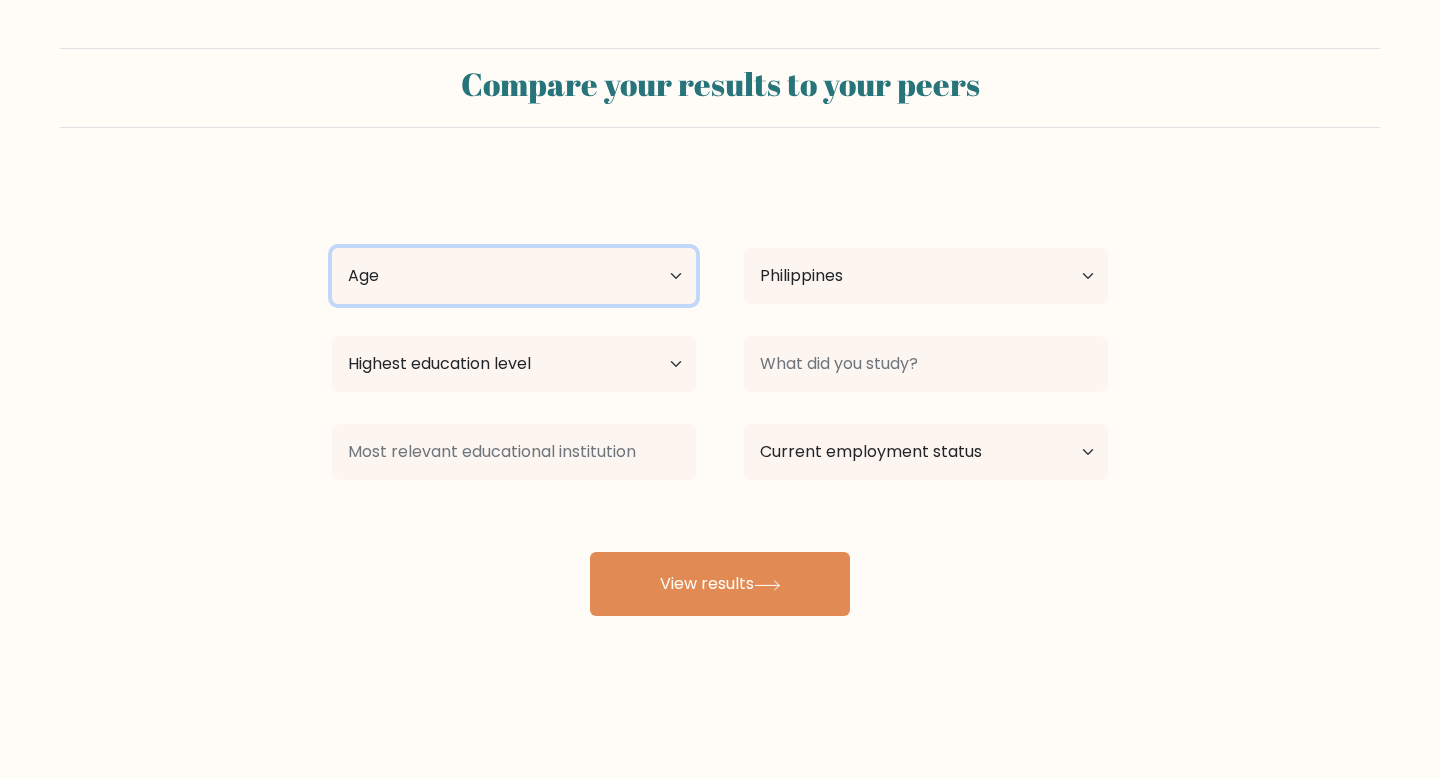 click on "Age
Under 18 years old
18-24 years old
25-34 years old
35-44 years old
45-54 years old
55-64 years old
65 years old and above" at bounding box center [514, 276] 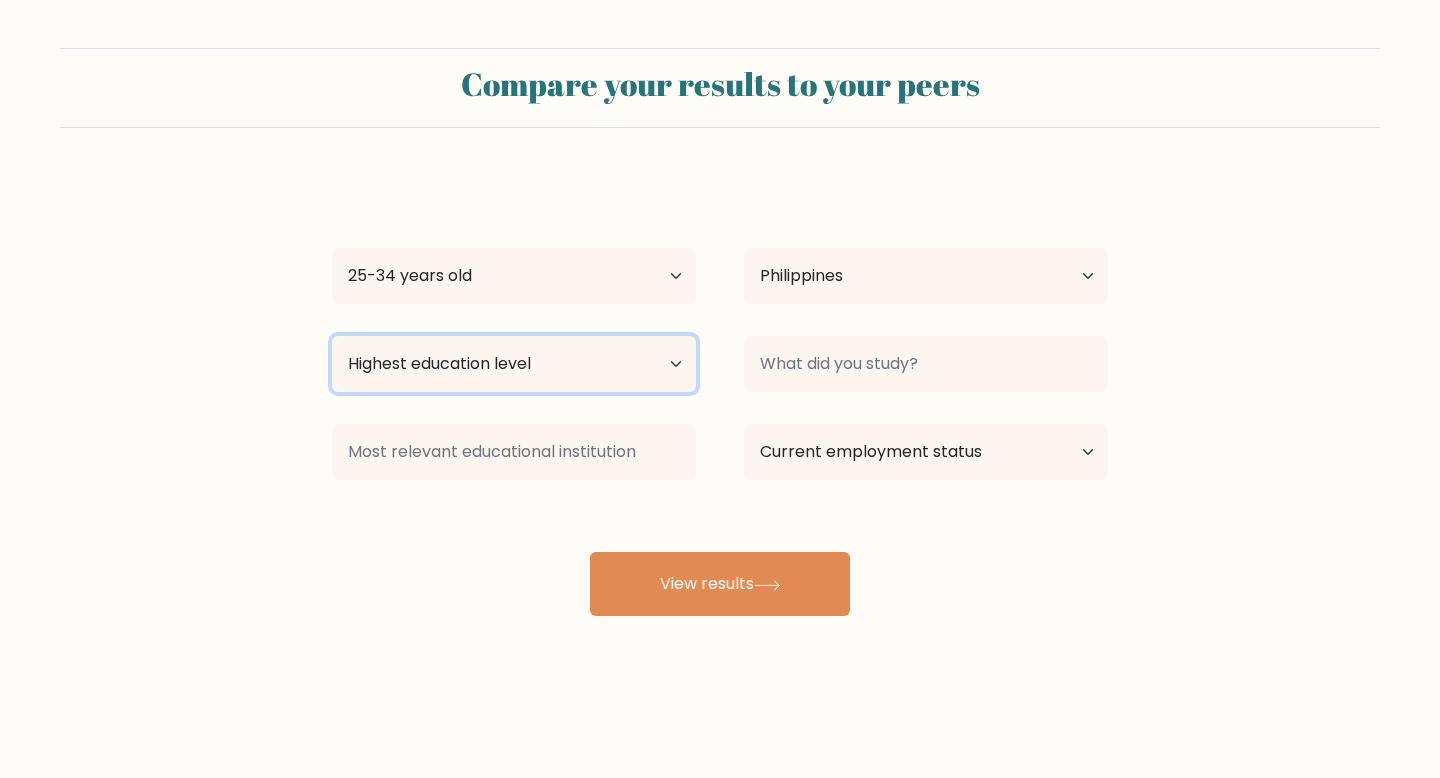 click on "Highest education level
No schooling
Primary
Lower Secondary
Upper Secondary
Occupation Specific
Bachelor's degree
Master's degree
Doctoral degree" at bounding box center [514, 364] 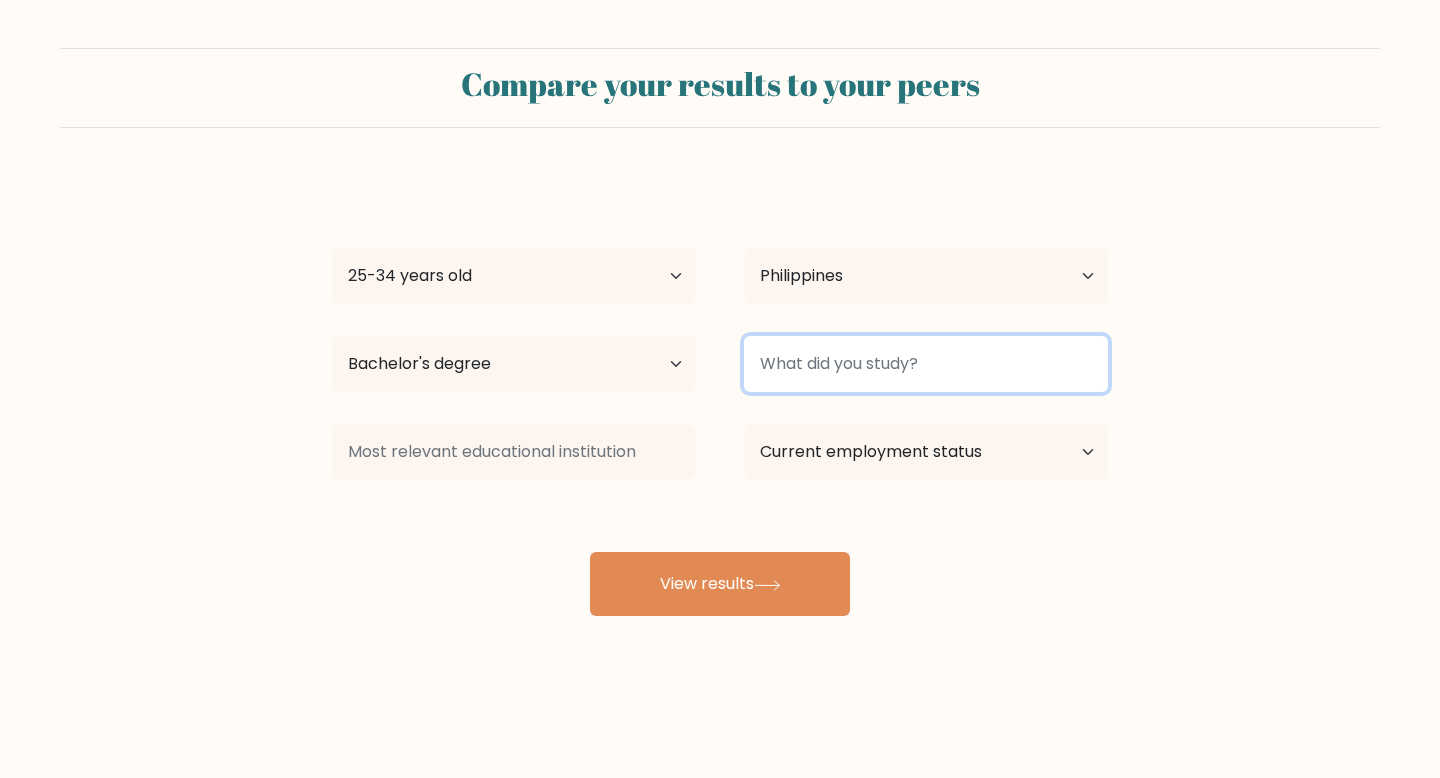 click at bounding box center [926, 364] 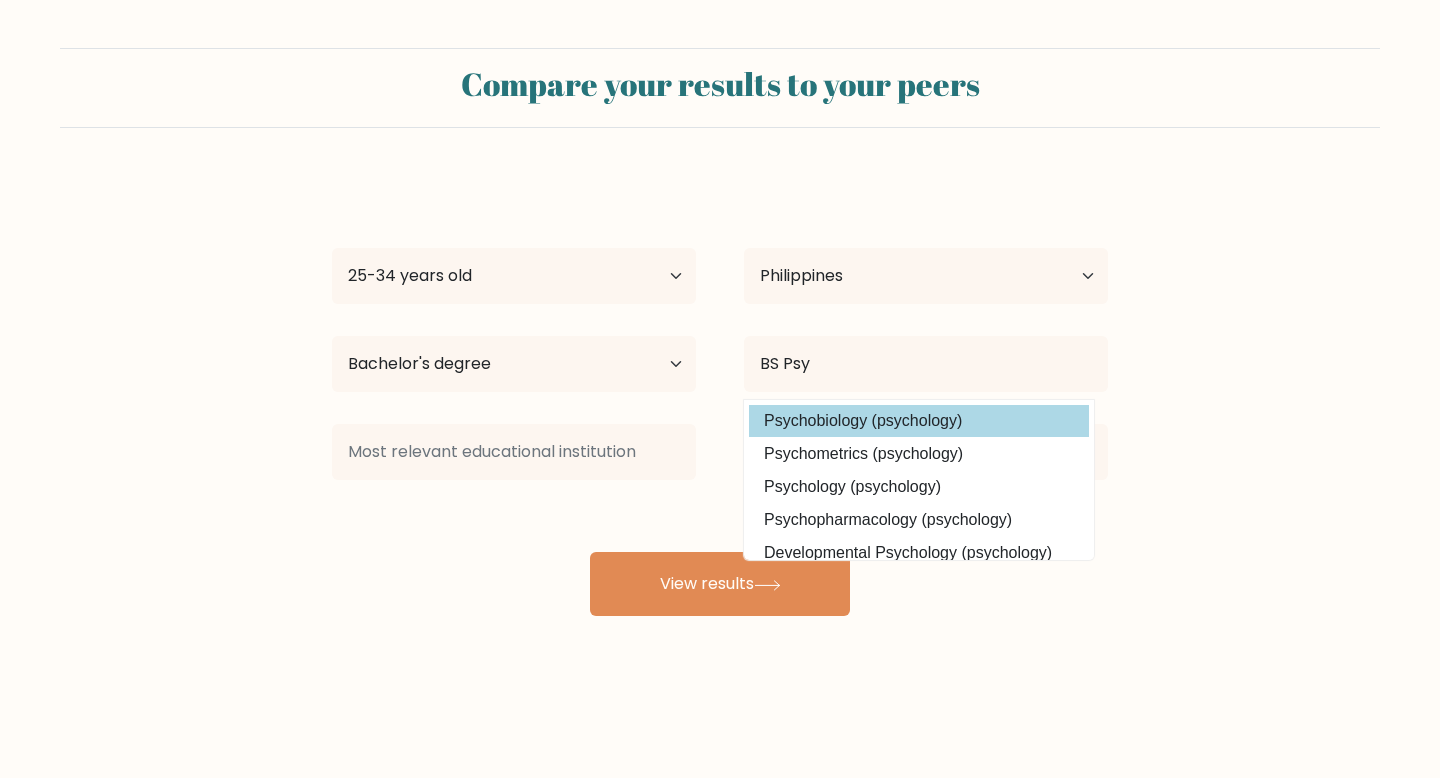 click on "Psychobiology (psychology)" at bounding box center (919, 421) 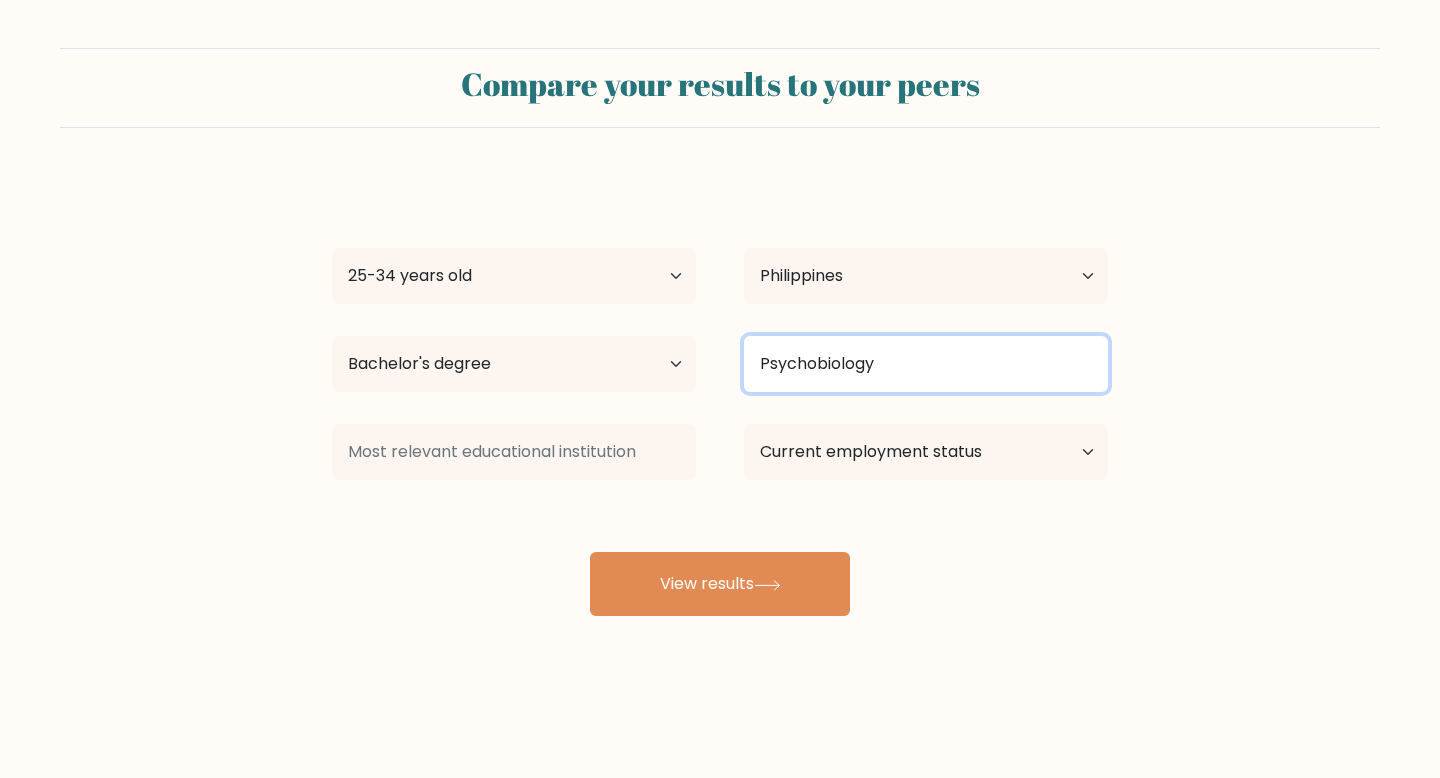 click on "Psychobiology" at bounding box center (926, 364) 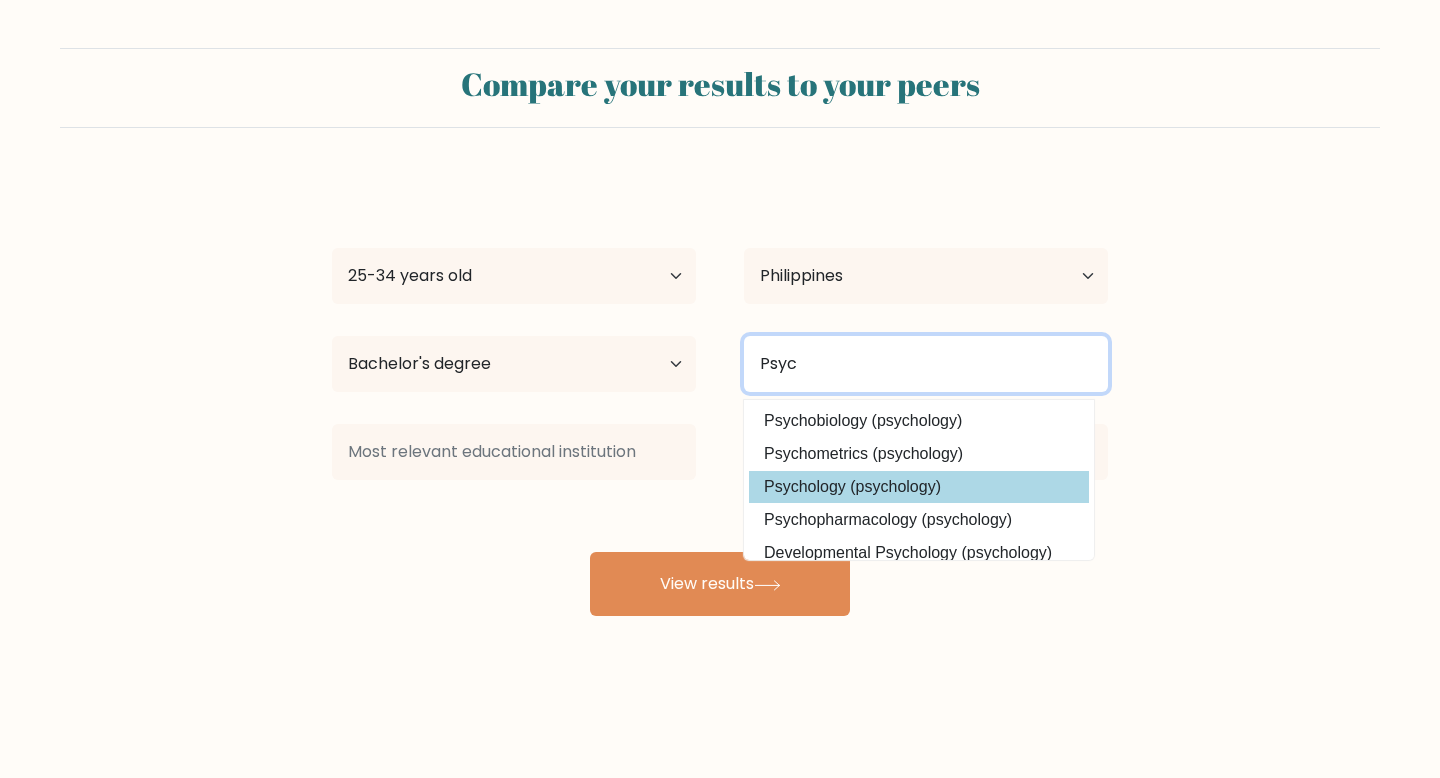 type on "Psyc" 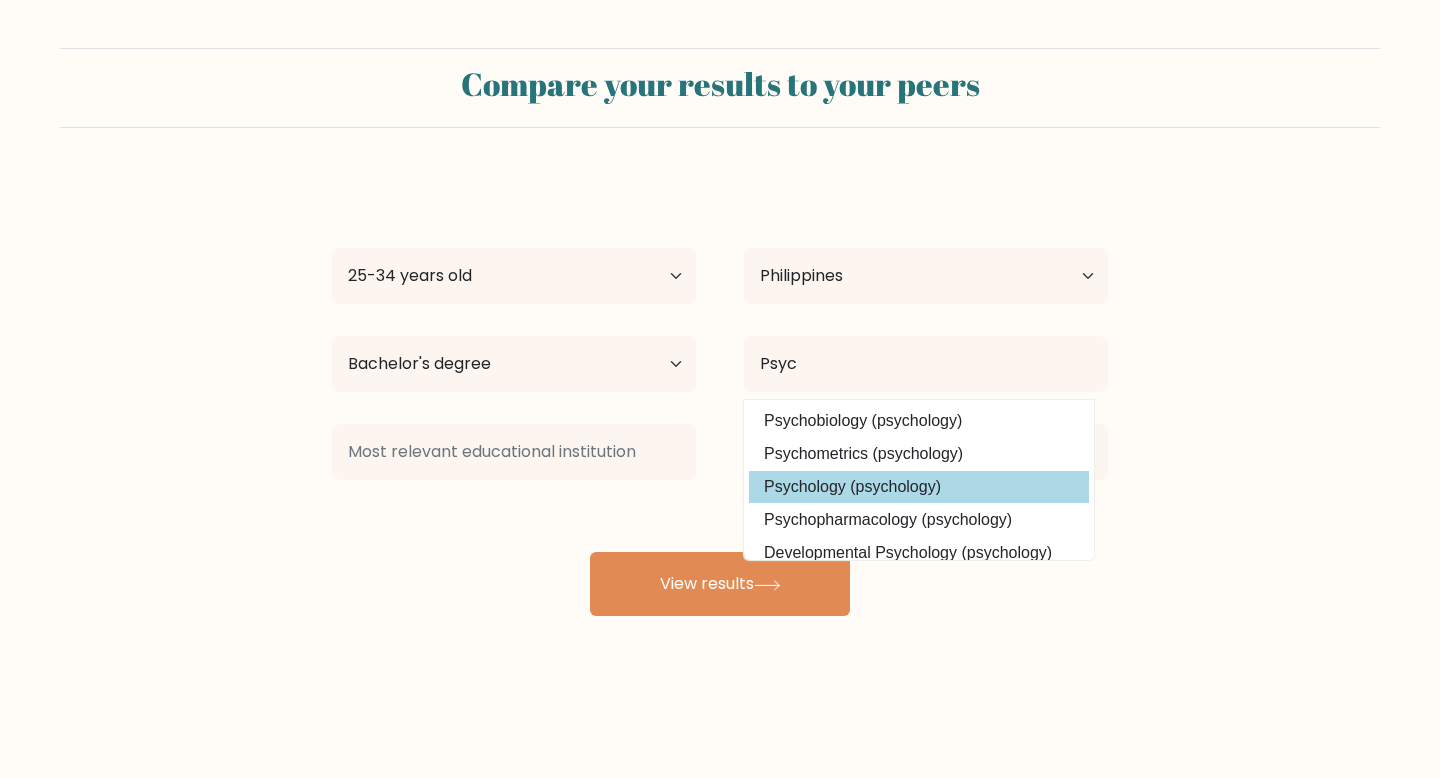 click on "Psychology (psychology)" at bounding box center (919, 487) 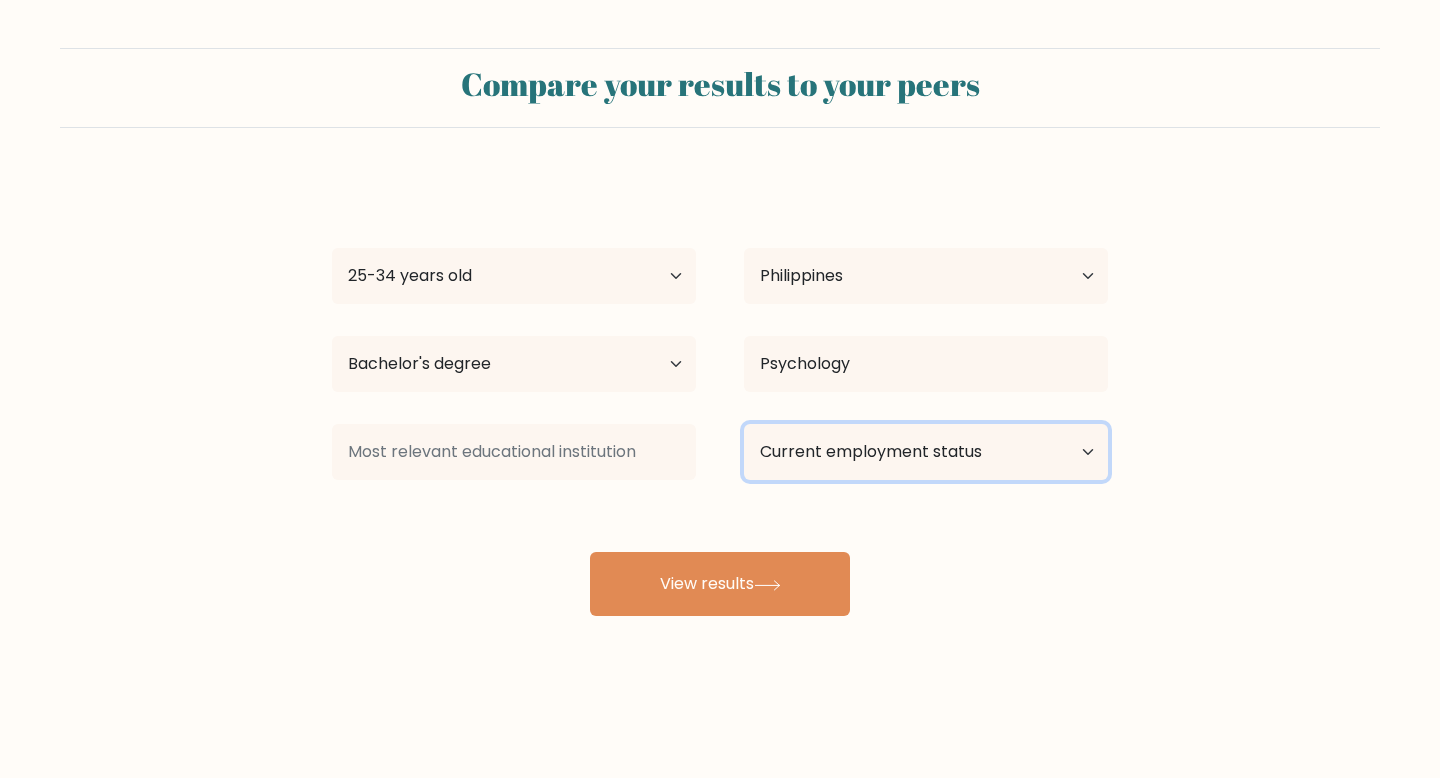 click on "Current employment status
Employed
Student
Retired
Other / prefer not to answer" at bounding box center [926, 452] 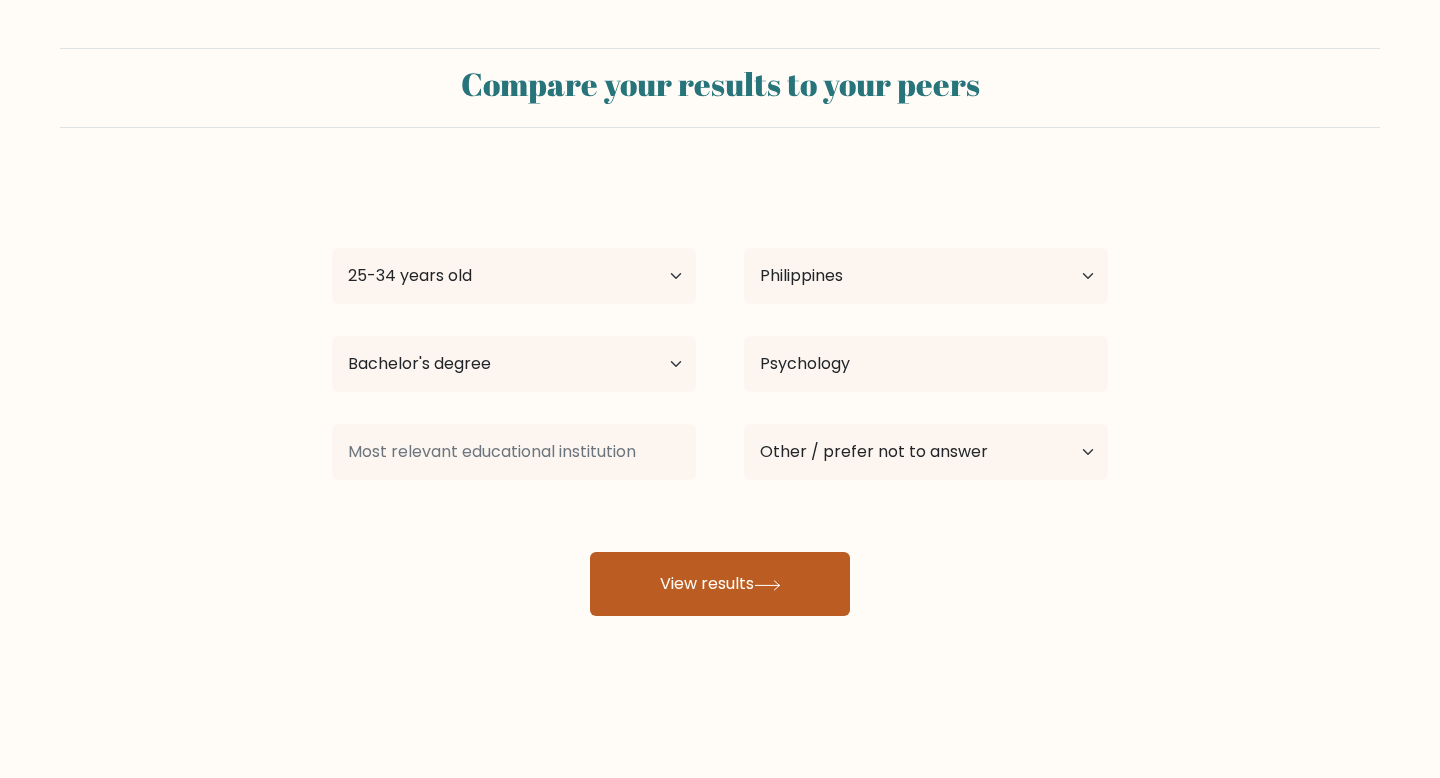 click on "View results" at bounding box center (720, 584) 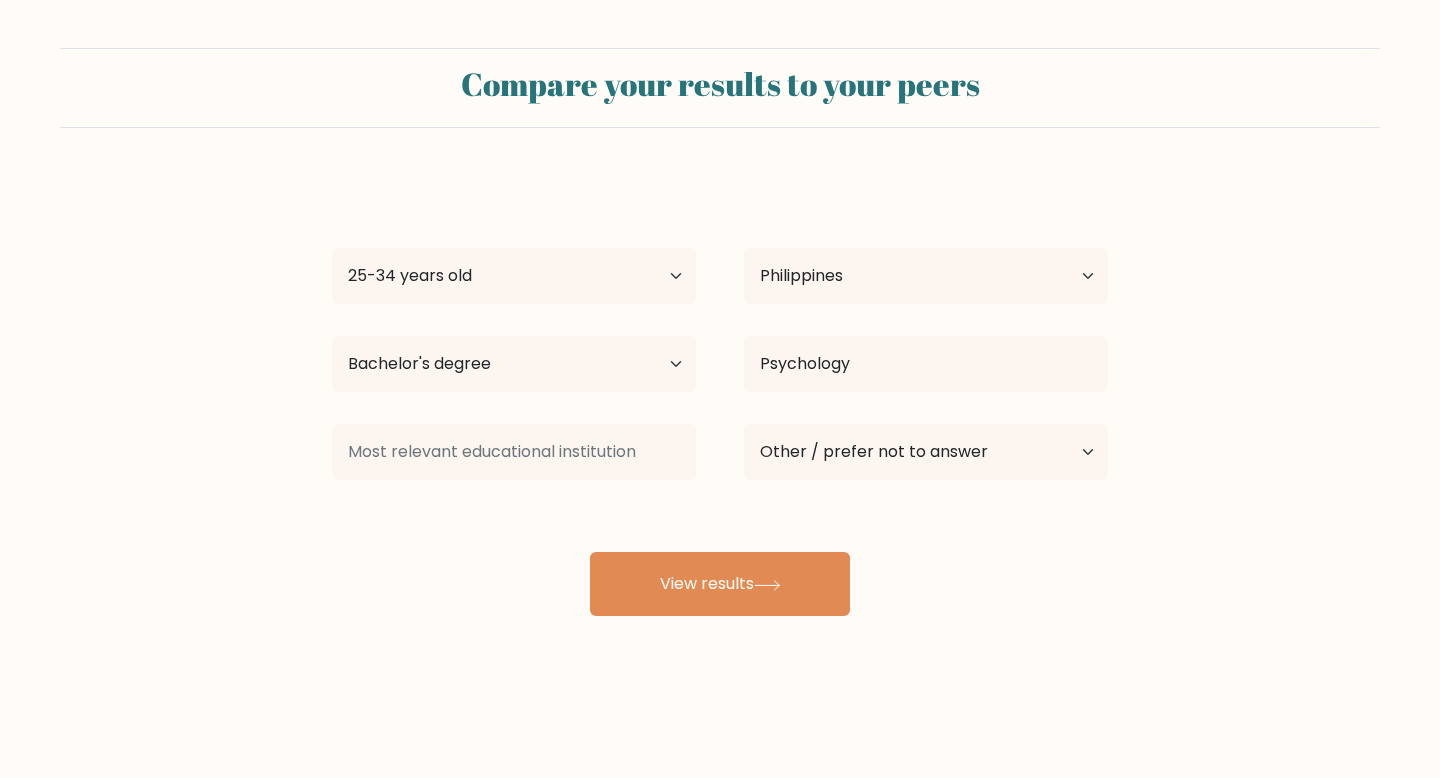 click on "Danica
Layar
Age
Under 18 years old
18-24 years old
25-34 years old
35-44 years old
45-54 years old
55-64 years old
65 years old and above
Country
Afghanistan
Albania
Algeria
American Samoa
Andorra
Angola
Anguilla
Antarctica
Antigua and Barbuda
Argentina
Armenia
Aruba
Australia
Austria
Azerbaijan
Bahamas
Bahrain
Bangladesh
Barbados
Belarus
Belgium
Belize
Benin
Bermuda
Bhutan
Bolivia
Bonaire, Sint Eustatius and Saba
Bosnia and Herzegovina
Botswana
Bouvet Island
Brazil
Brunei Chad" at bounding box center [720, 396] 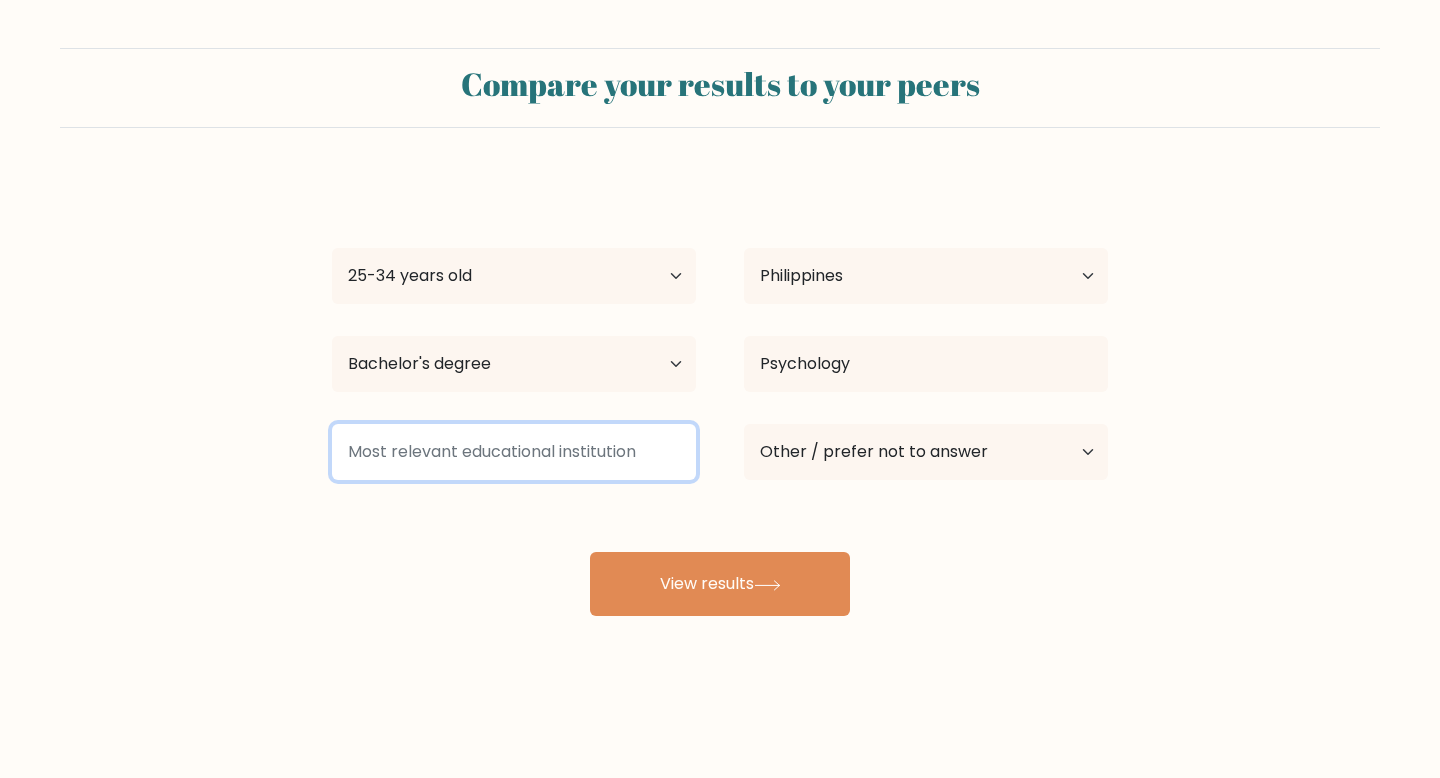 click at bounding box center [514, 452] 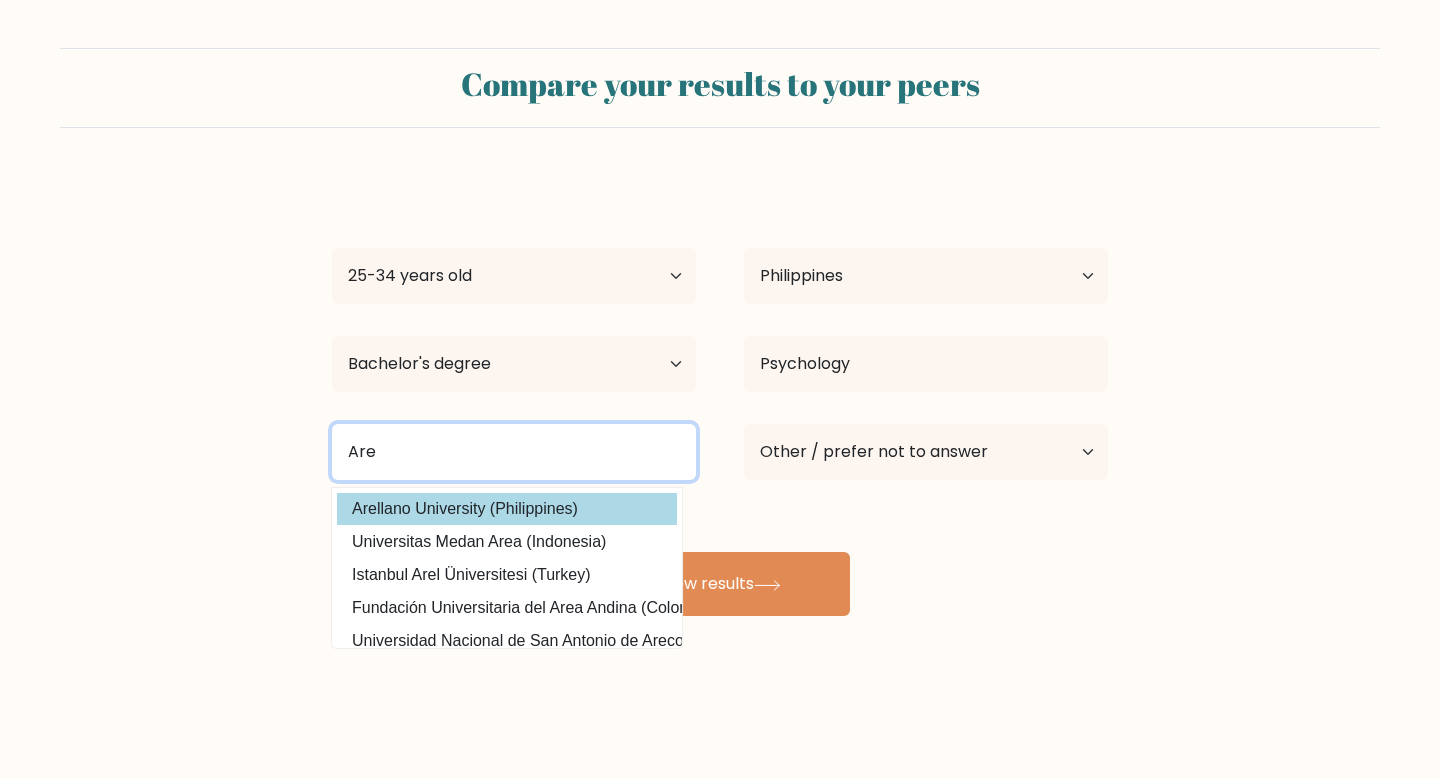 type on "Are" 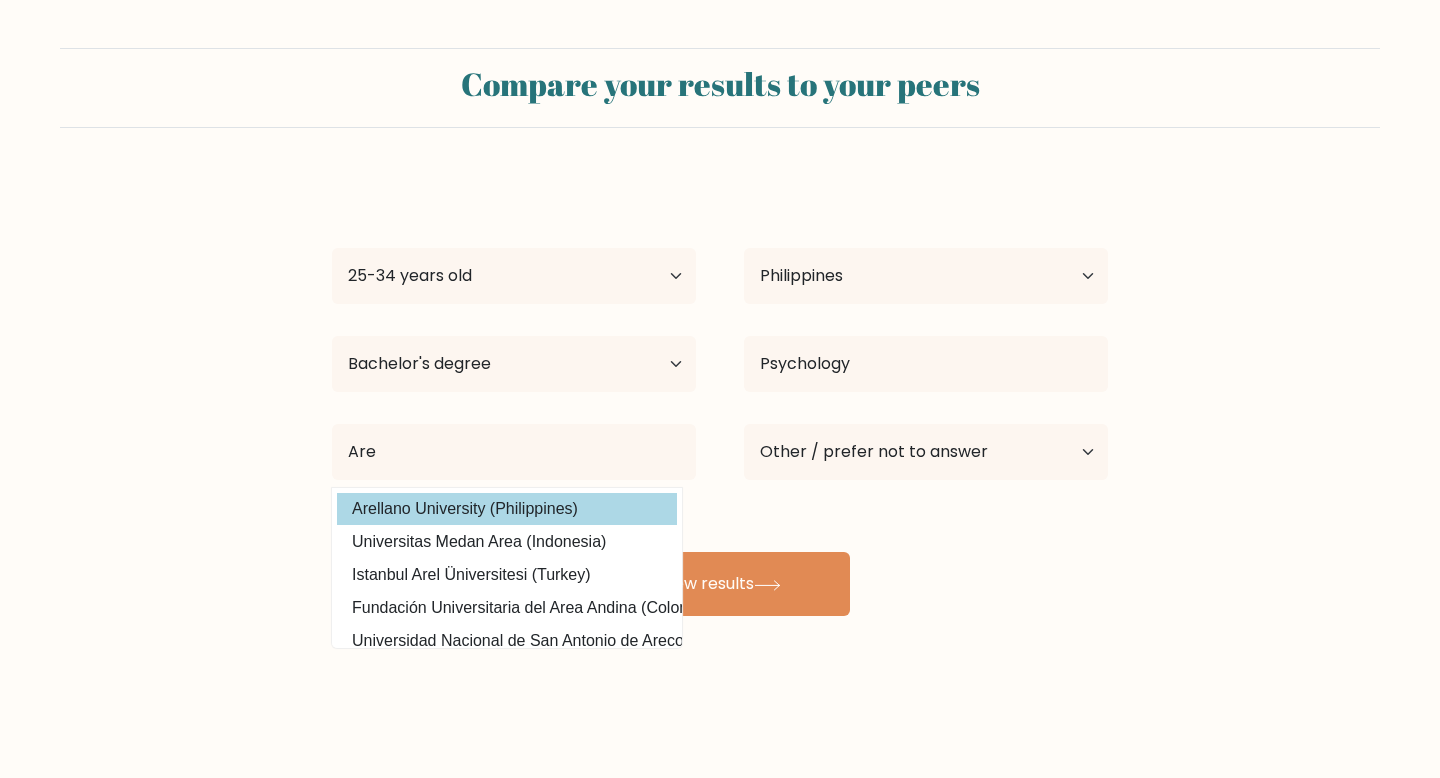 click on "Arellano University (Philippines)" at bounding box center (507, 509) 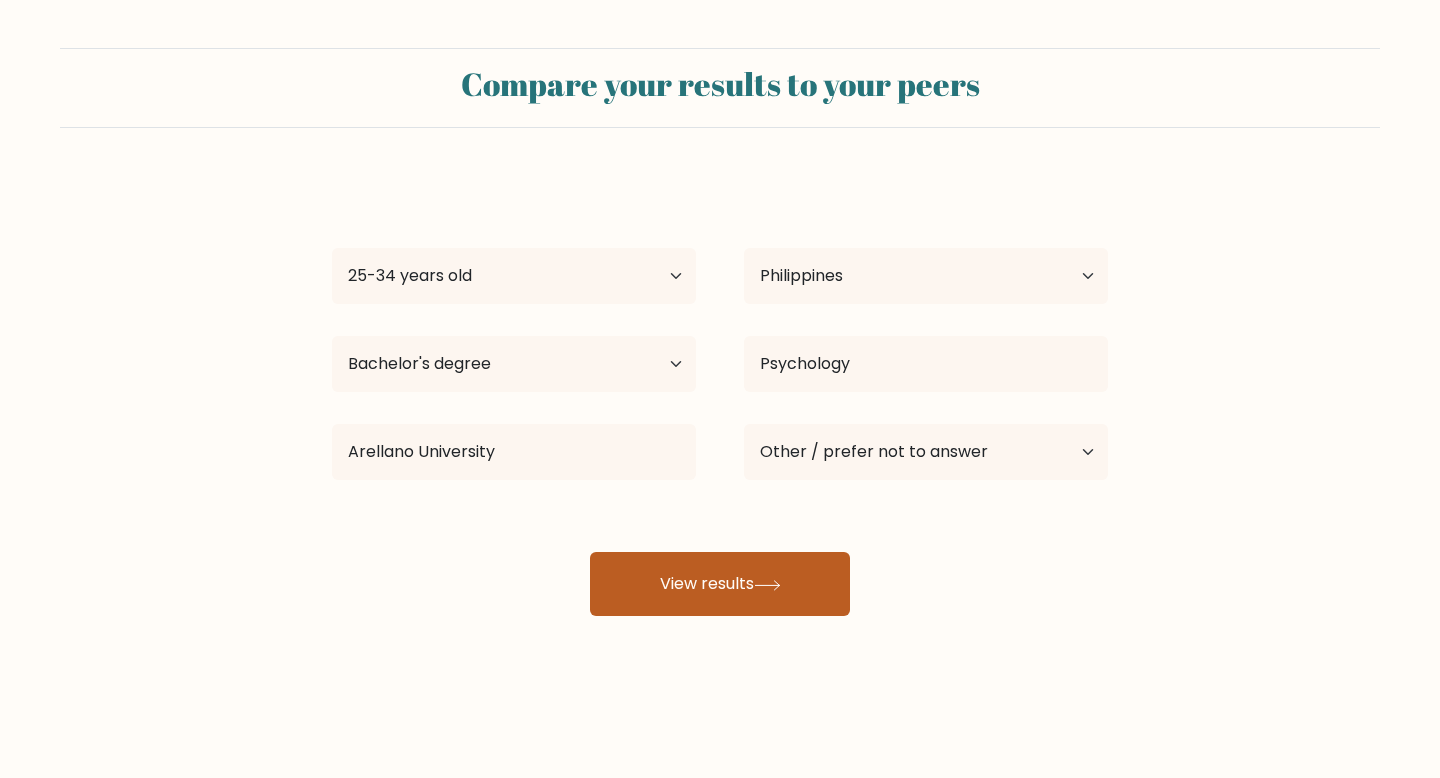 click on "View results" at bounding box center (720, 584) 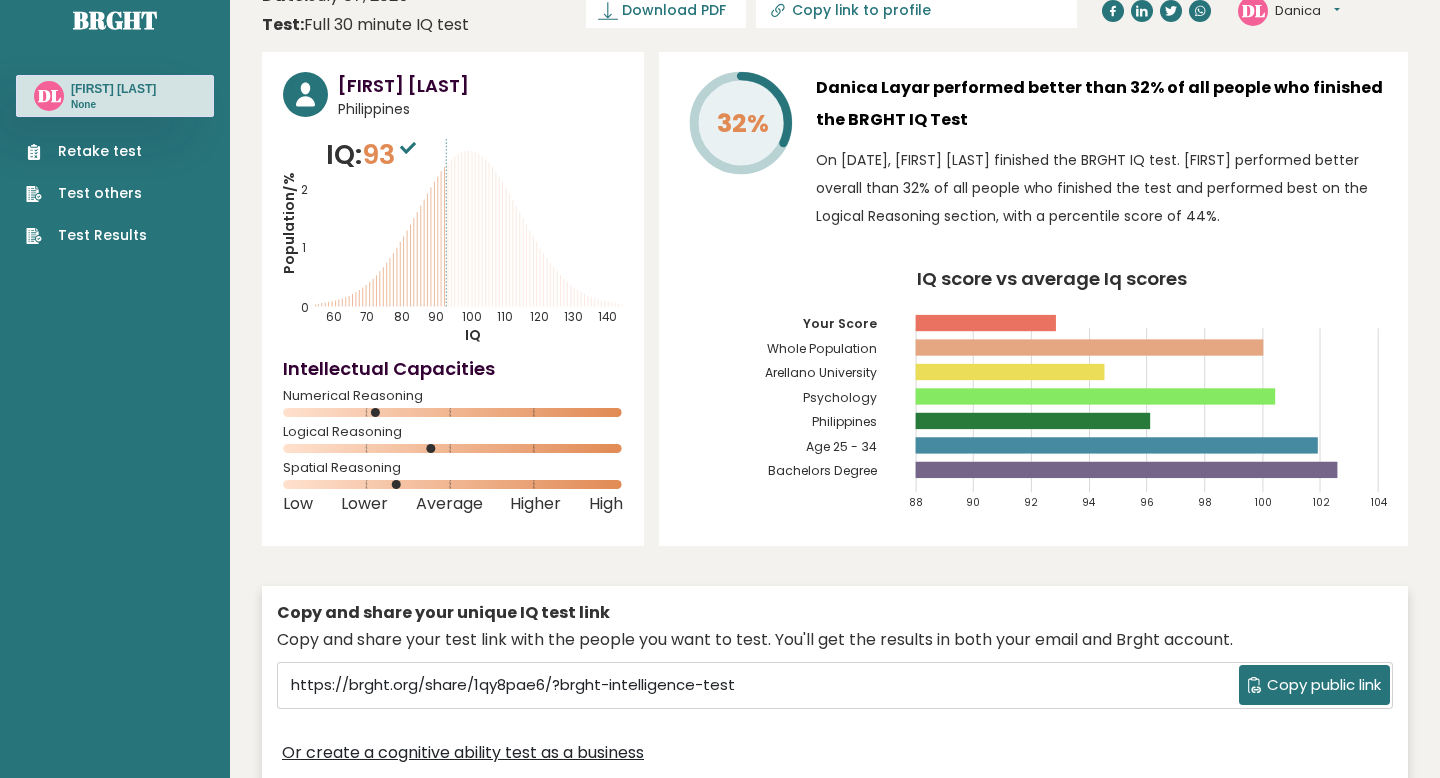scroll, scrollTop: 0, scrollLeft: 0, axis: both 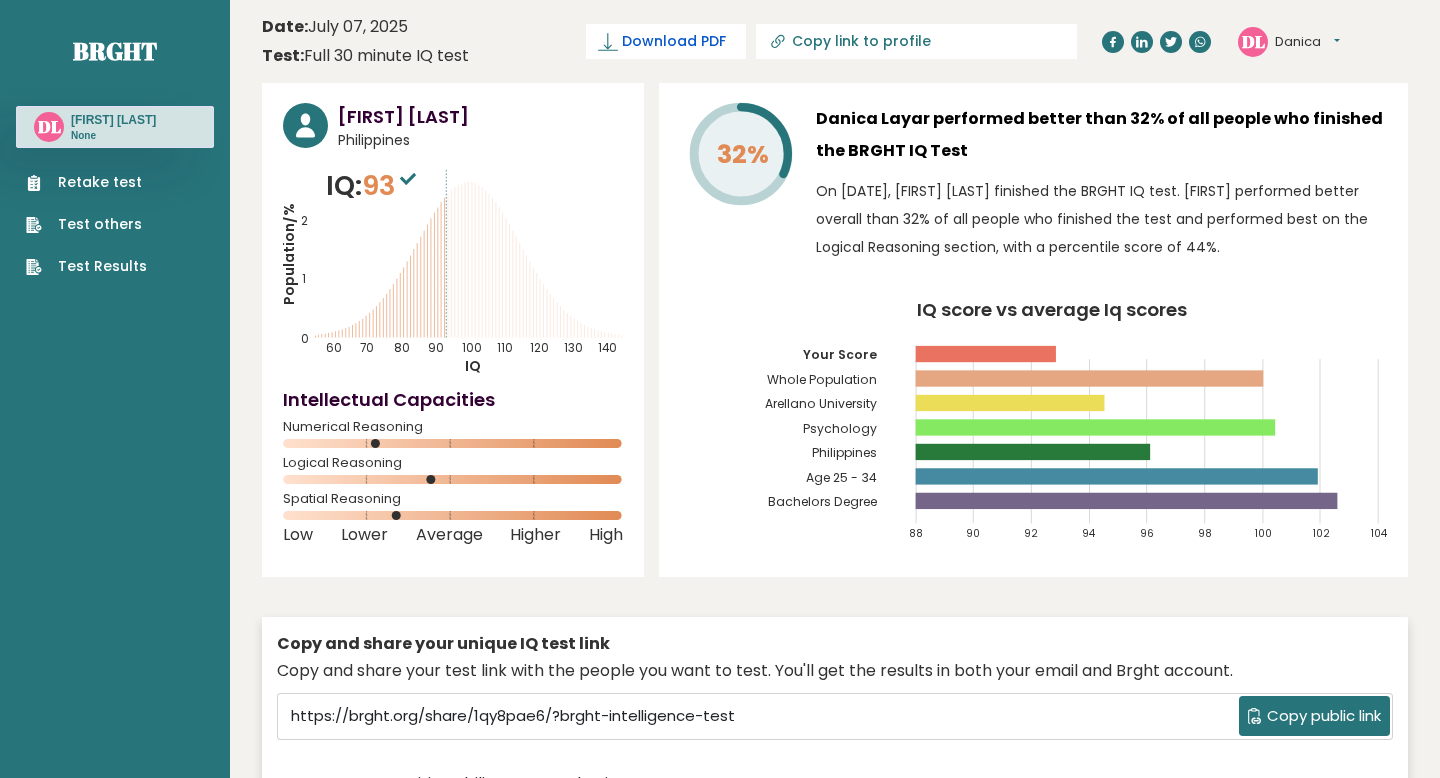 click on "Download PDF" at bounding box center [674, 41] 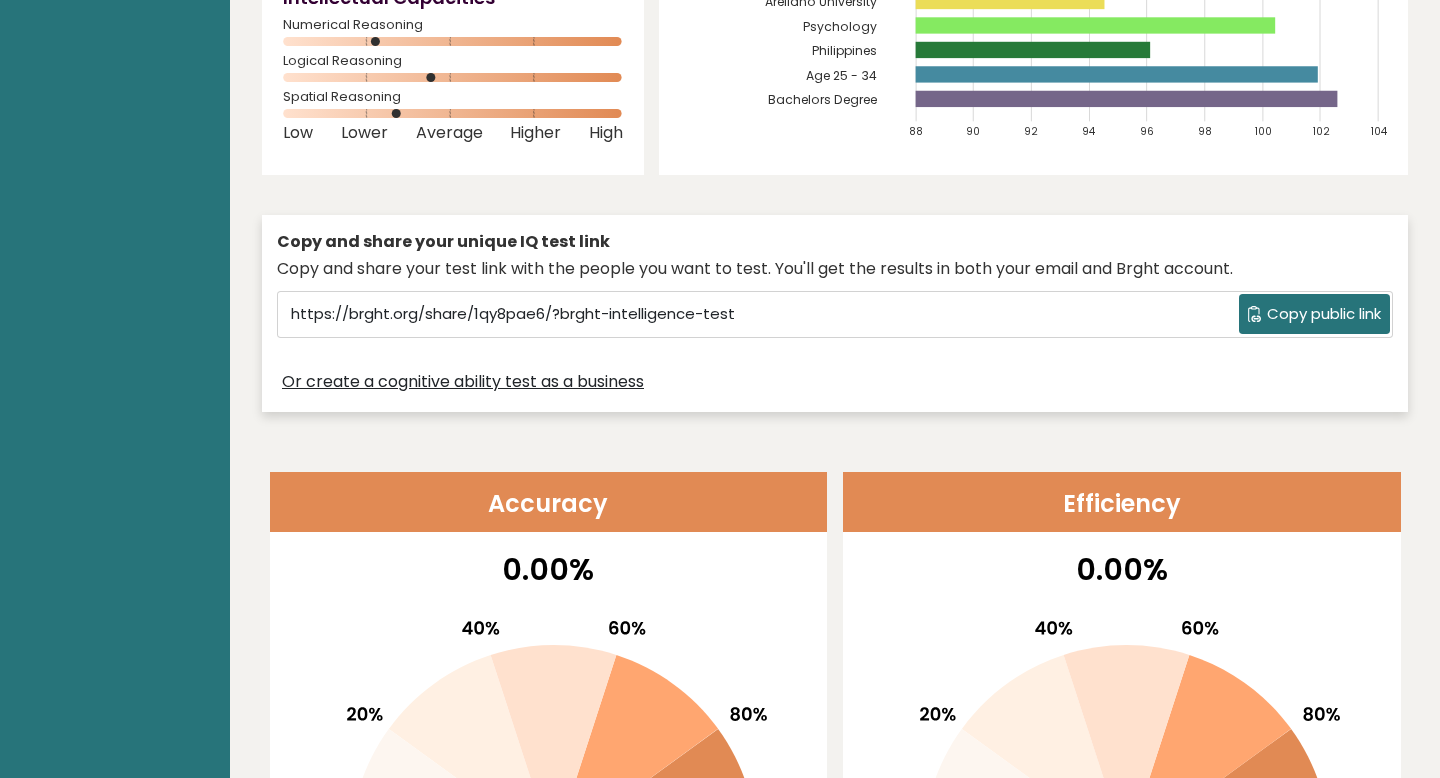 scroll, scrollTop: 0, scrollLeft: 0, axis: both 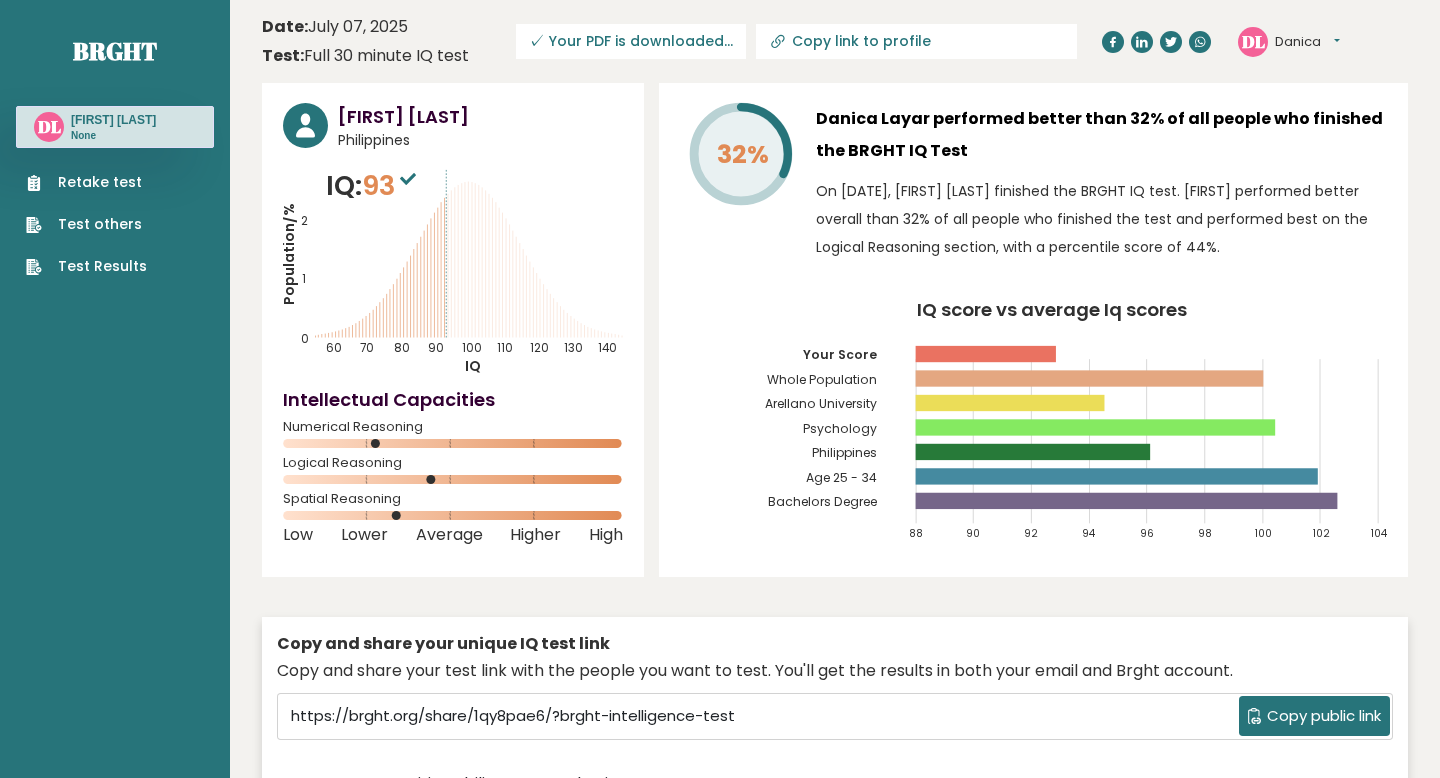 click on "Test others" at bounding box center [86, 224] 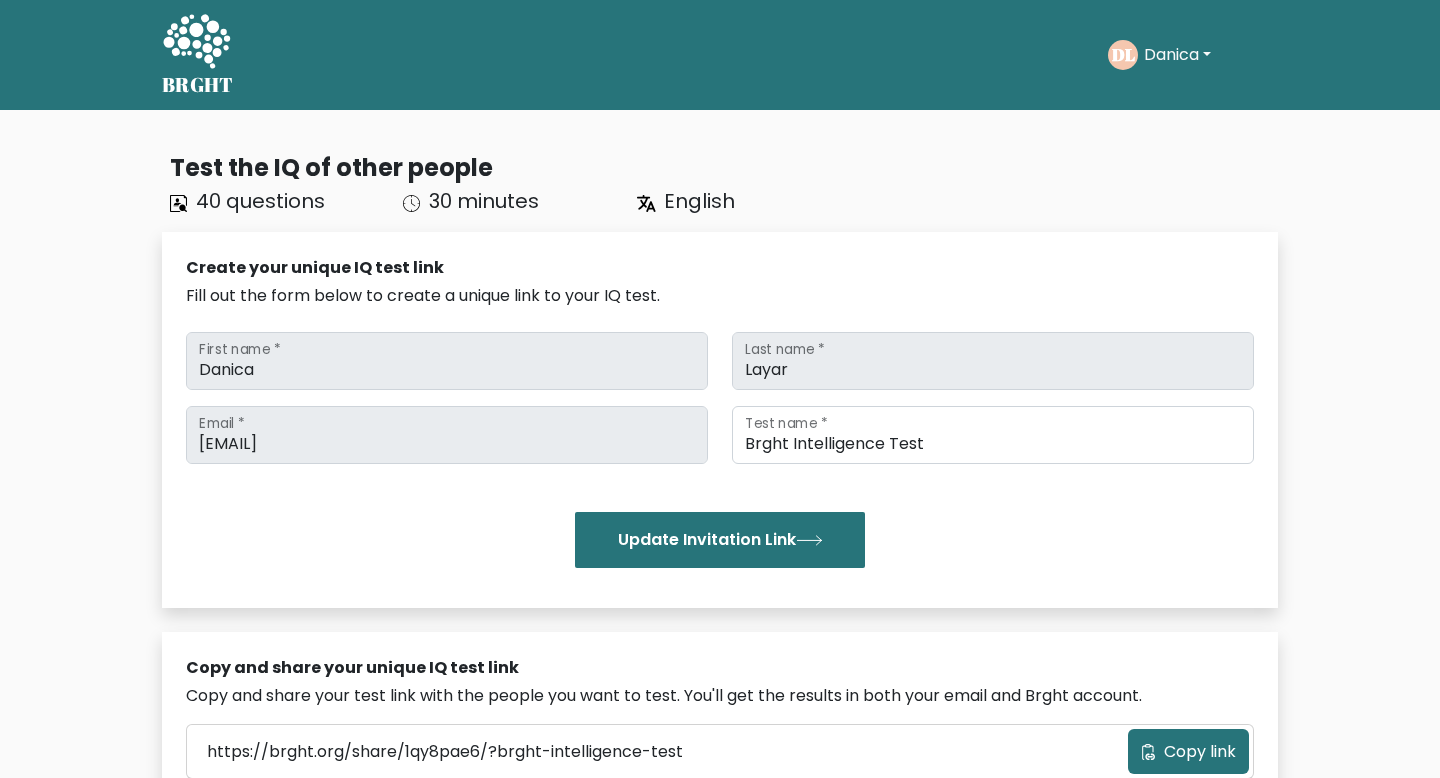 scroll, scrollTop: 0, scrollLeft: 0, axis: both 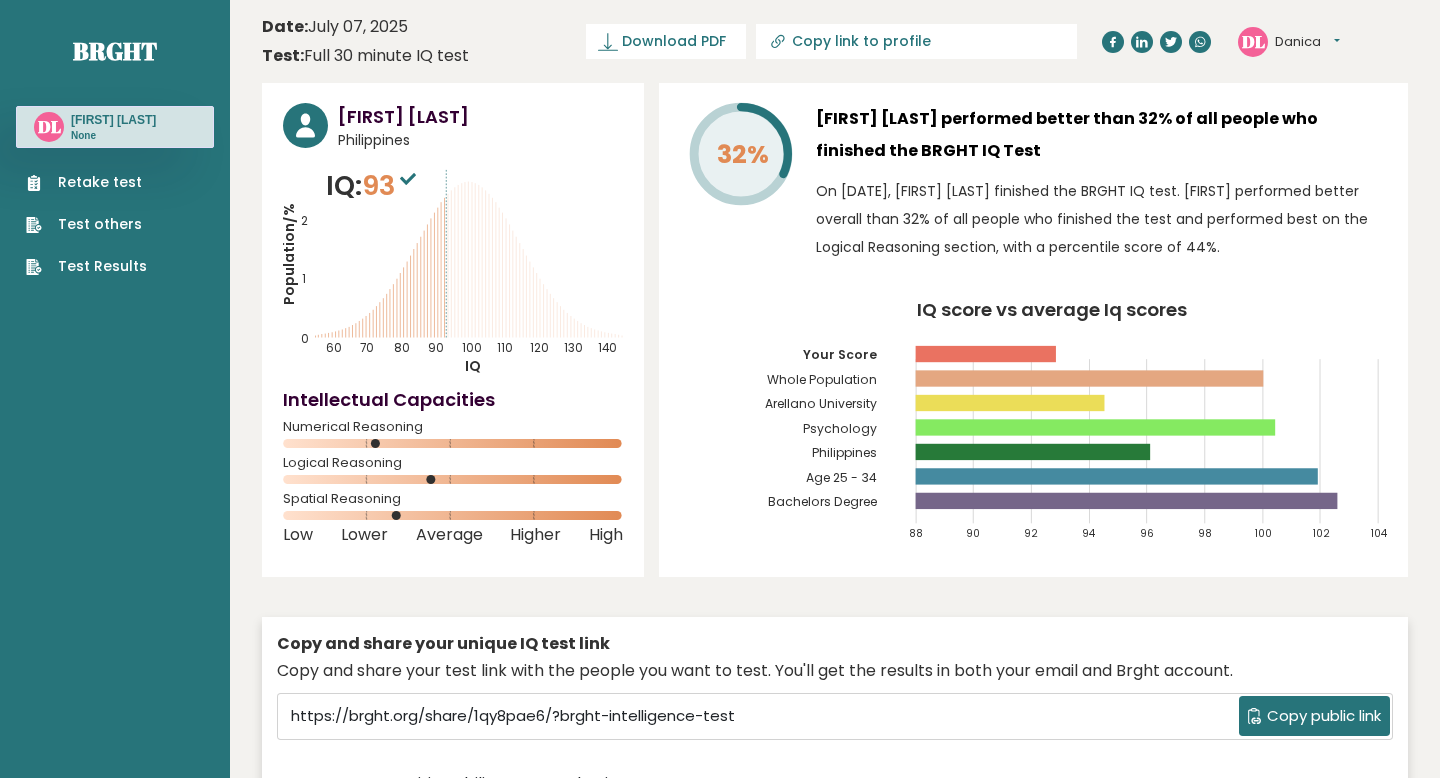 click on "Test Results" at bounding box center (86, 266) 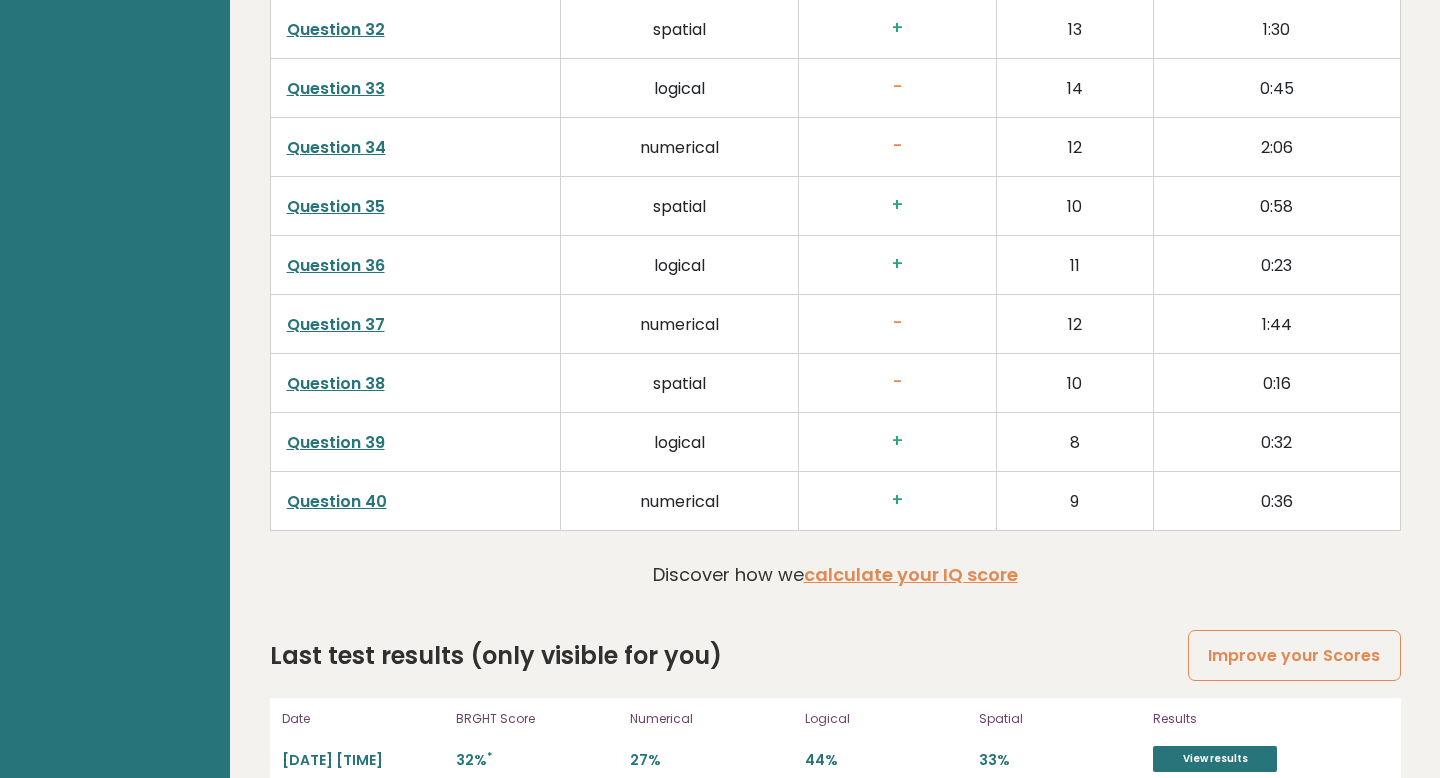 scroll, scrollTop: 5099, scrollLeft: 0, axis: vertical 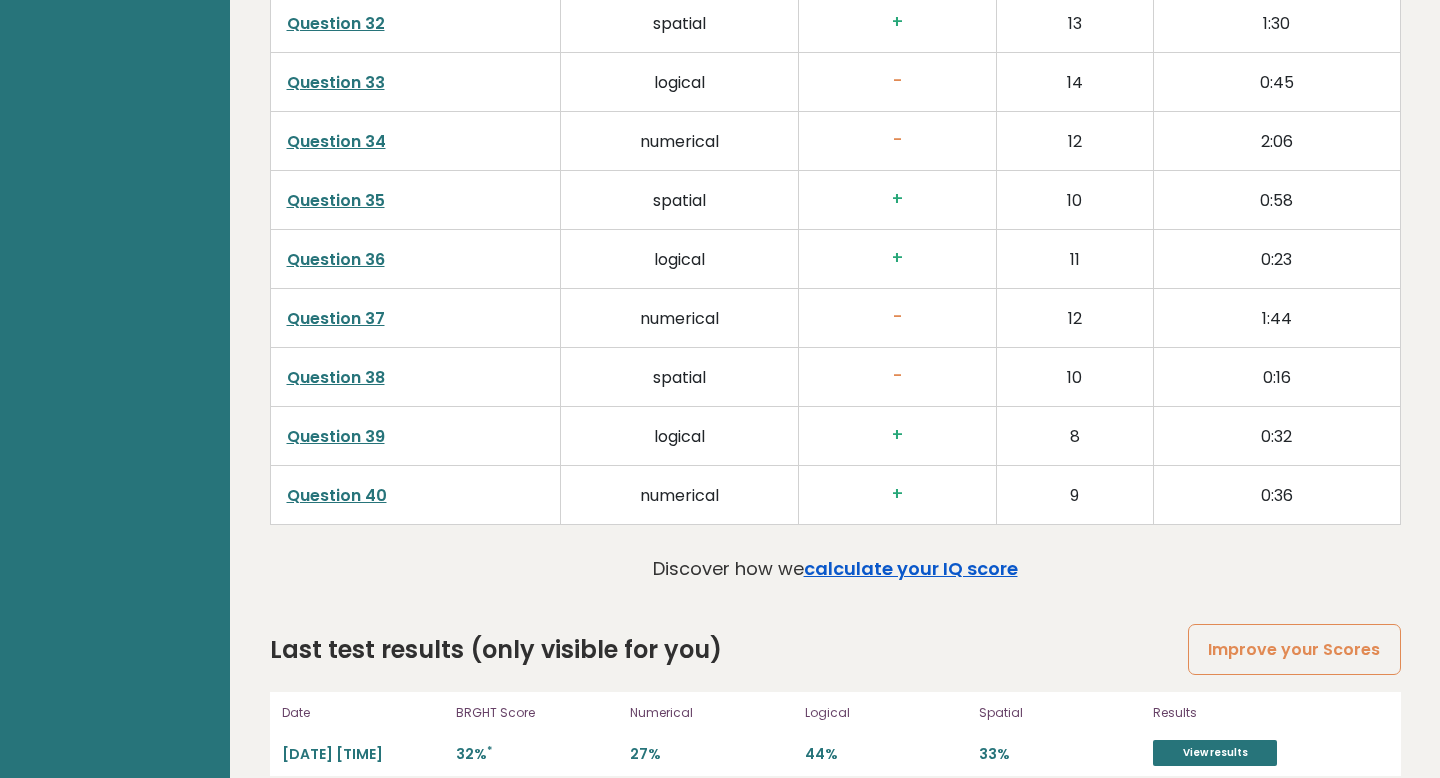 click on "calculate your IQ score" at bounding box center (911, 568) 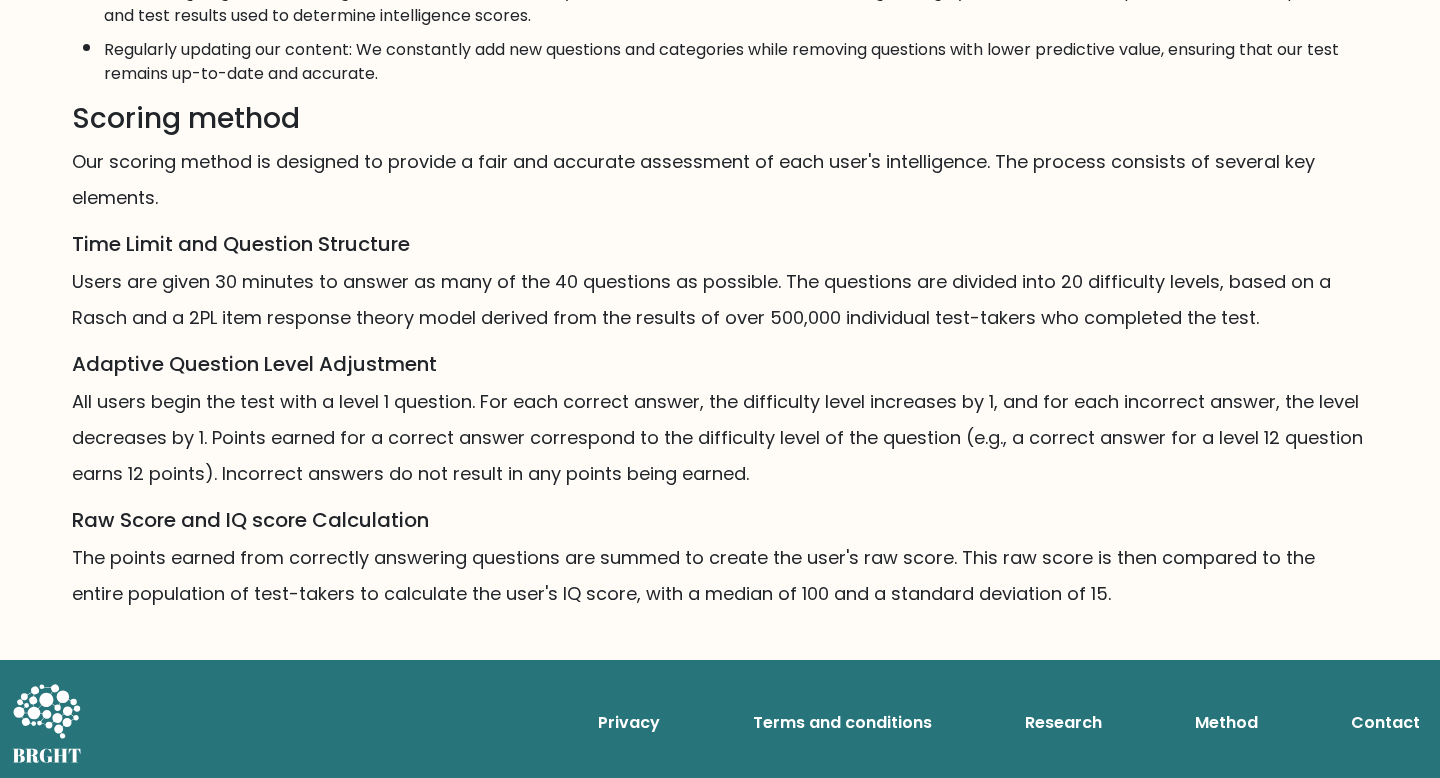 scroll, scrollTop: 0, scrollLeft: 0, axis: both 